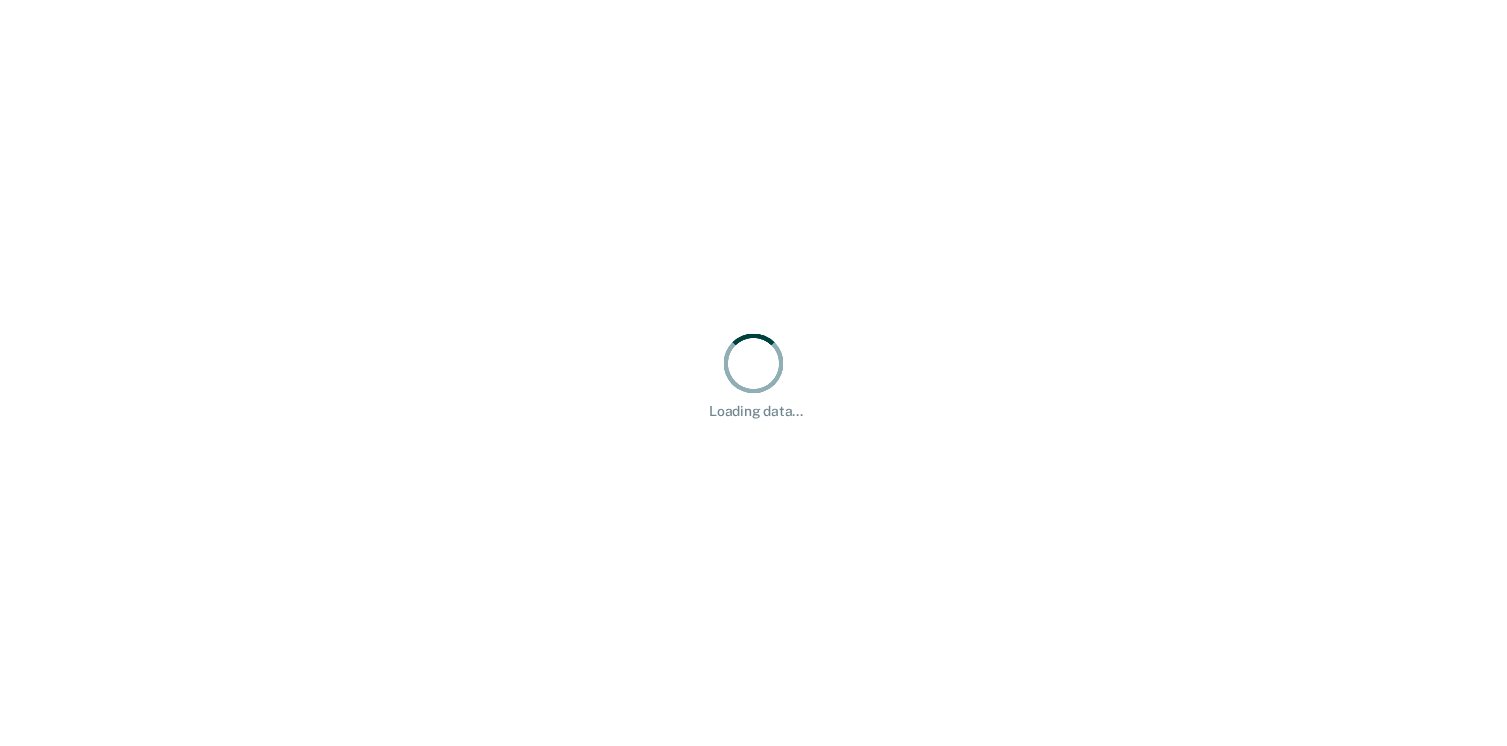 scroll, scrollTop: 0, scrollLeft: 0, axis: both 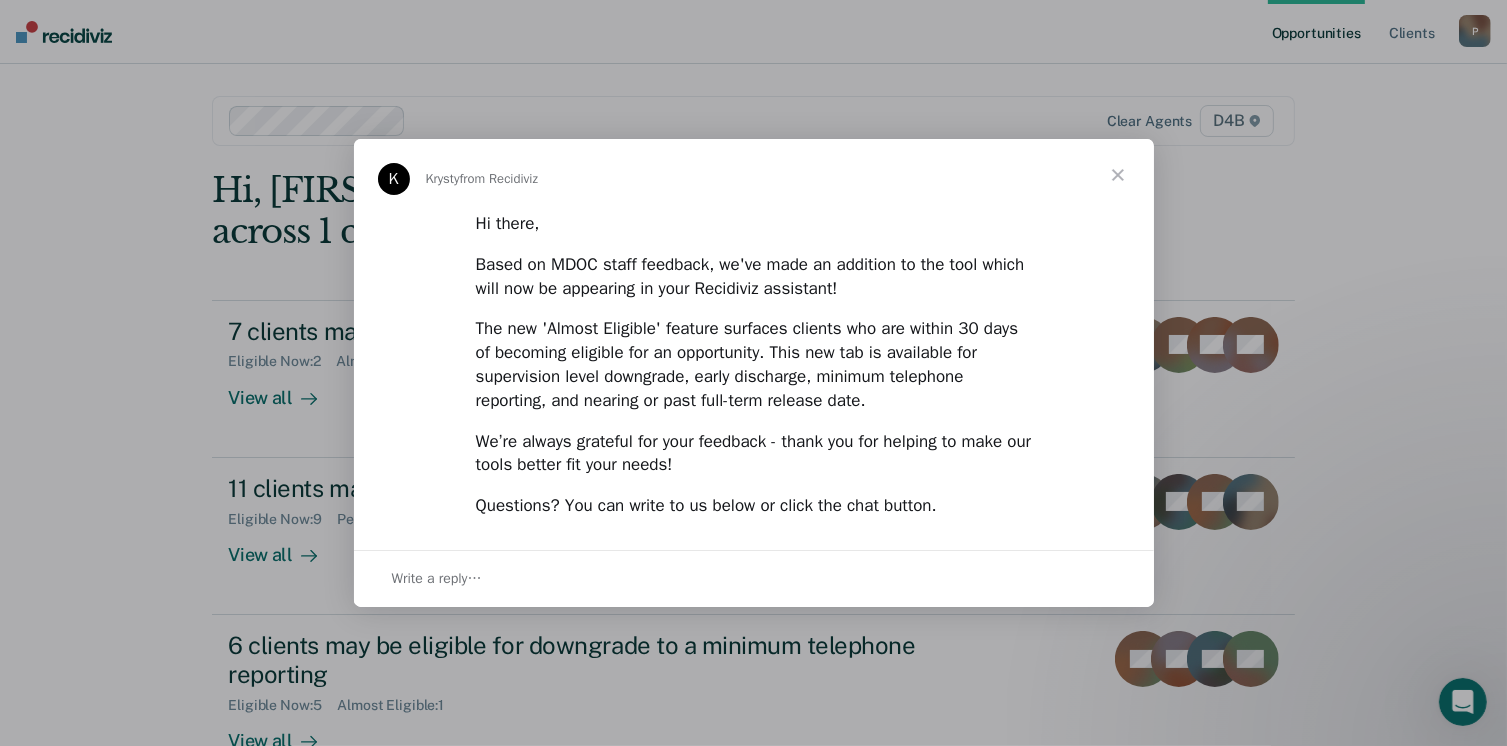 click at bounding box center (1118, 175) 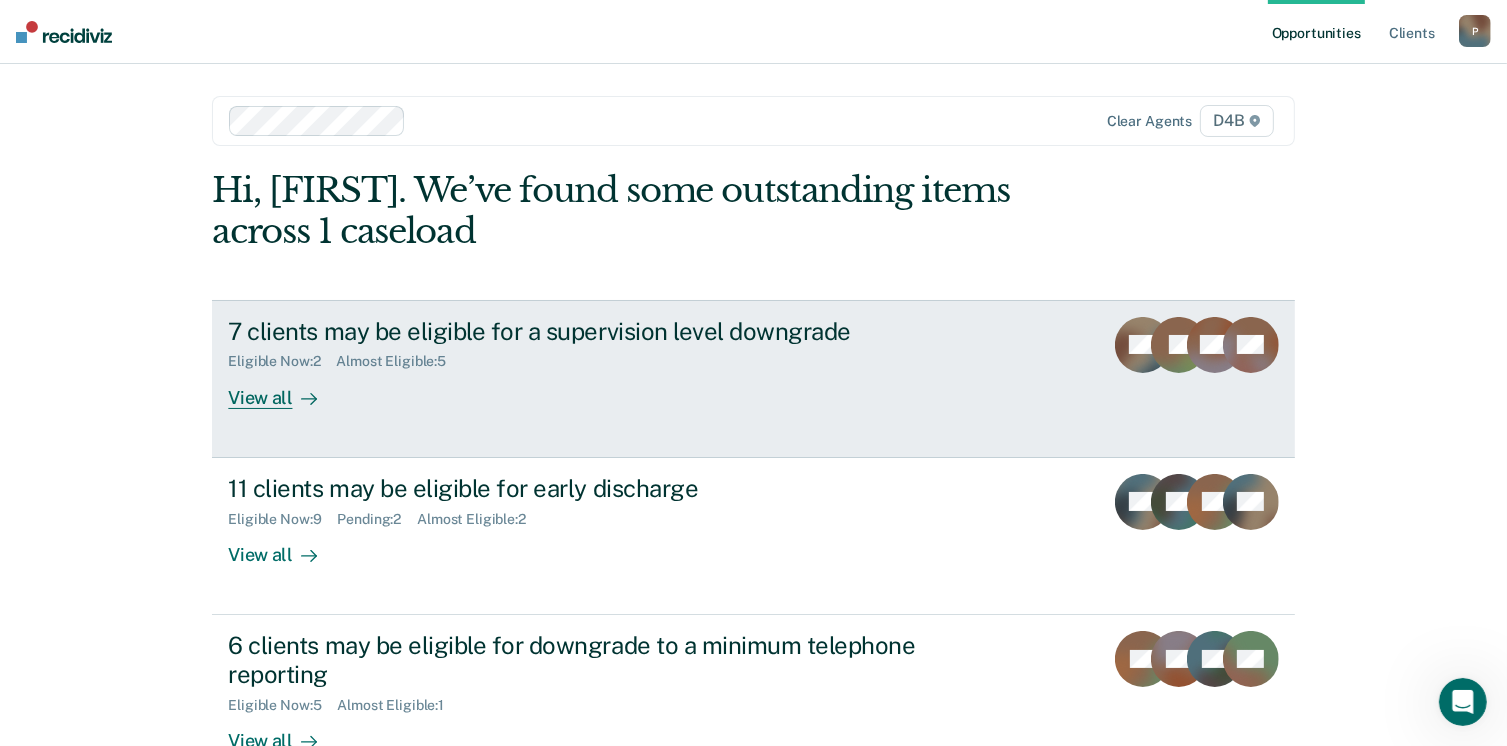 click on "View all" at bounding box center [284, 389] 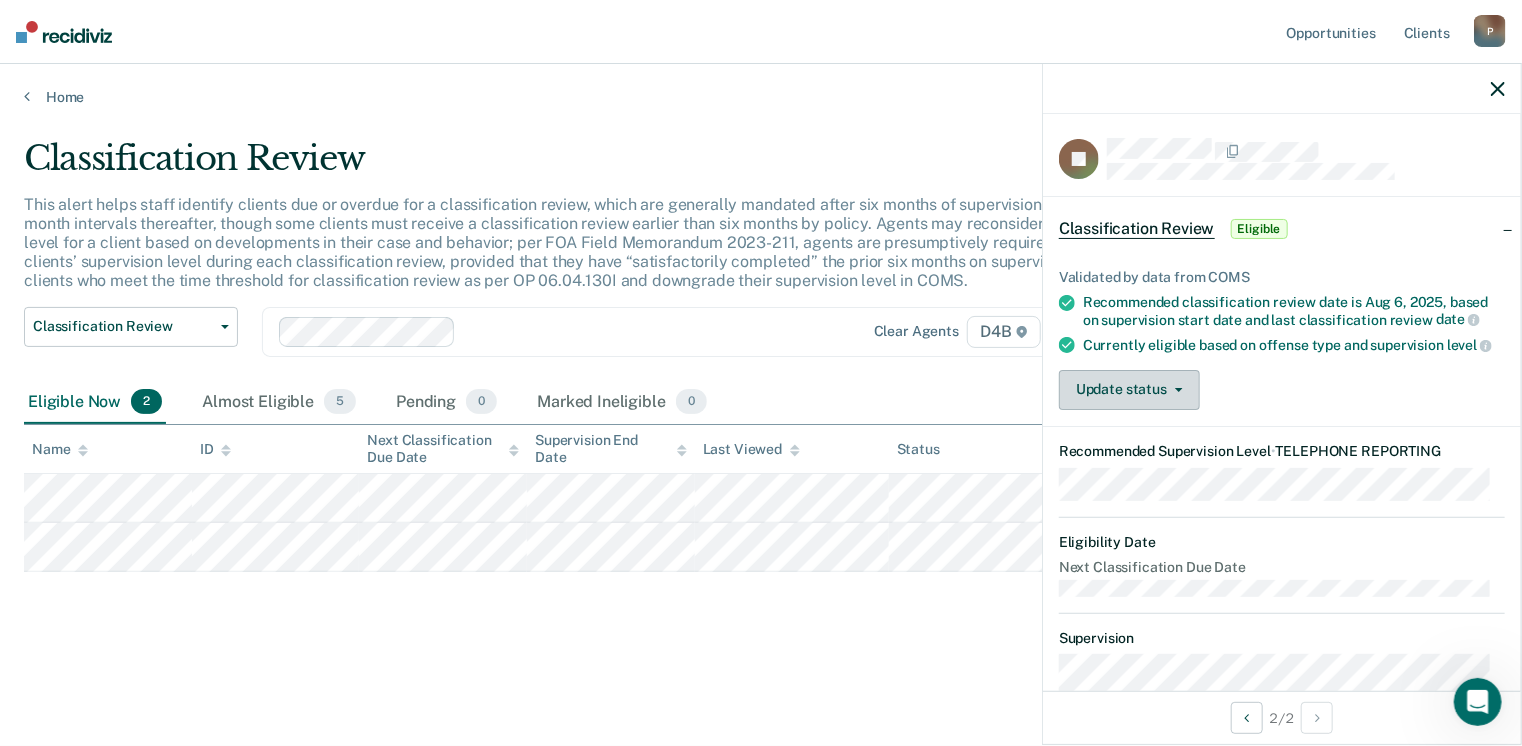 click on "Update status" at bounding box center [1129, 390] 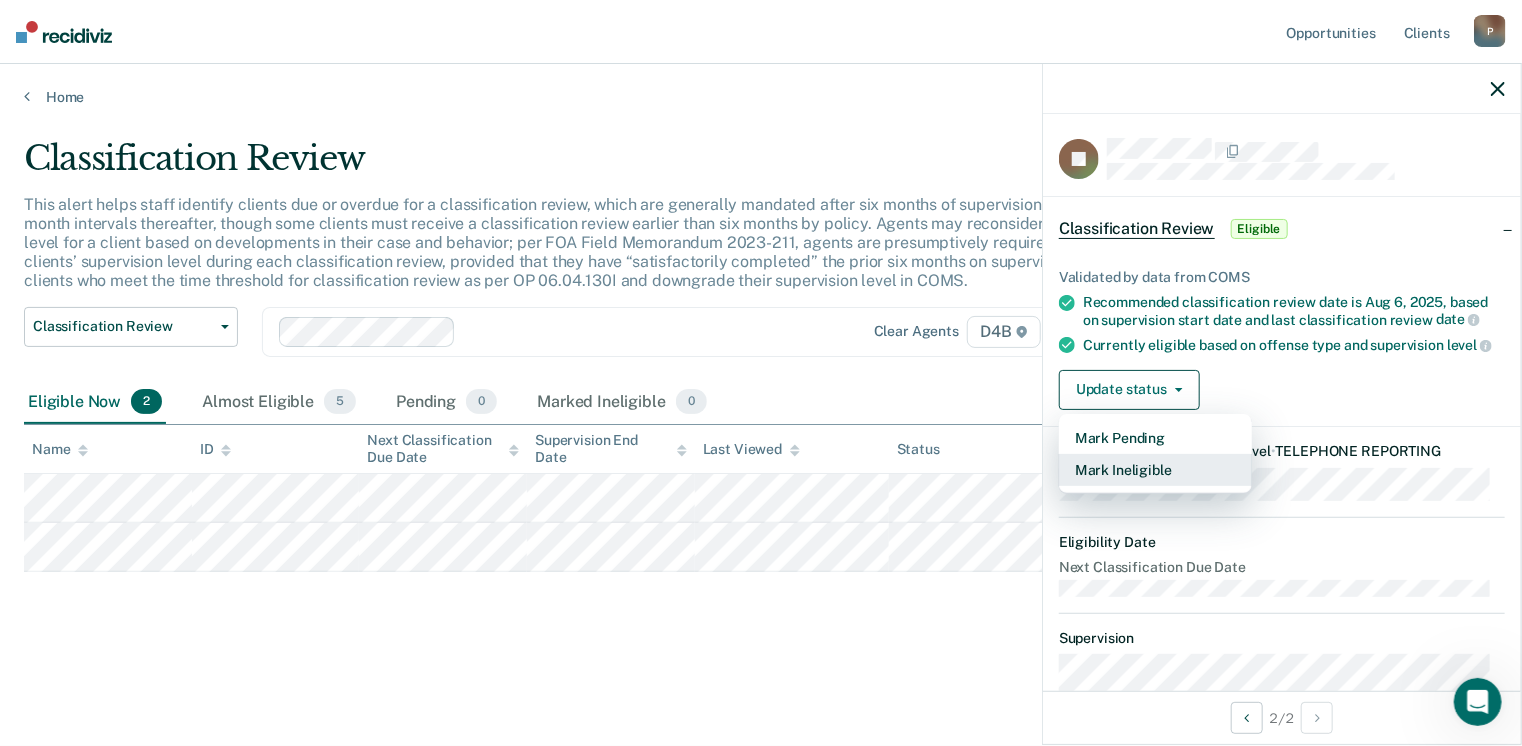 click on "Mark Ineligible" at bounding box center [1155, 470] 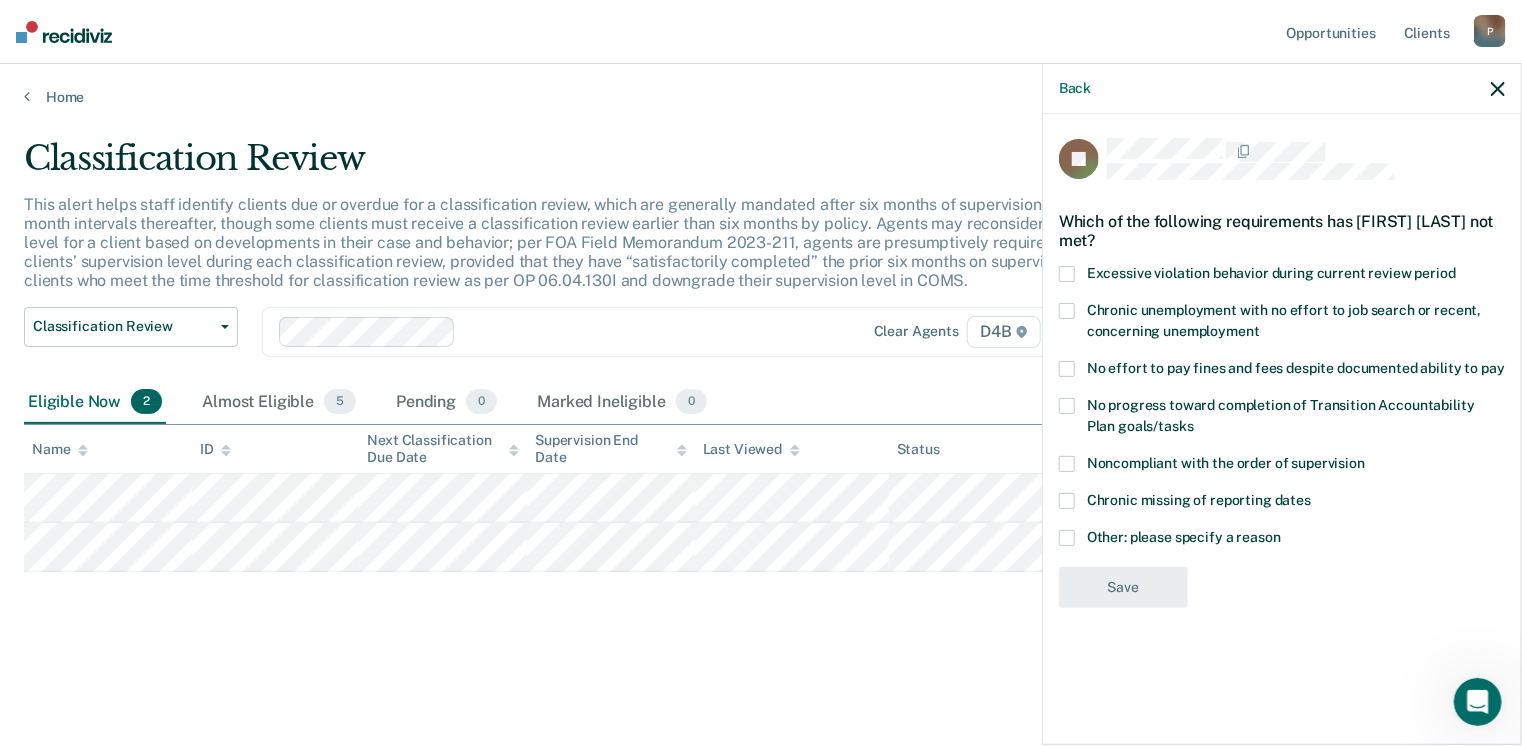 click at bounding box center [1067, 538] 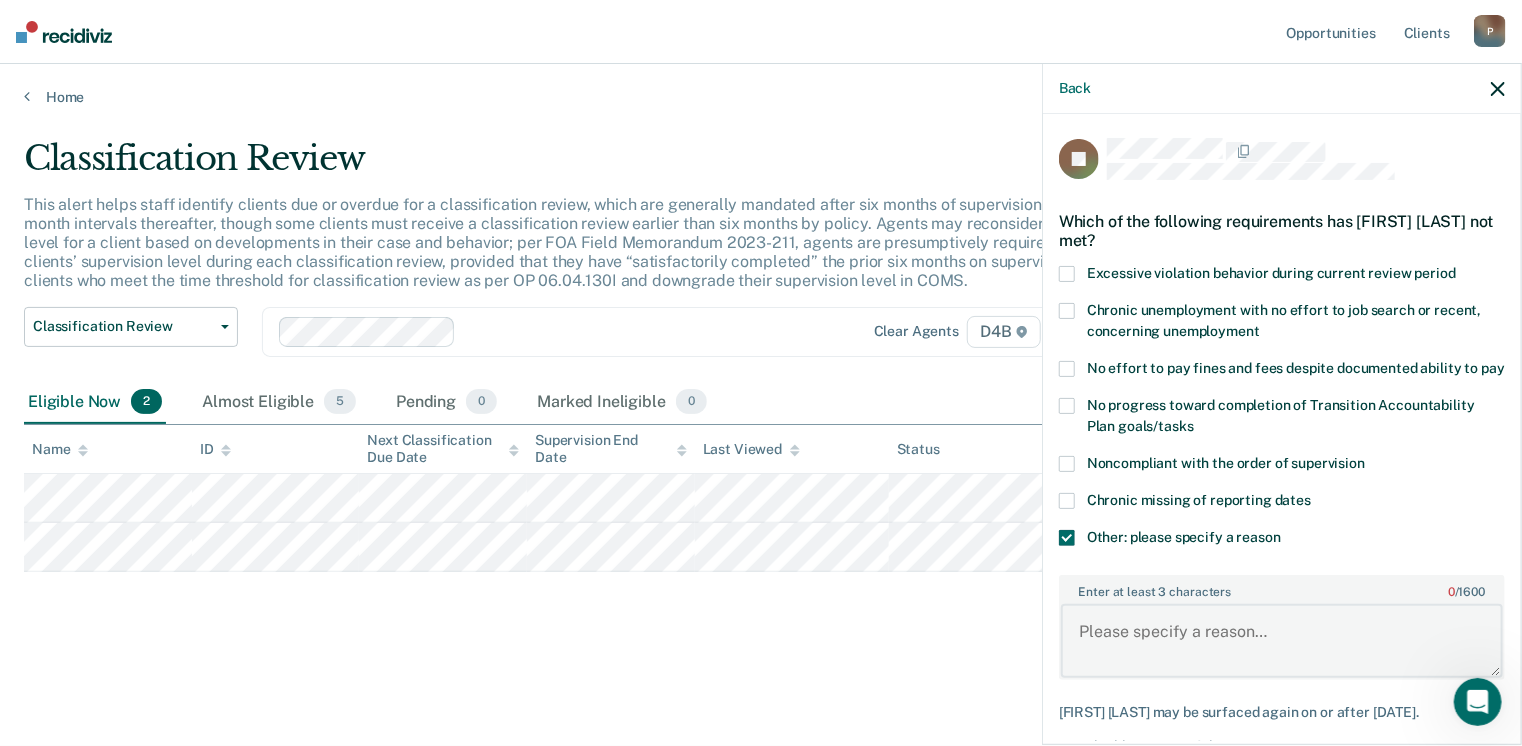 click on "Enter at least 3 characters 0  /  1600" at bounding box center (1282, 641) 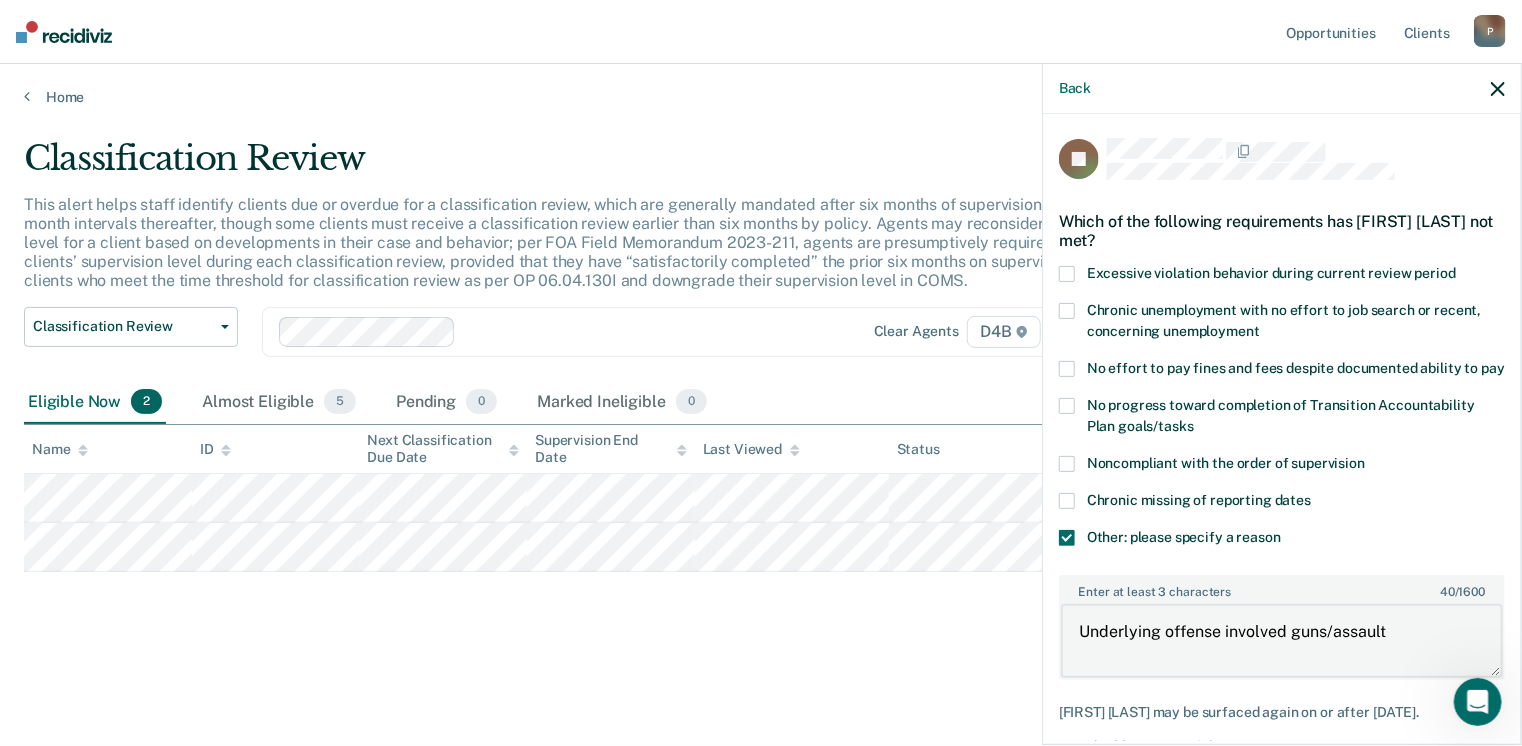 type on "Underlying offense involved guns/assault" 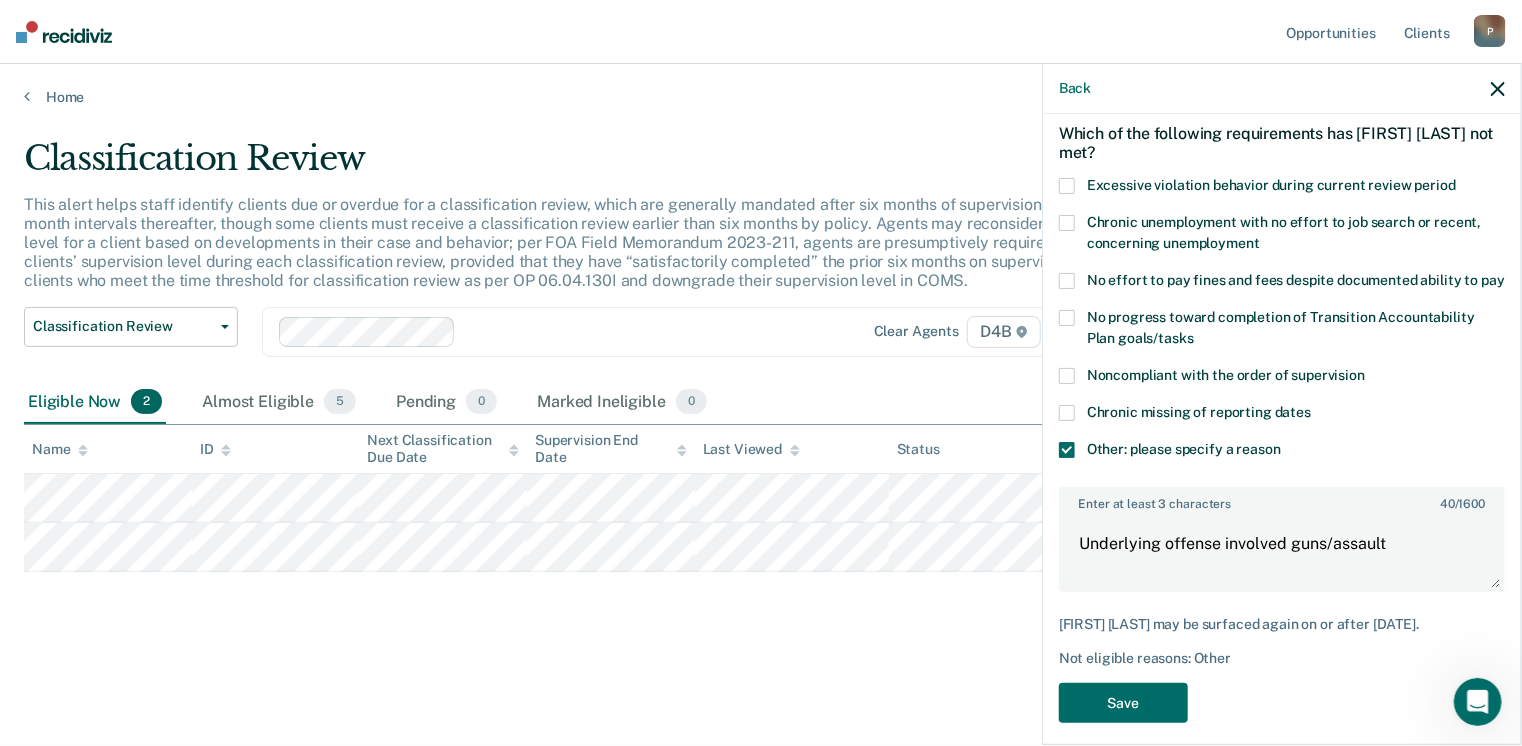 scroll, scrollTop: 123, scrollLeft: 0, axis: vertical 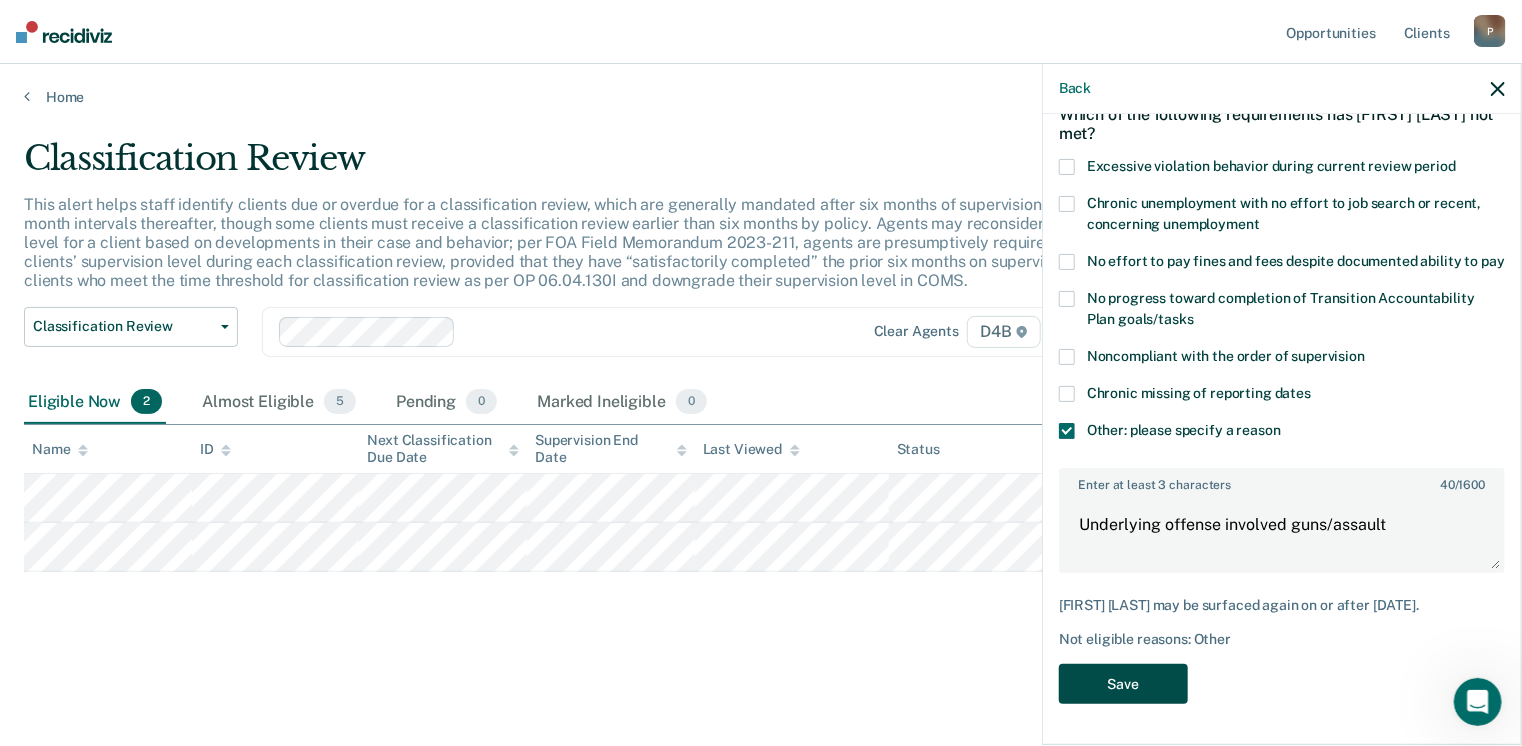 click on "Save" at bounding box center [1123, 684] 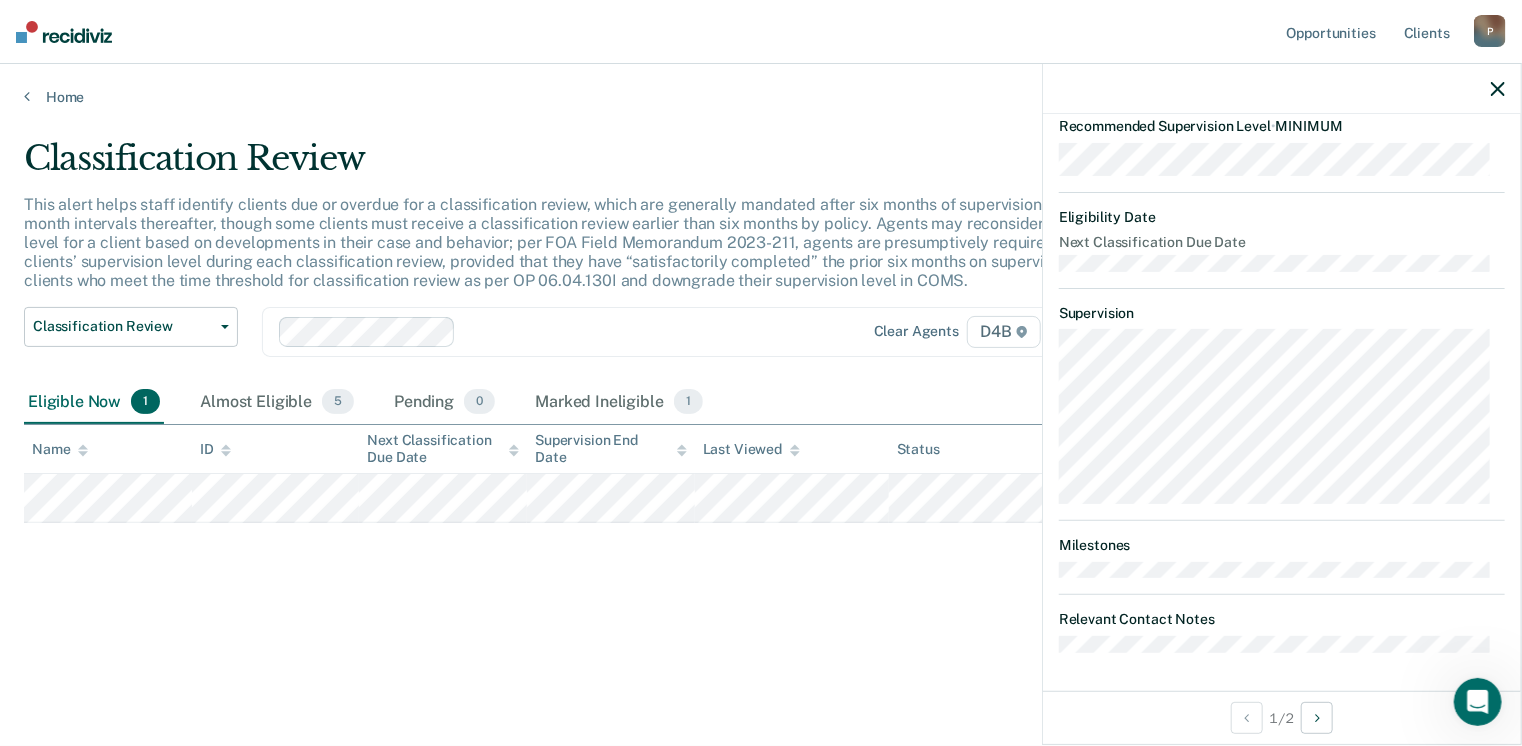 scroll, scrollTop: 337, scrollLeft: 0, axis: vertical 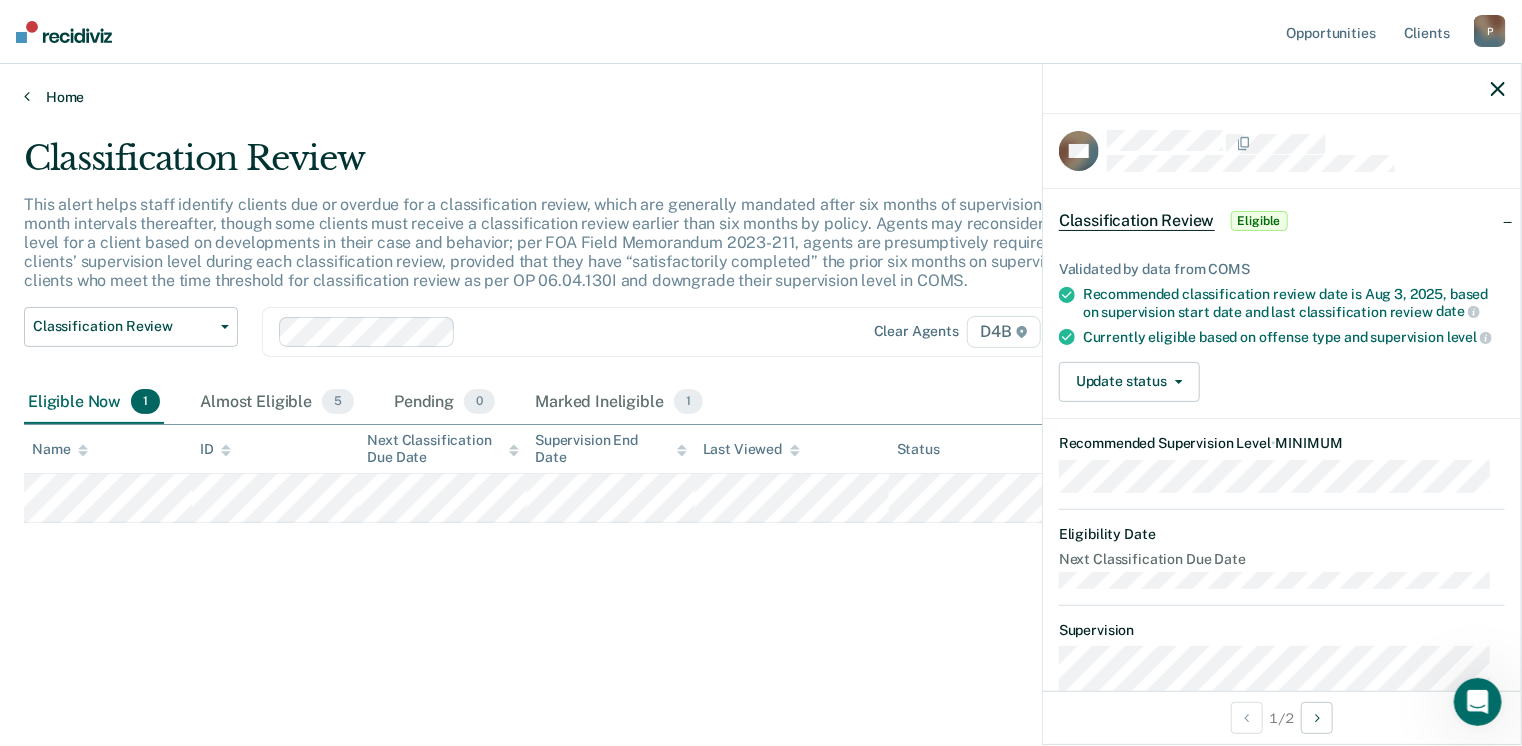 click on "Home" at bounding box center [761, 97] 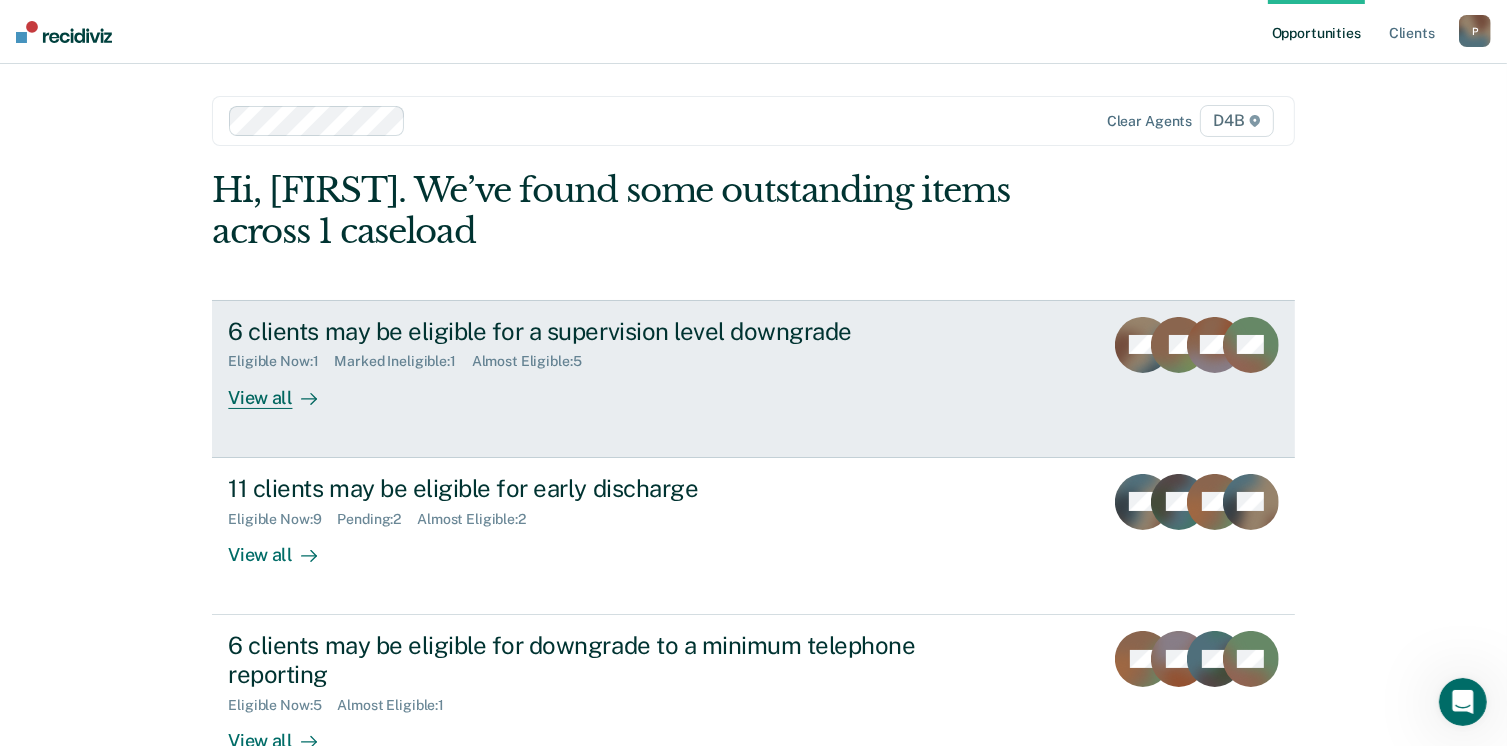 click on "View all" at bounding box center [284, 389] 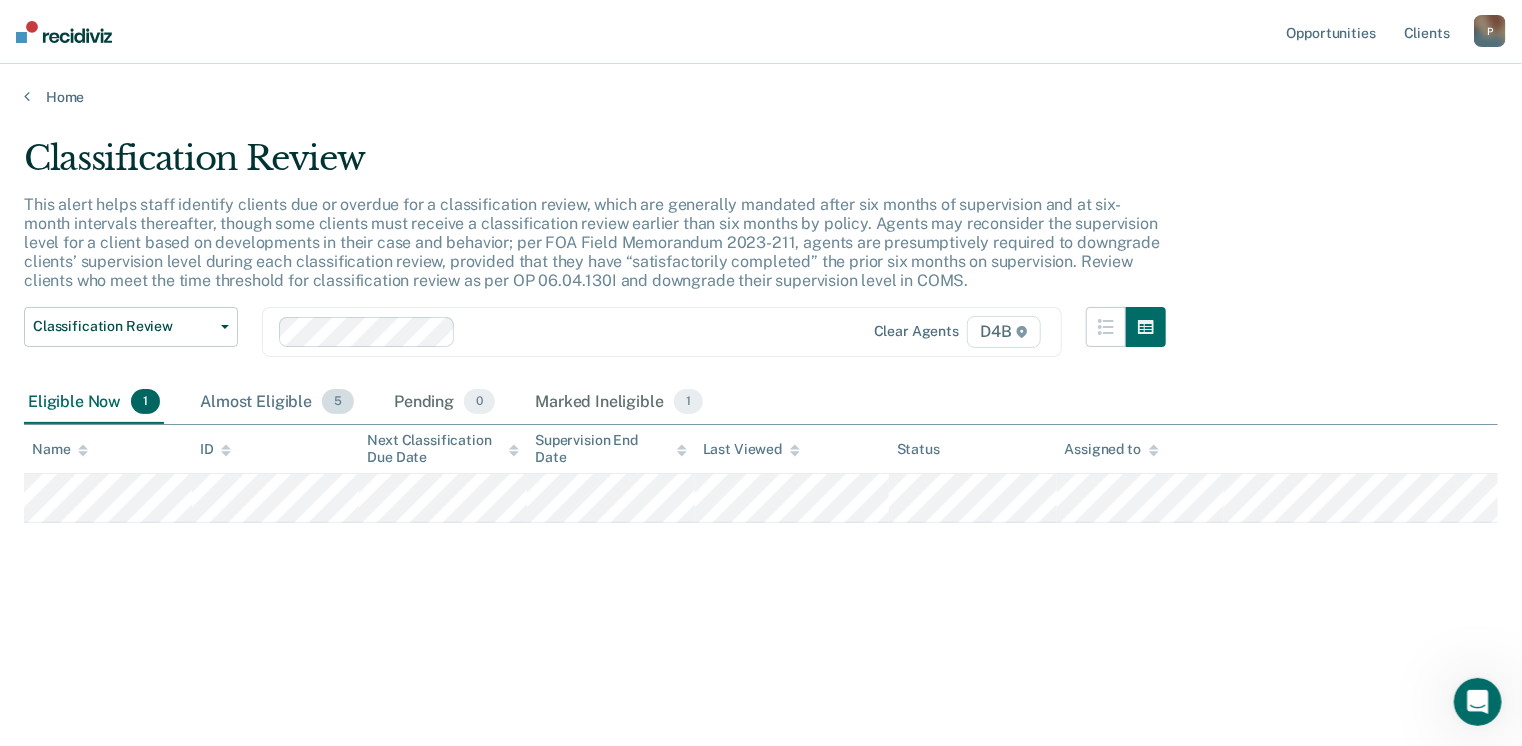 click on "Almost Eligible 5" at bounding box center (277, 403) 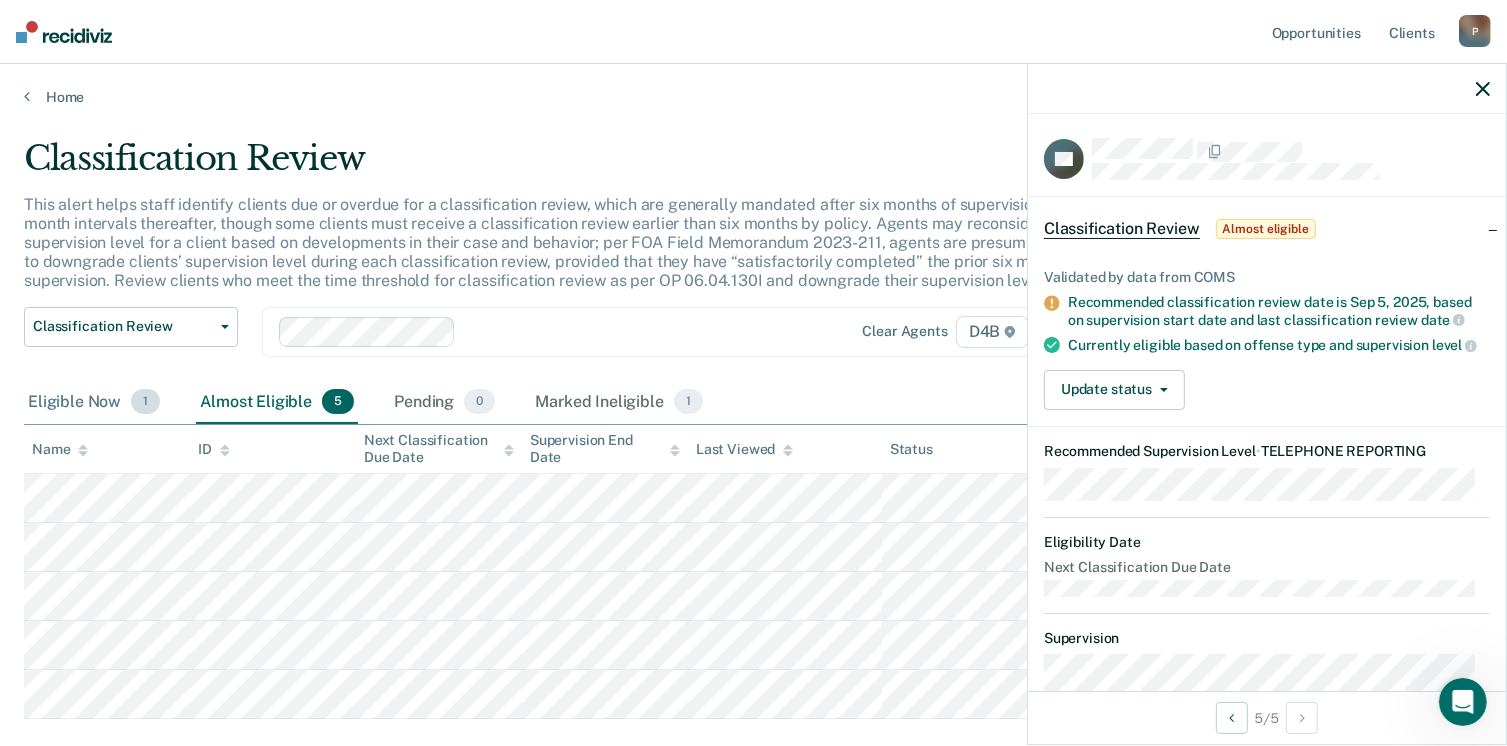 click on "Eligible Now 1" at bounding box center (94, 403) 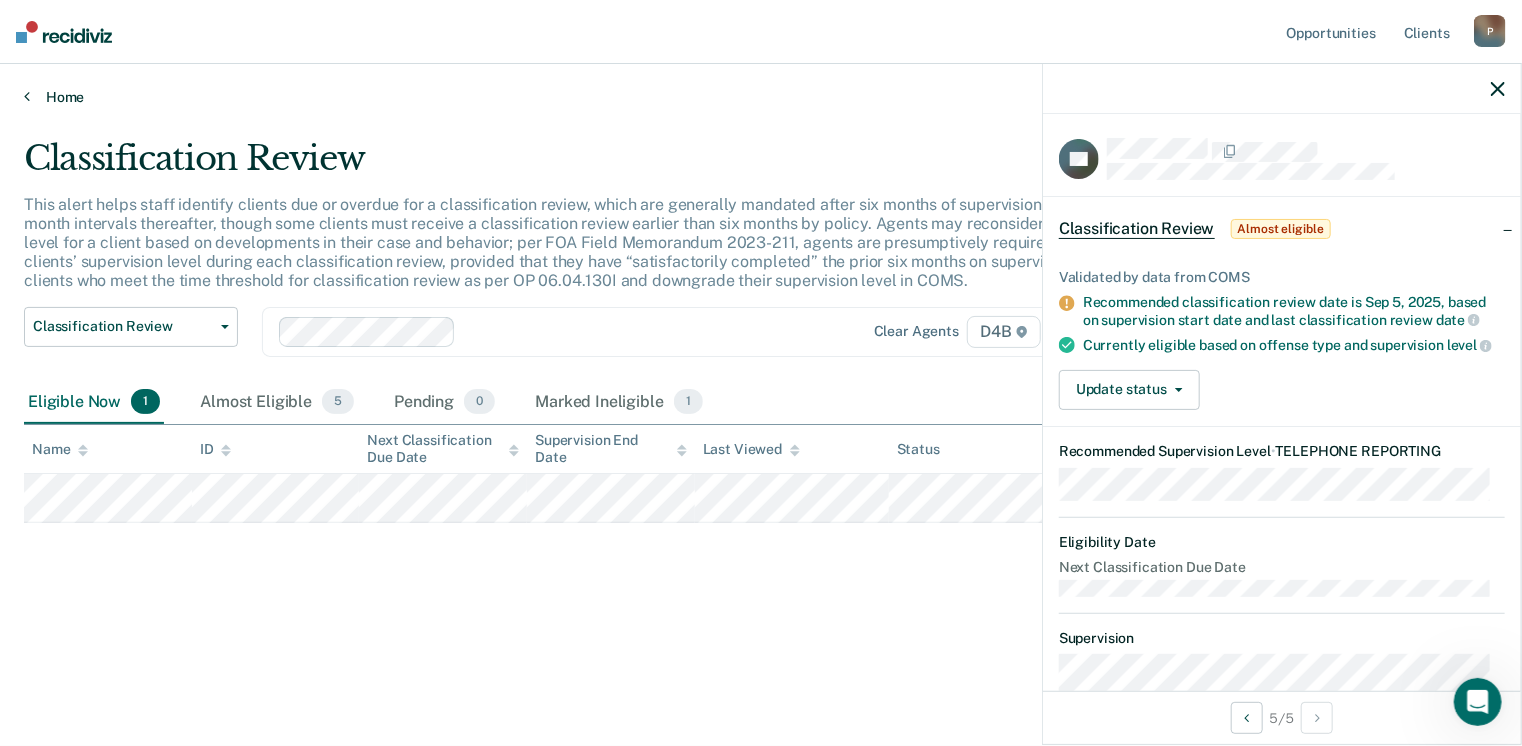 click on "Home" at bounding box center [761, 97] 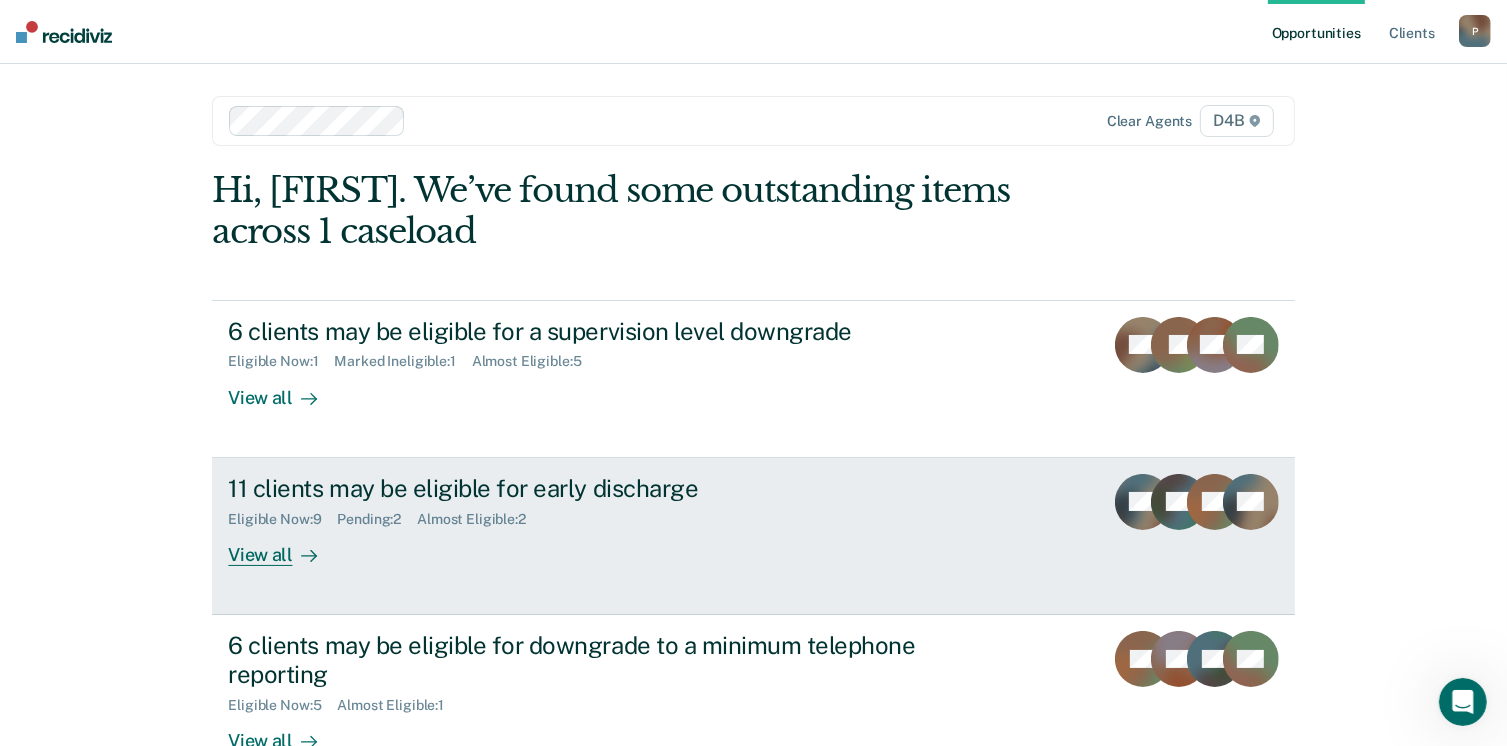 click on "View all" at bounding box center (284, 546) 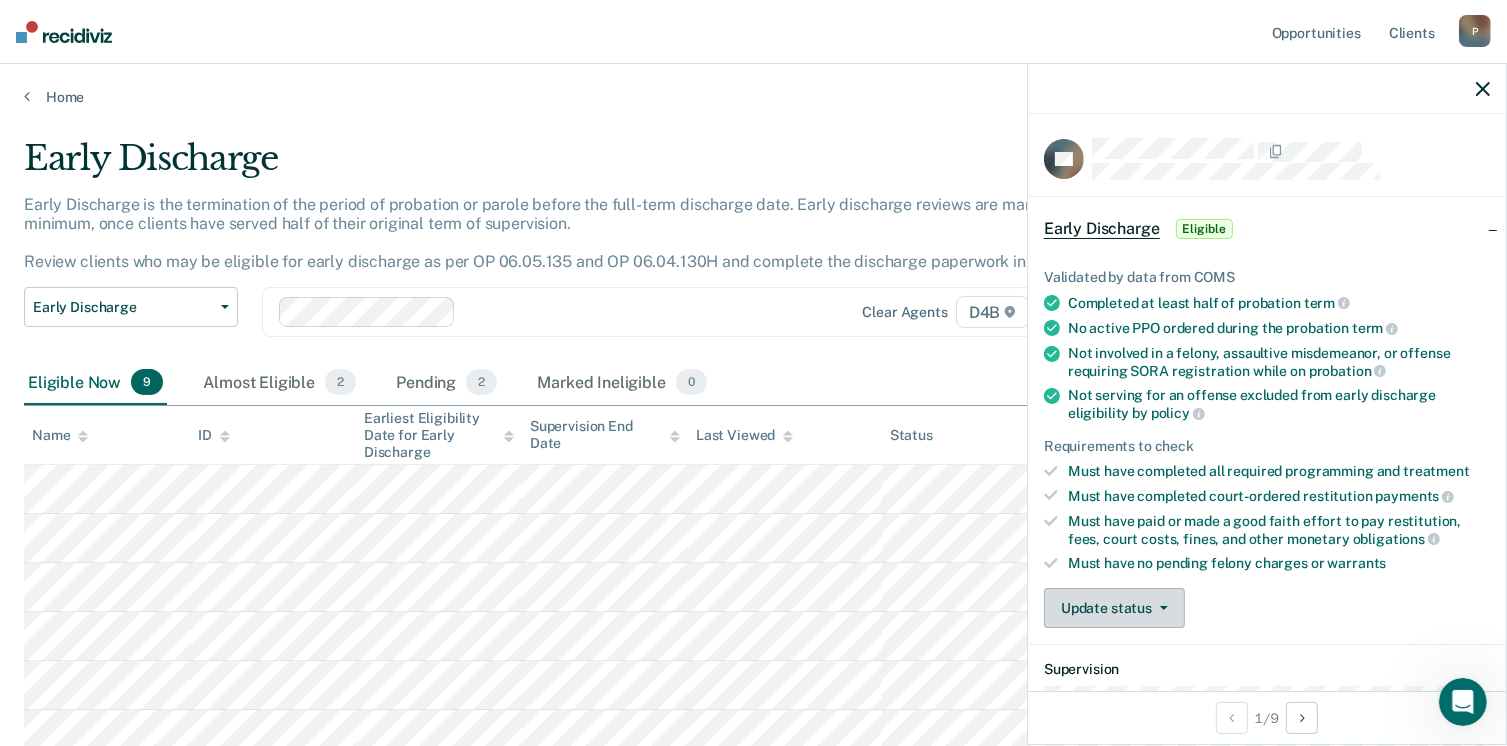 click on "Update status" at bounding box center (1114, 608) 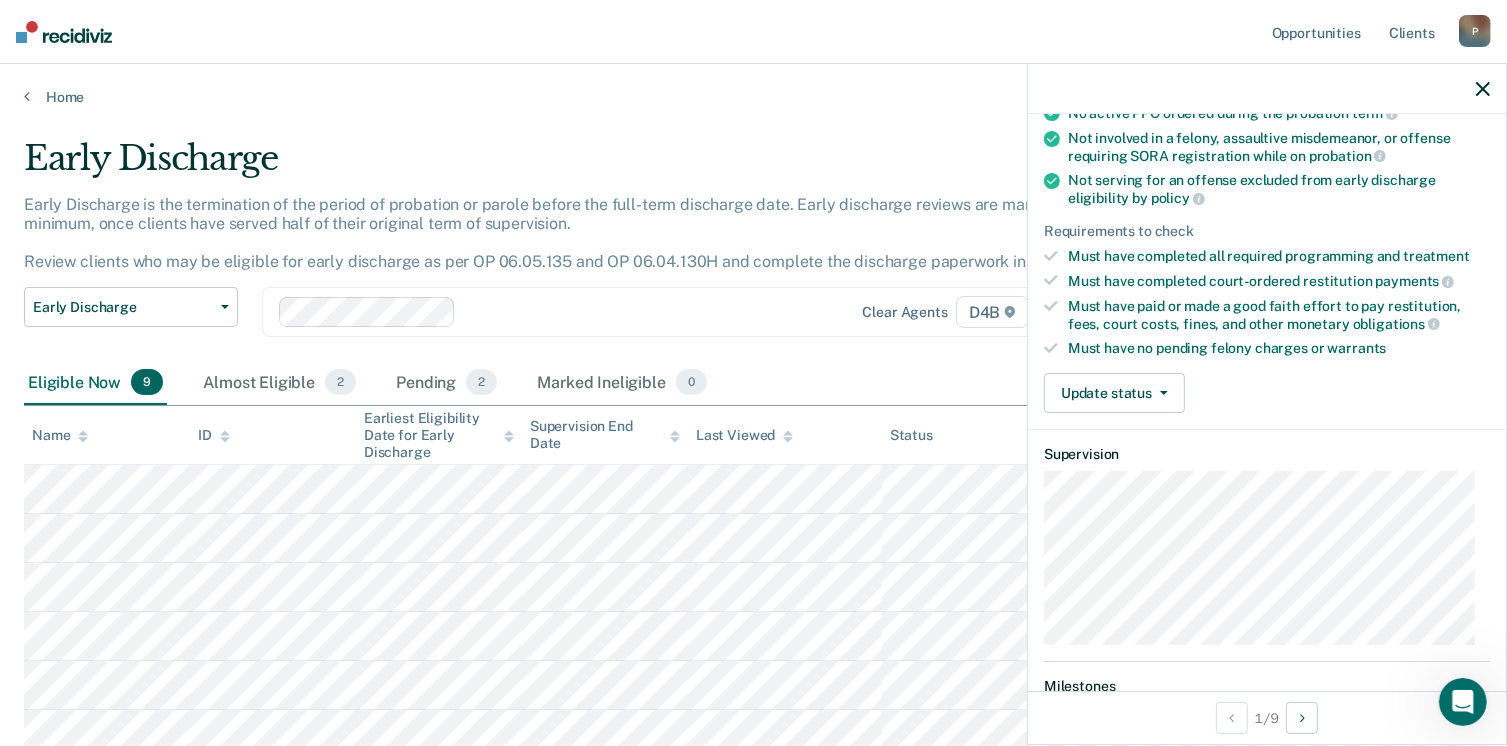 scroll, scrollTop: 228, scrollLeft: 0, axis: vertical 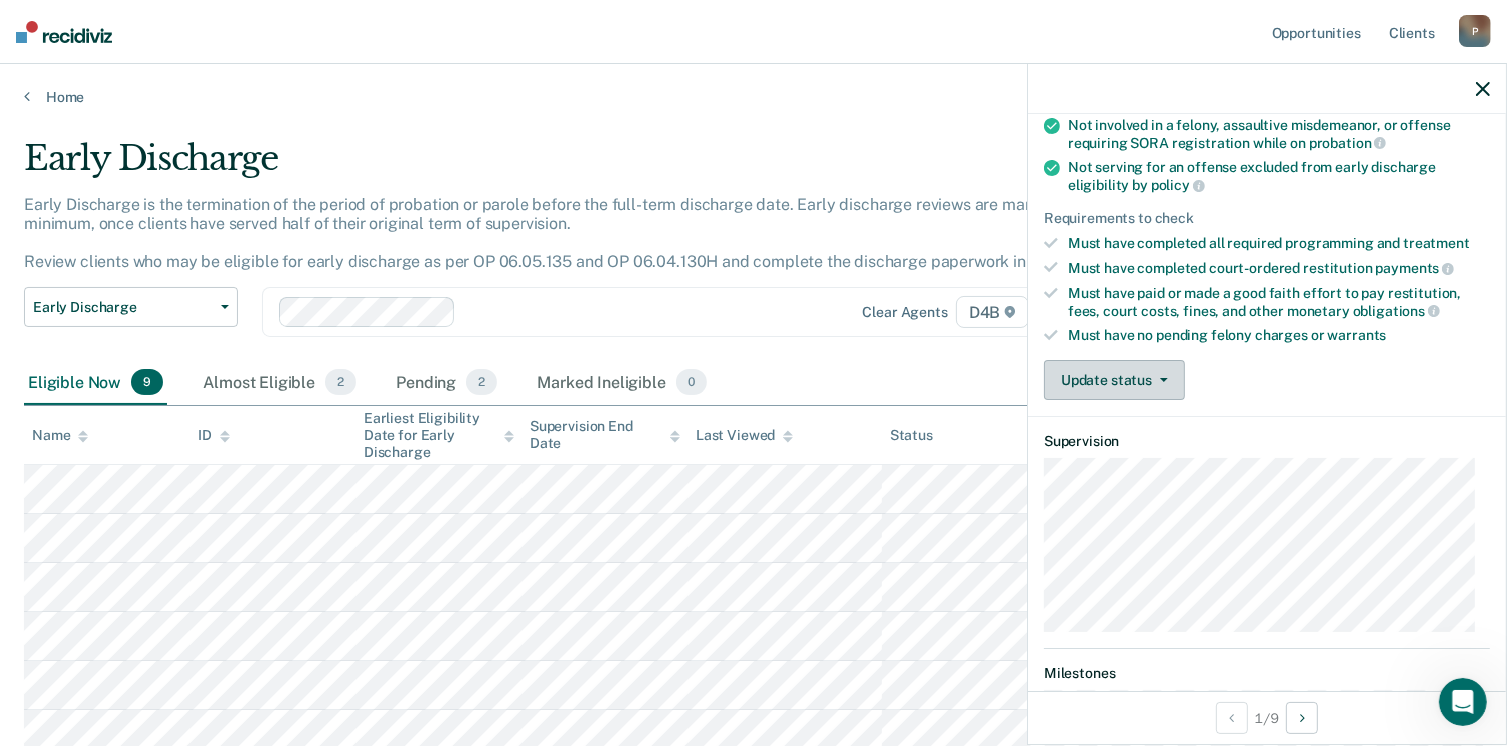 click on "Update status" at bounding box center [1114, 380] 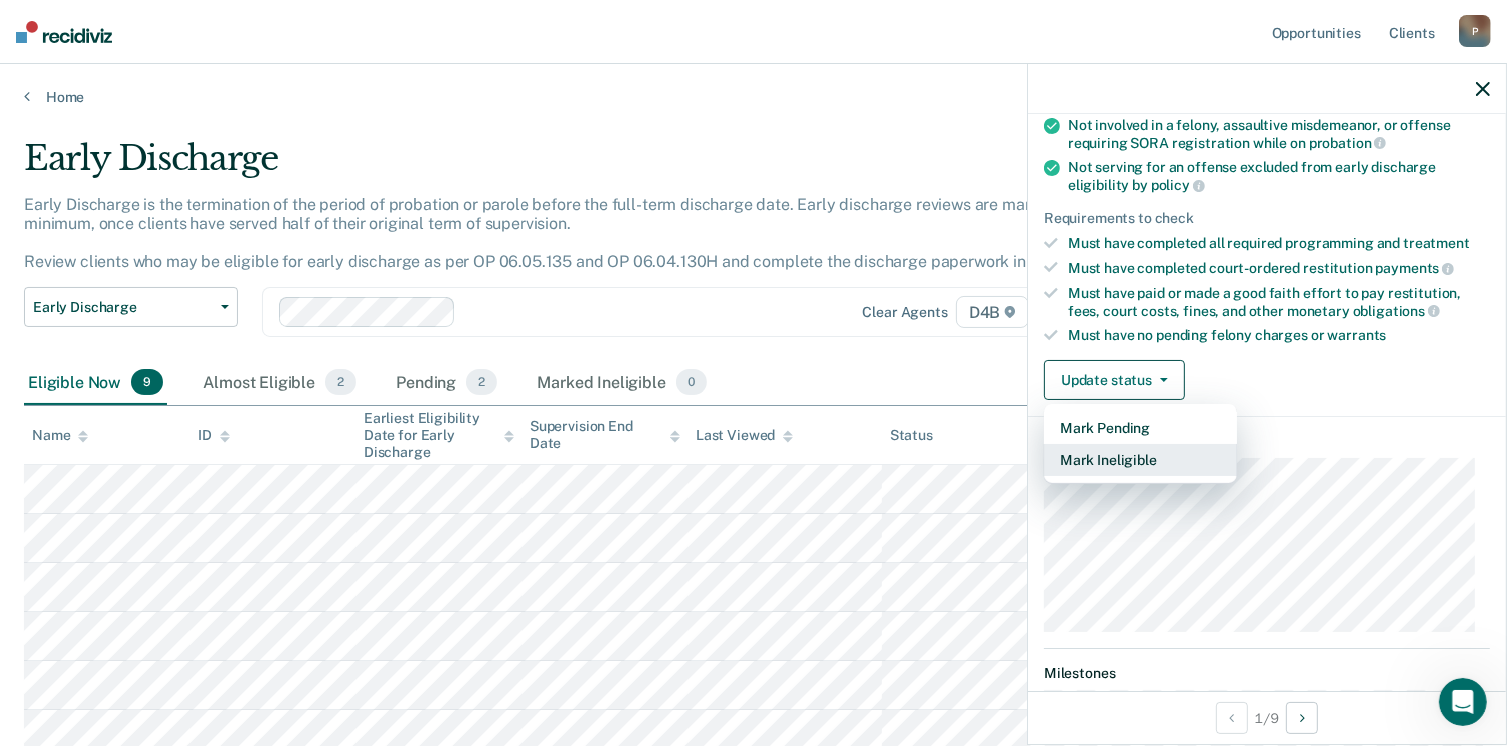 click on "Mark Ineligible" at bounding box center [1140, 460] 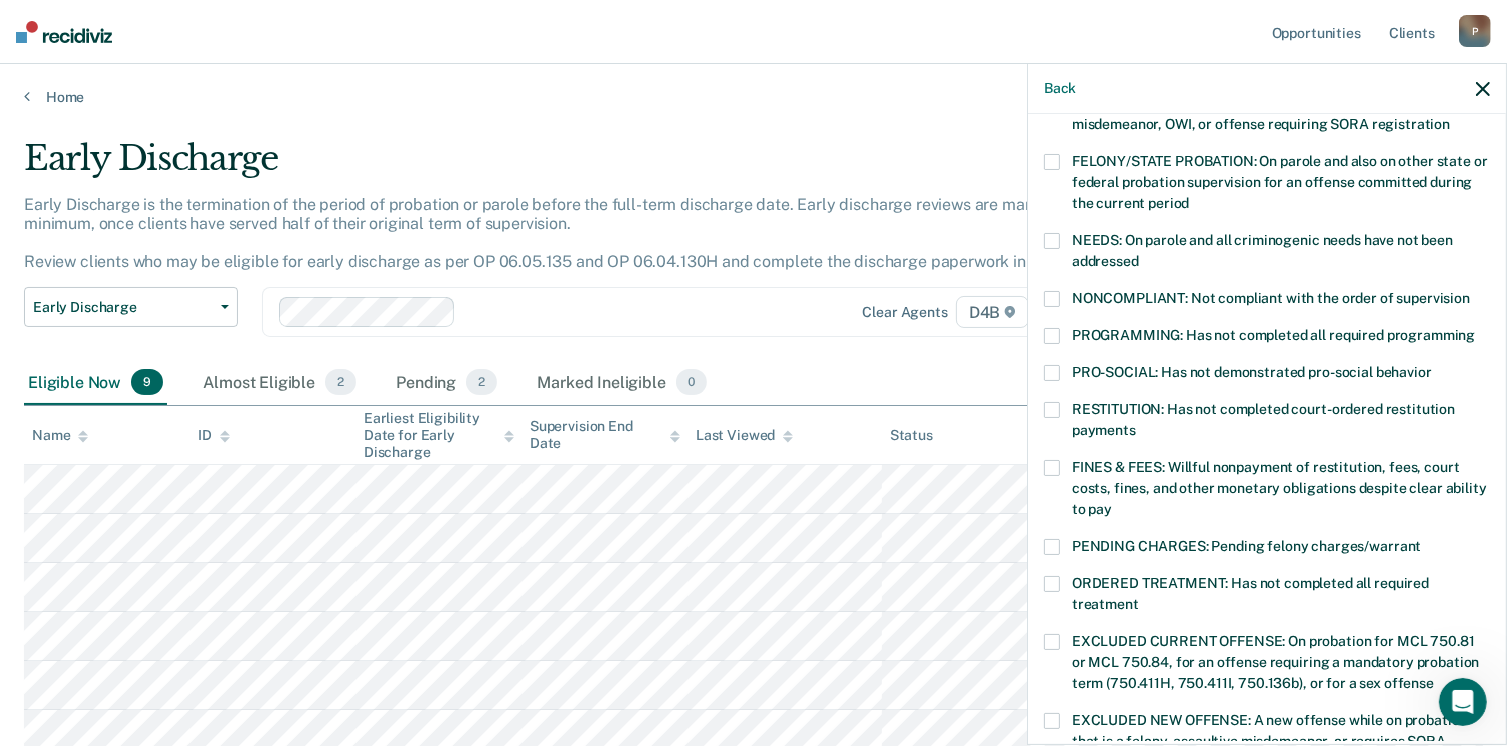 click at bounding box center [1052, 410] 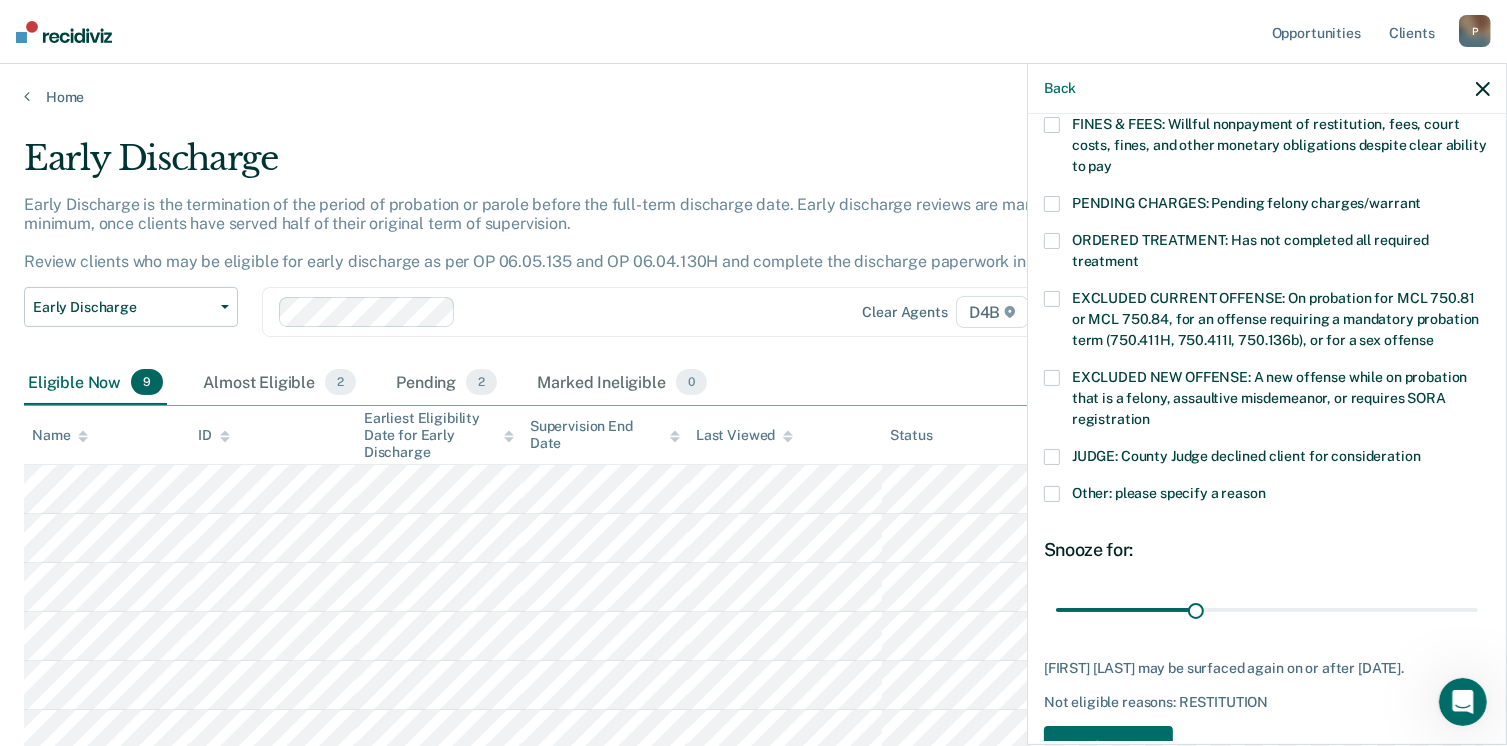 scroll, scrollTop: 647, scrollLeft: 0, axis: vertical 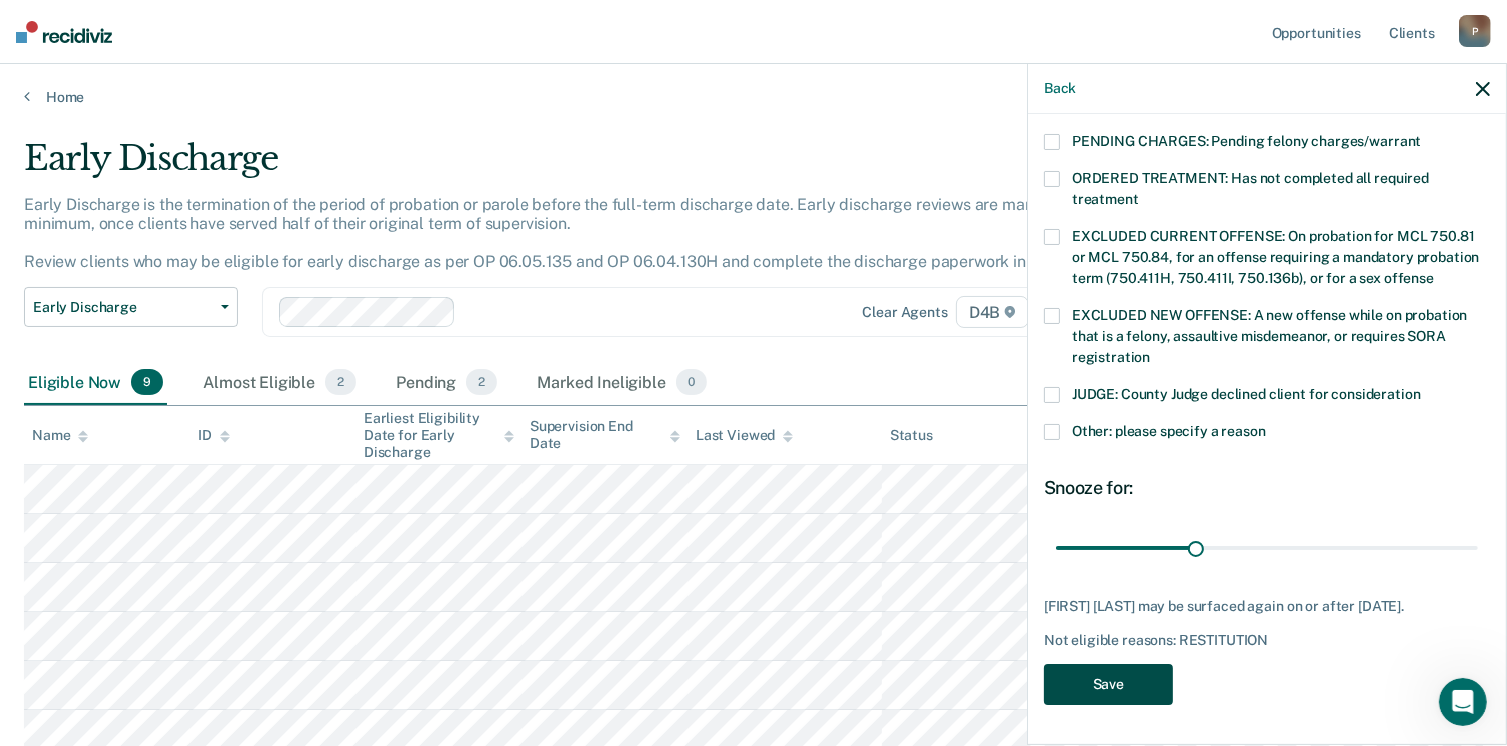 click on "Save" at bounding box center (1108, 684) 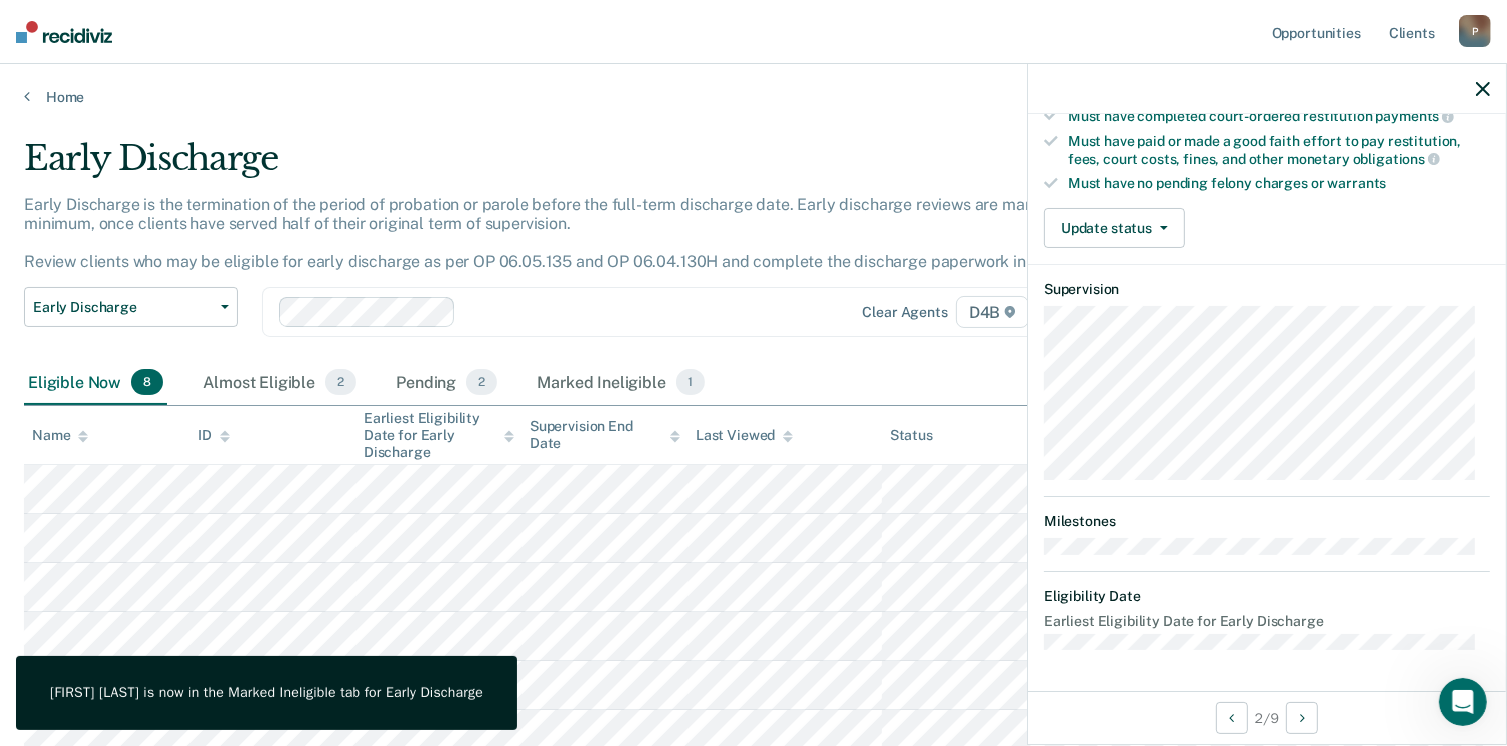 scroll, scrollTop: 371, scrollLeft: 0, axis: vertical 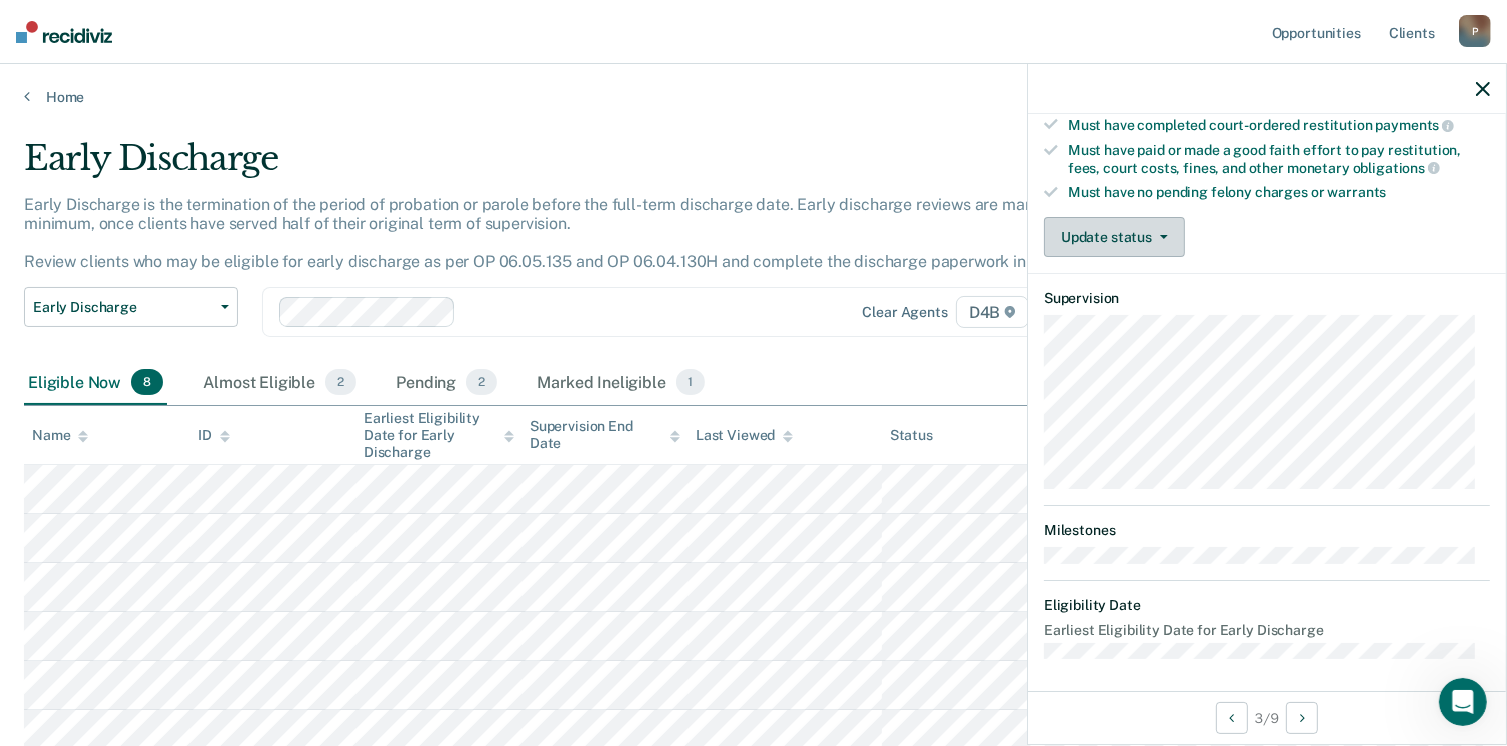 click on "Update status" at bounding box center (1114, 237) 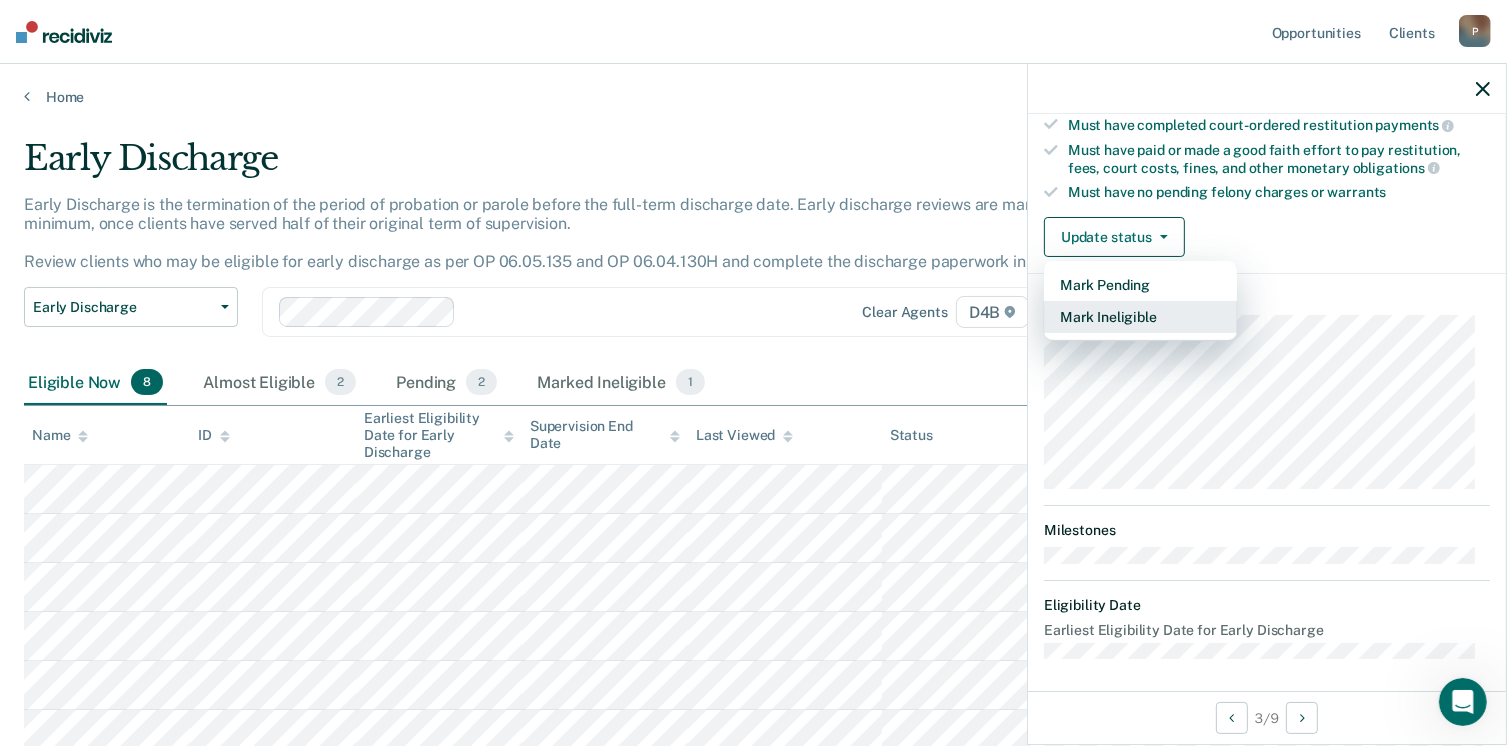 click on "Mark Ineligible" at bounding box center [1140, 317] 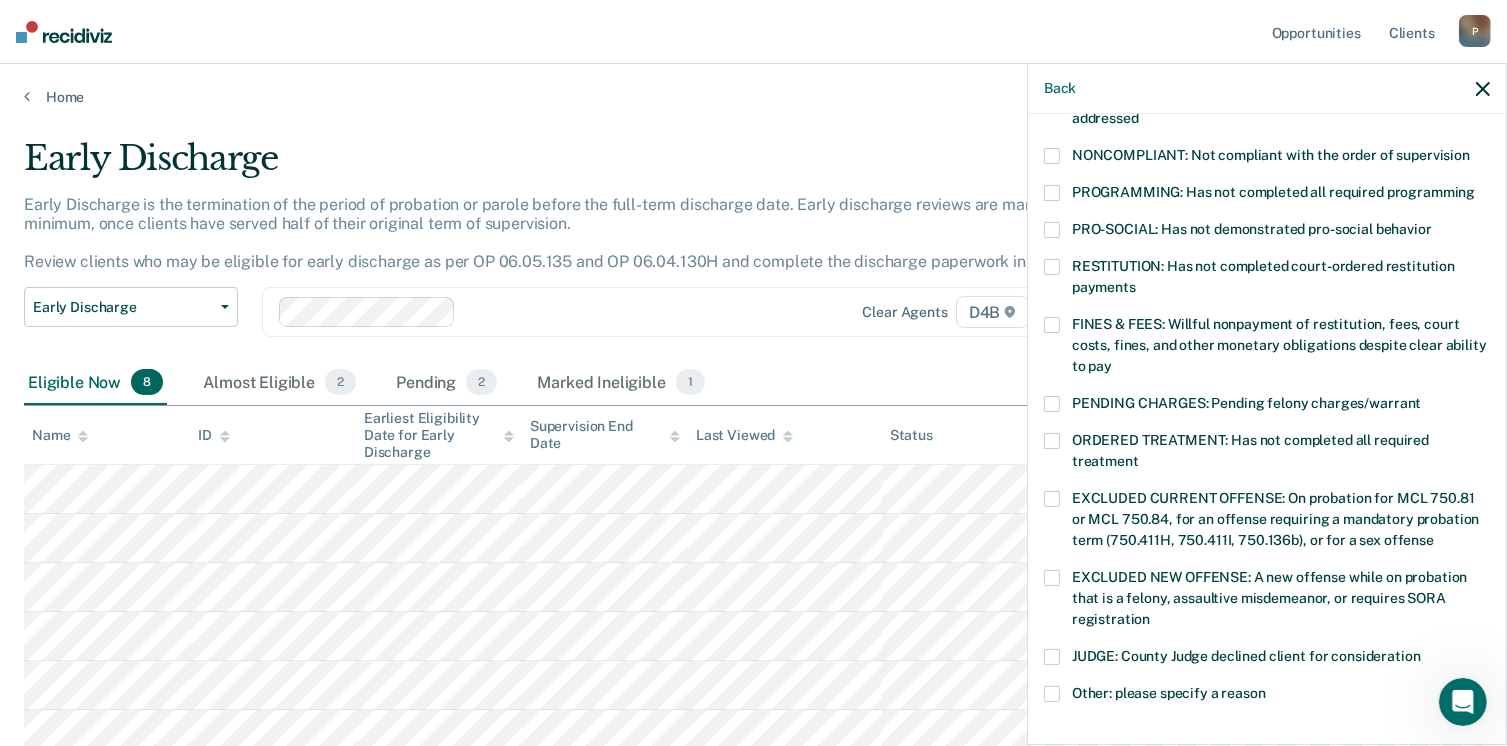 click at bounding box center [1052, 193] 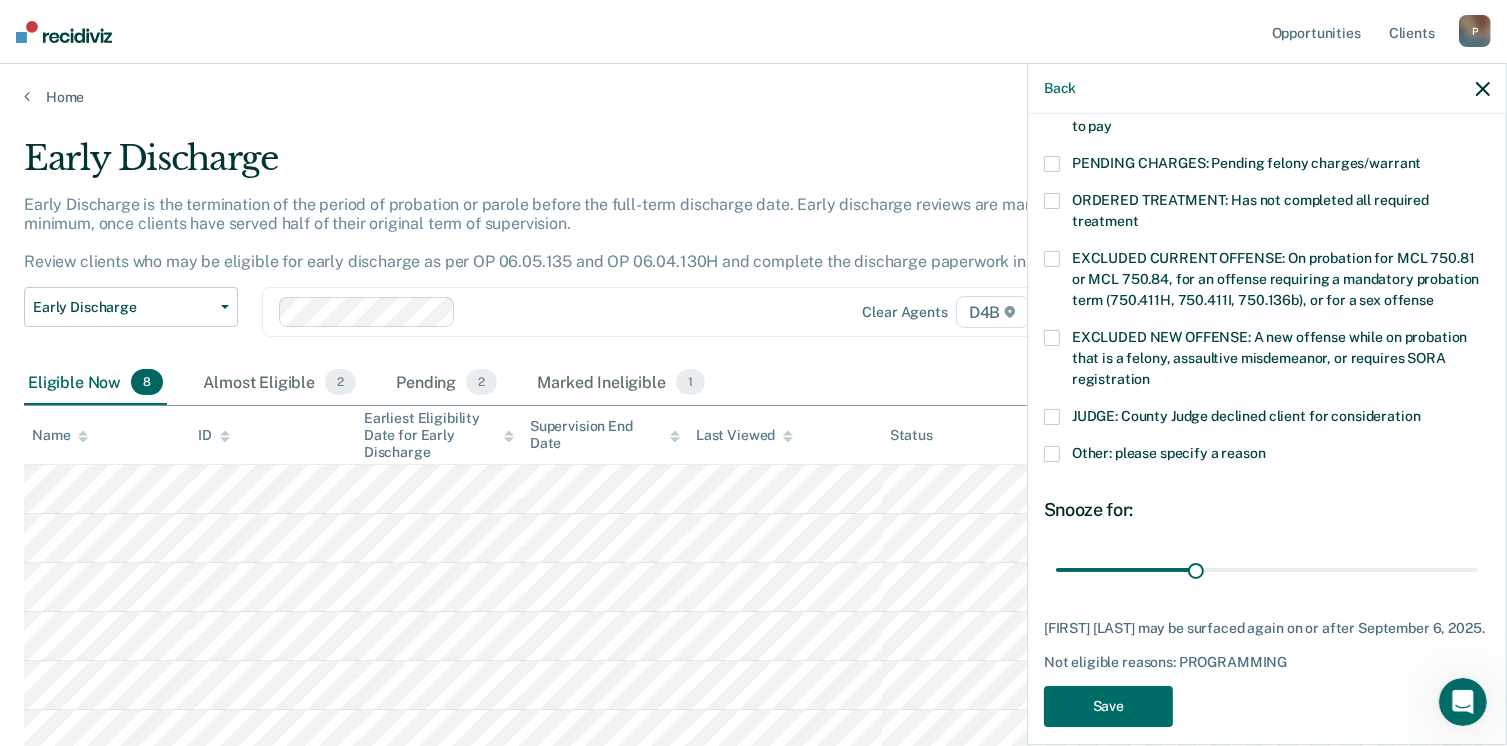 scroll, scrollTop: 647, scrollLeft: 0, axis: vertical 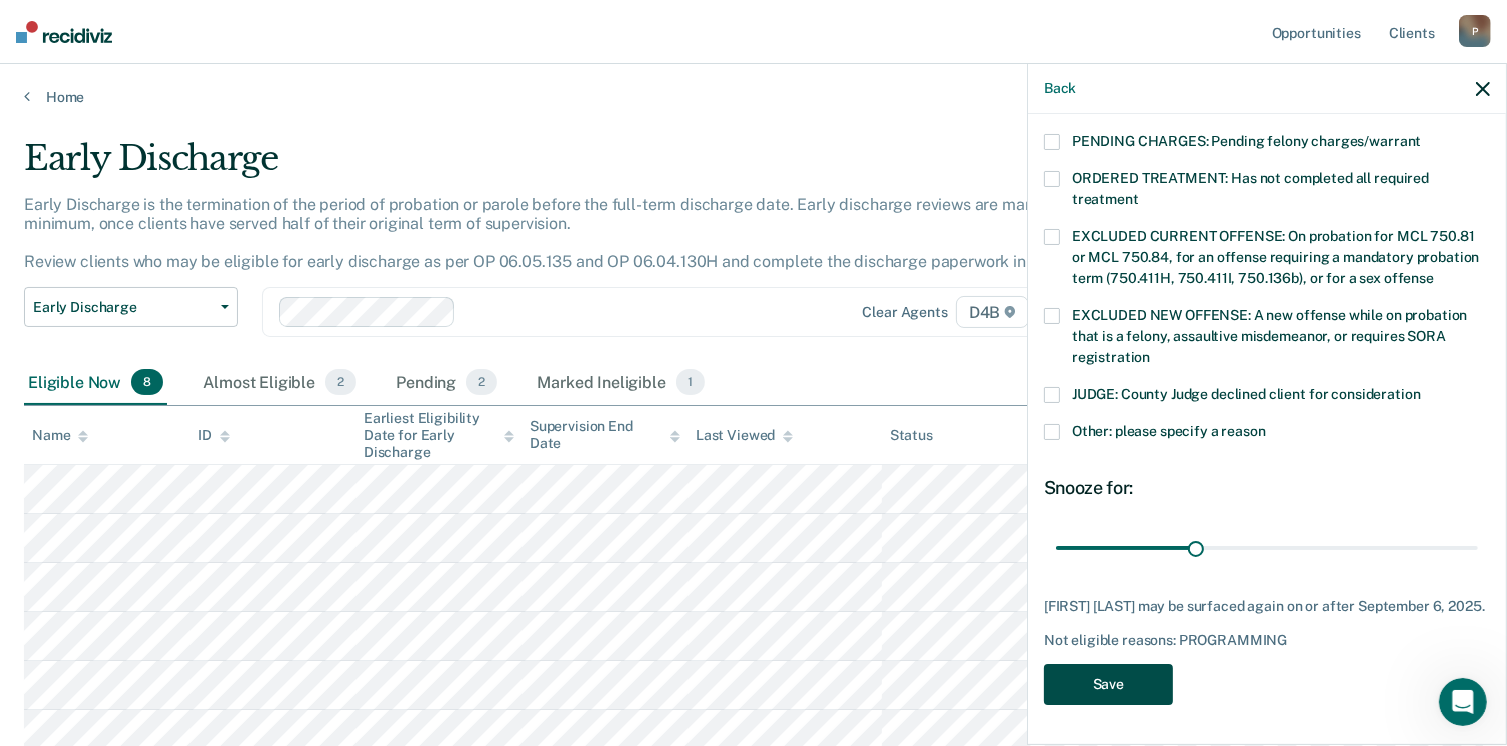 click on "Save" at bounding box center (1108, 684) 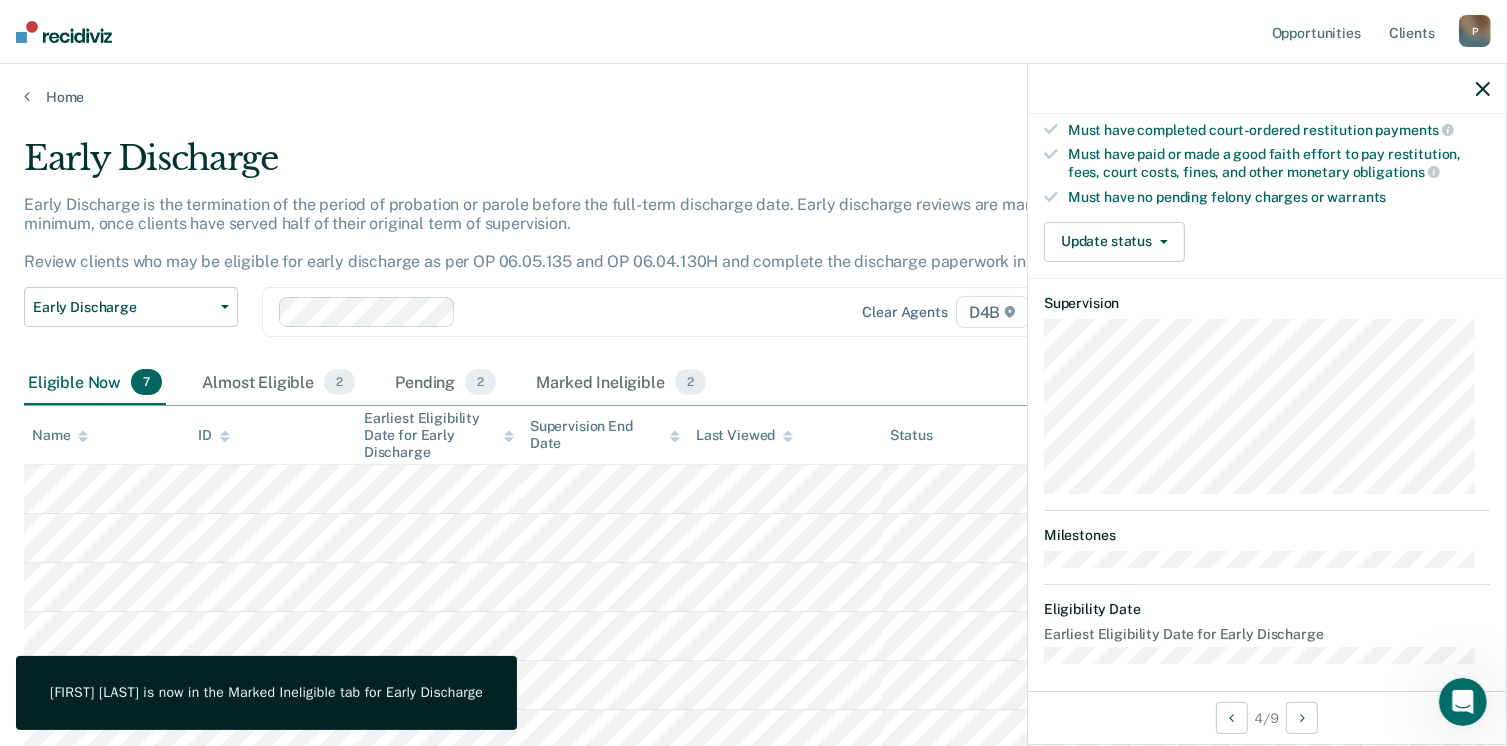 scroll, scrollTop: 520, scrollLeft: 0, axis: vertical 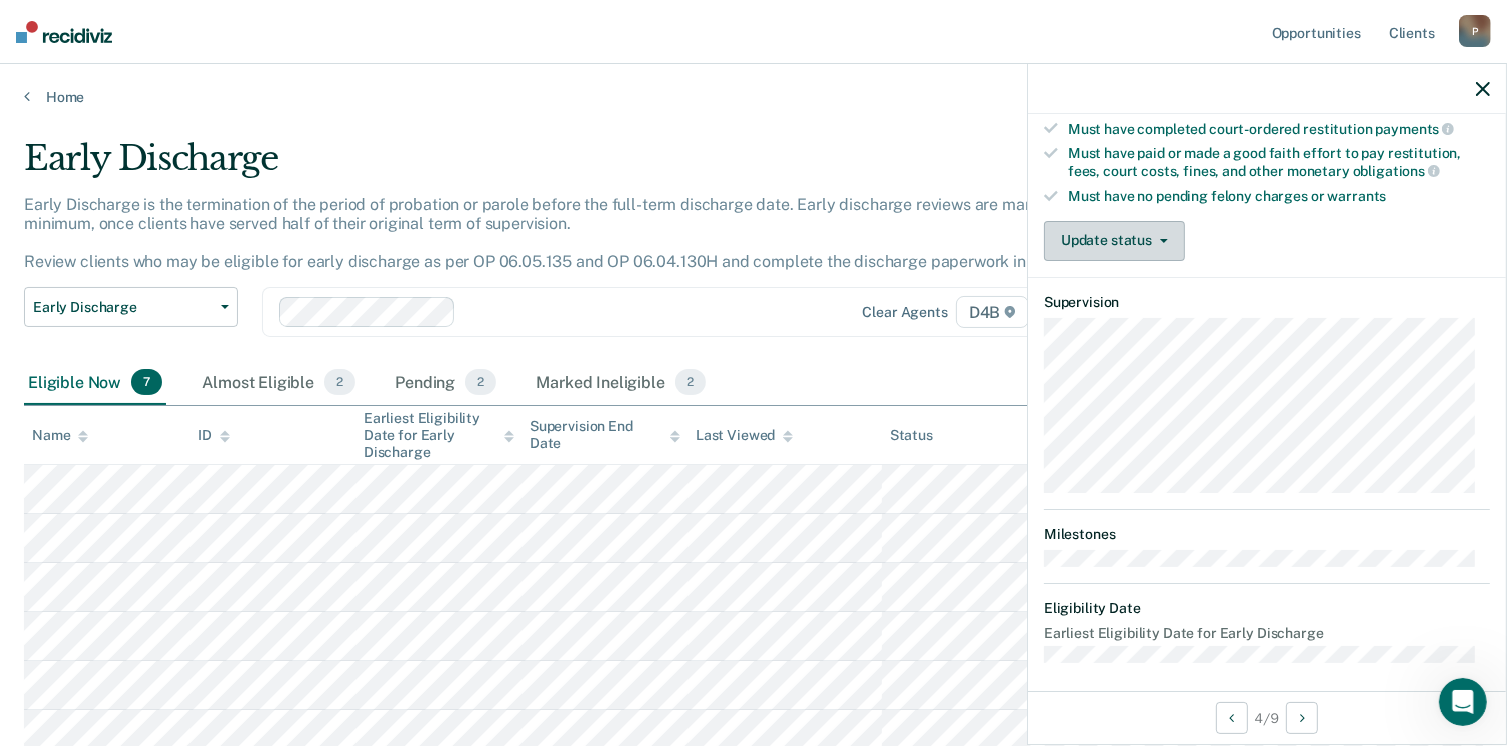 click on "Update status" at bounding box center (1114, 241) 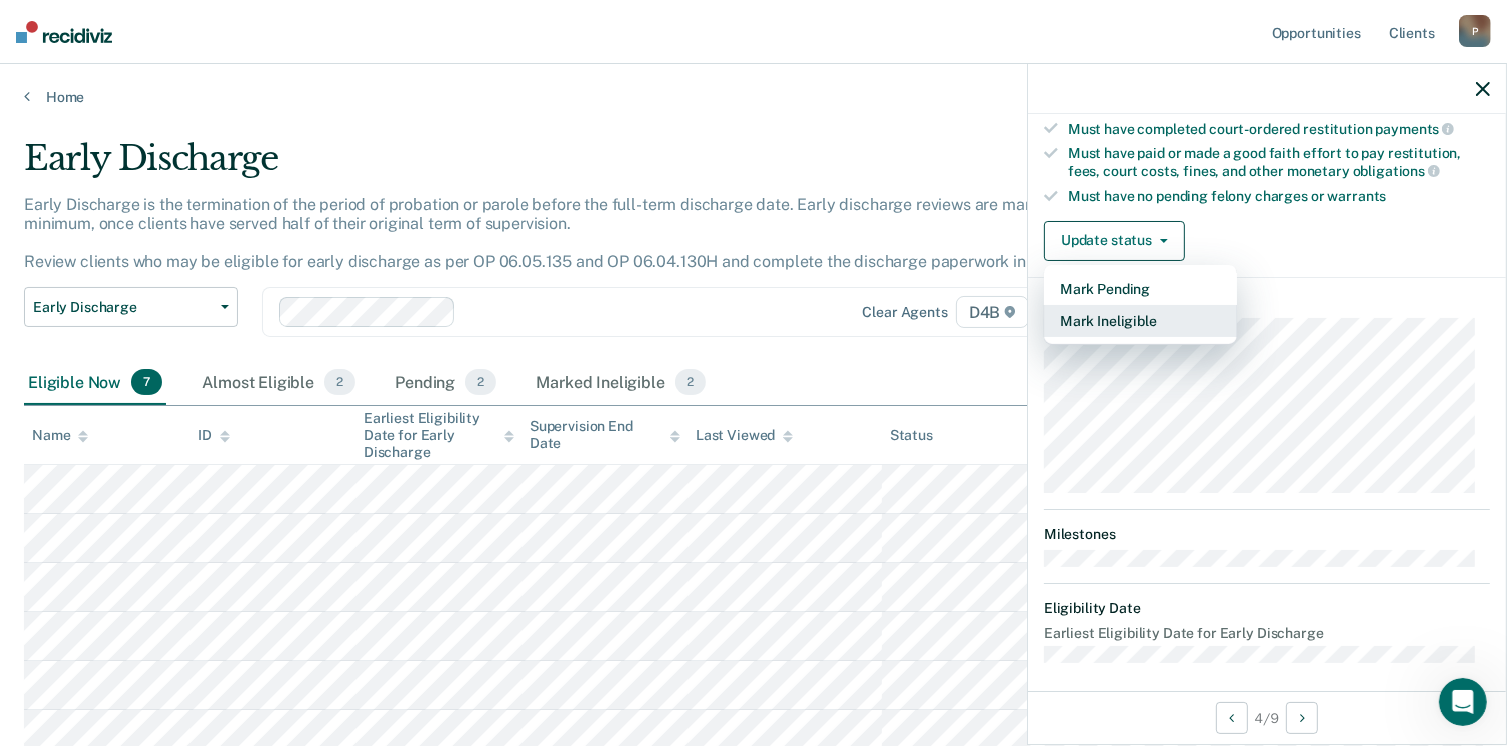 click on "Mark Ineligible" at bounding box center (1140, 321) 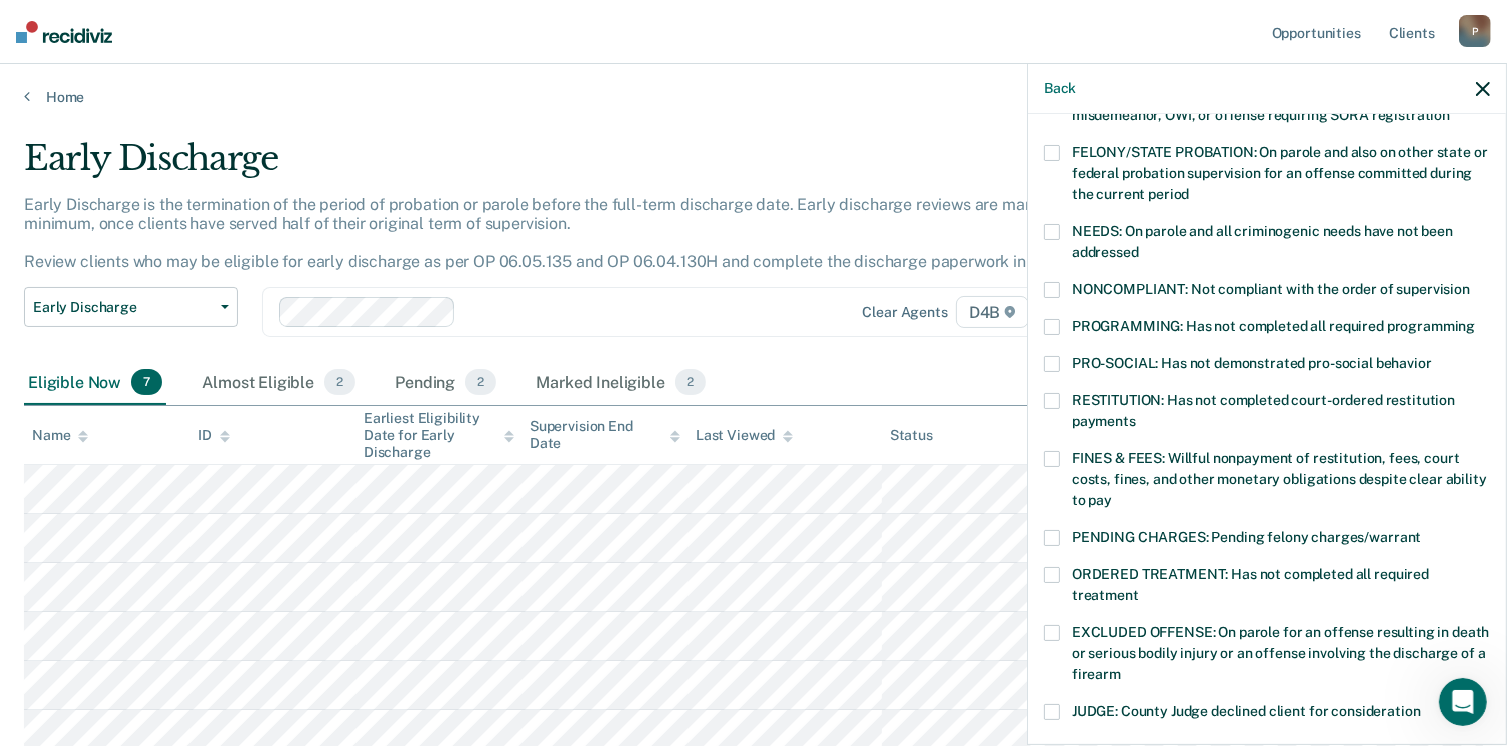 scroll, scrollTop: 222, scrollLeft: 0, axis: vertical 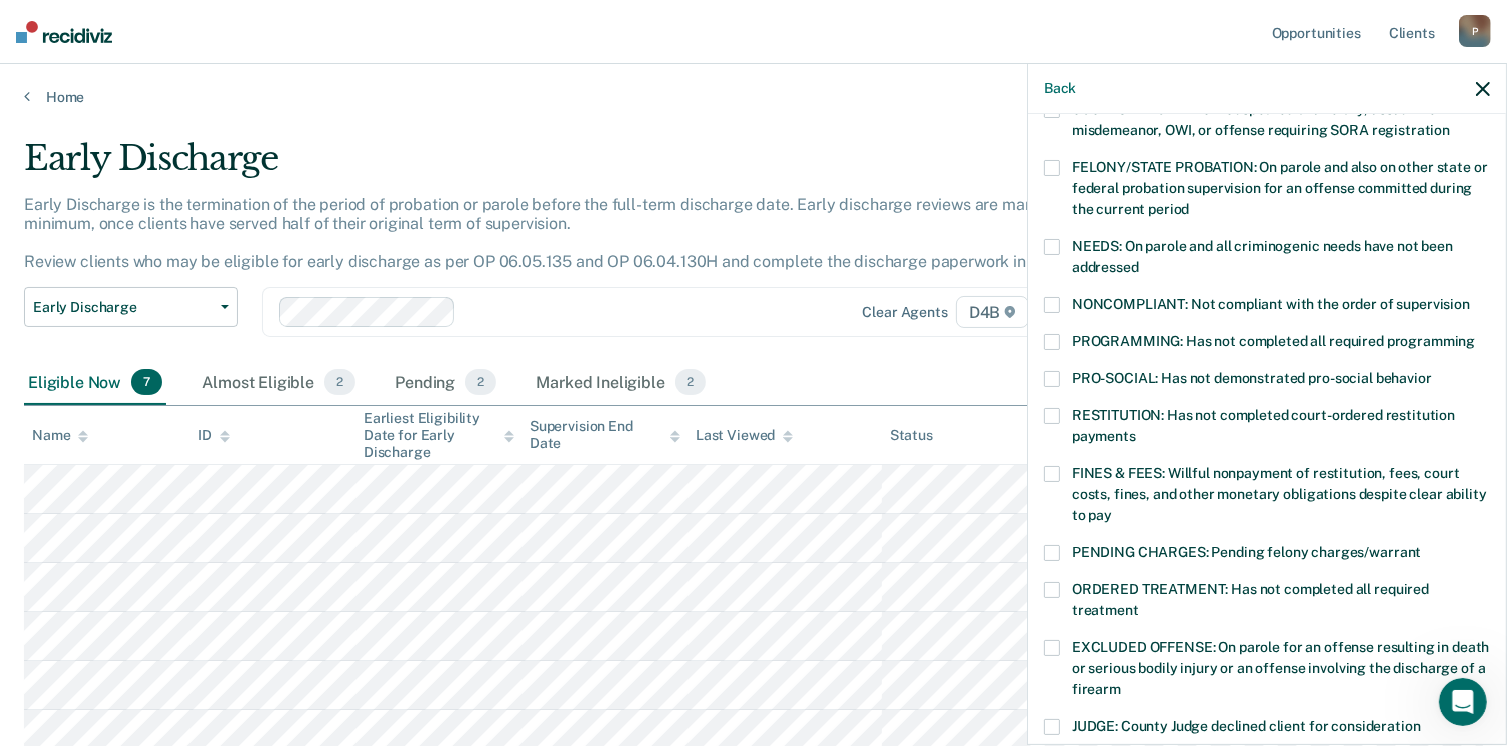 click at bounding box center (1052, 416) 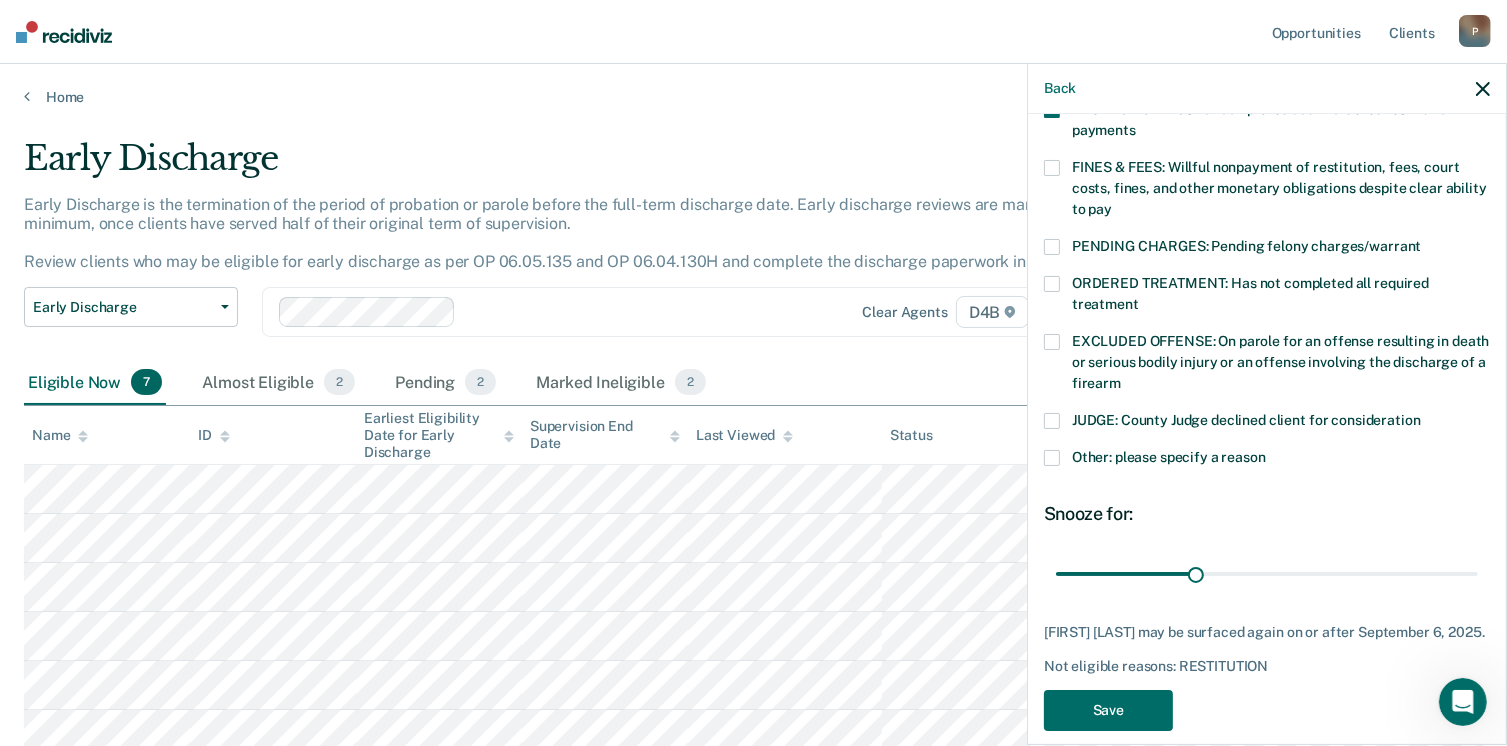 scroll, scrollTop: 568, scrollLeft: 0, axis: vertical 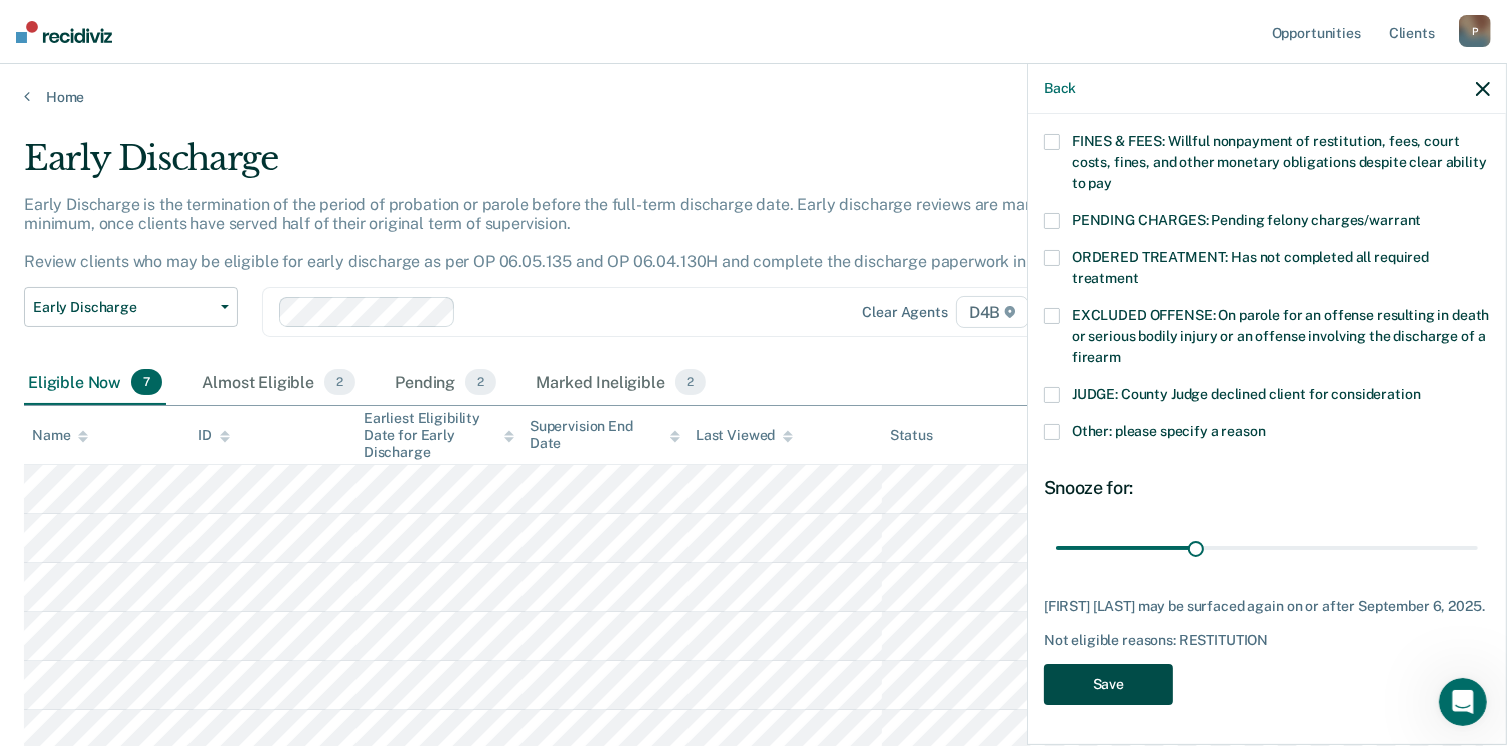click on "Save" at bounding box center [1108, 684] 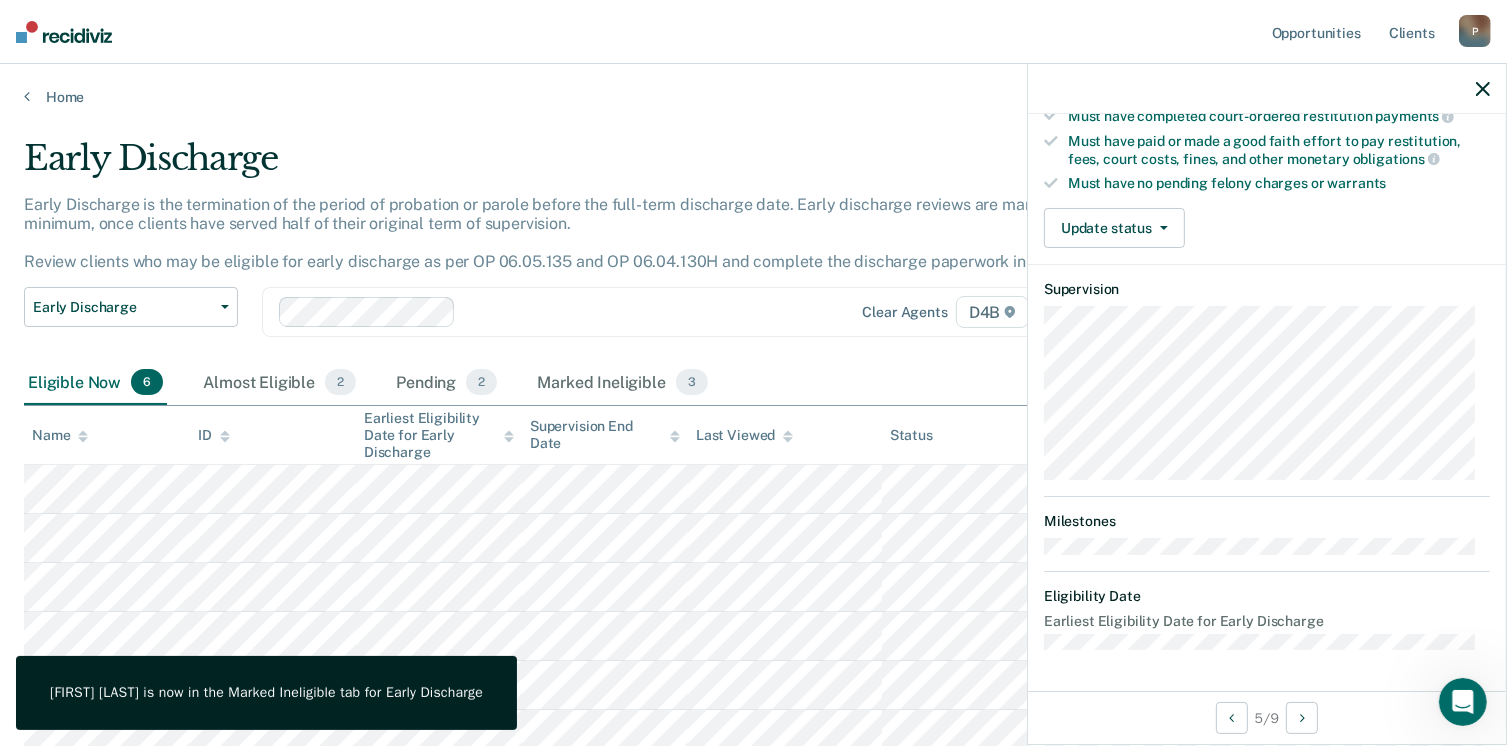 scroll, scrollTop: 371, scrollLeft: 0, axis: vertical 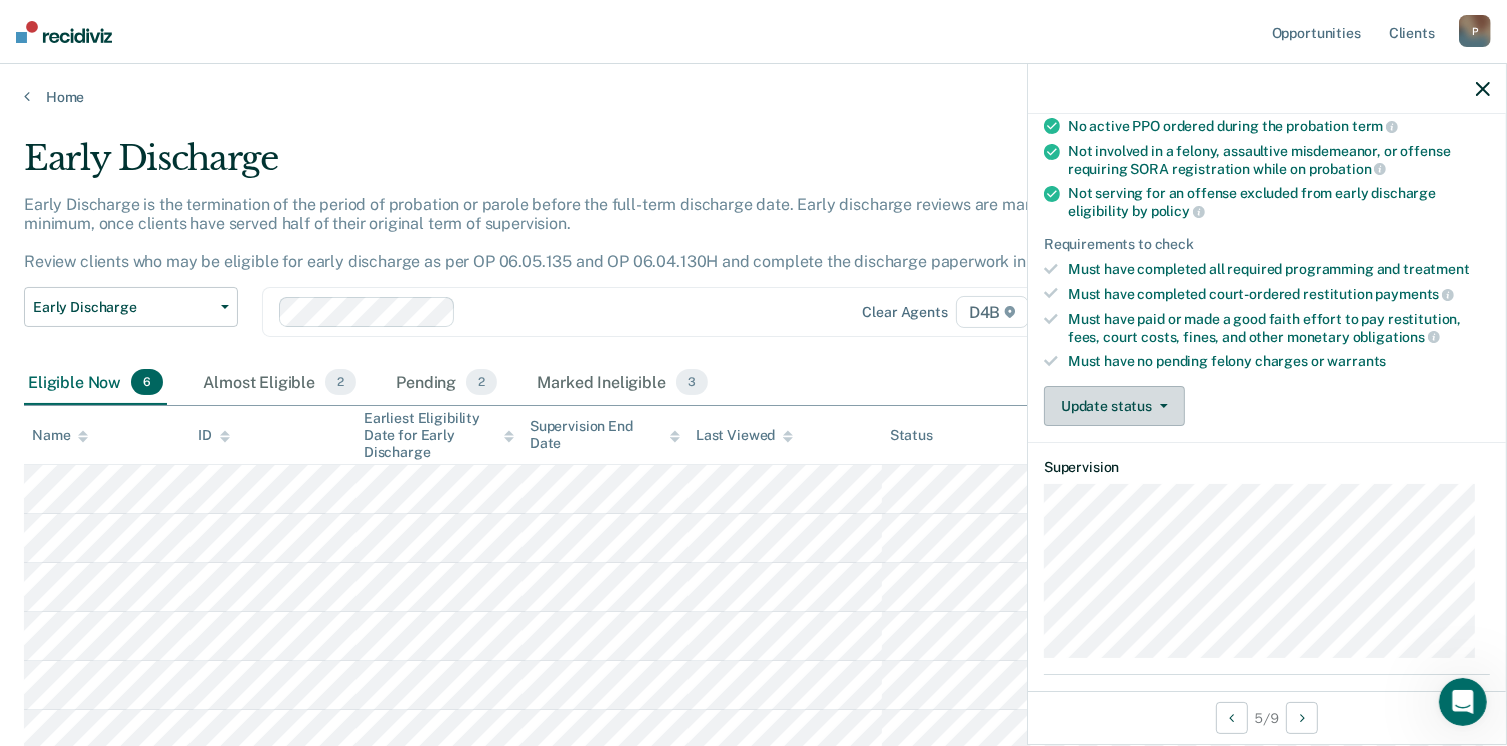 click on "Update status" at bounding box center [1114, 406] 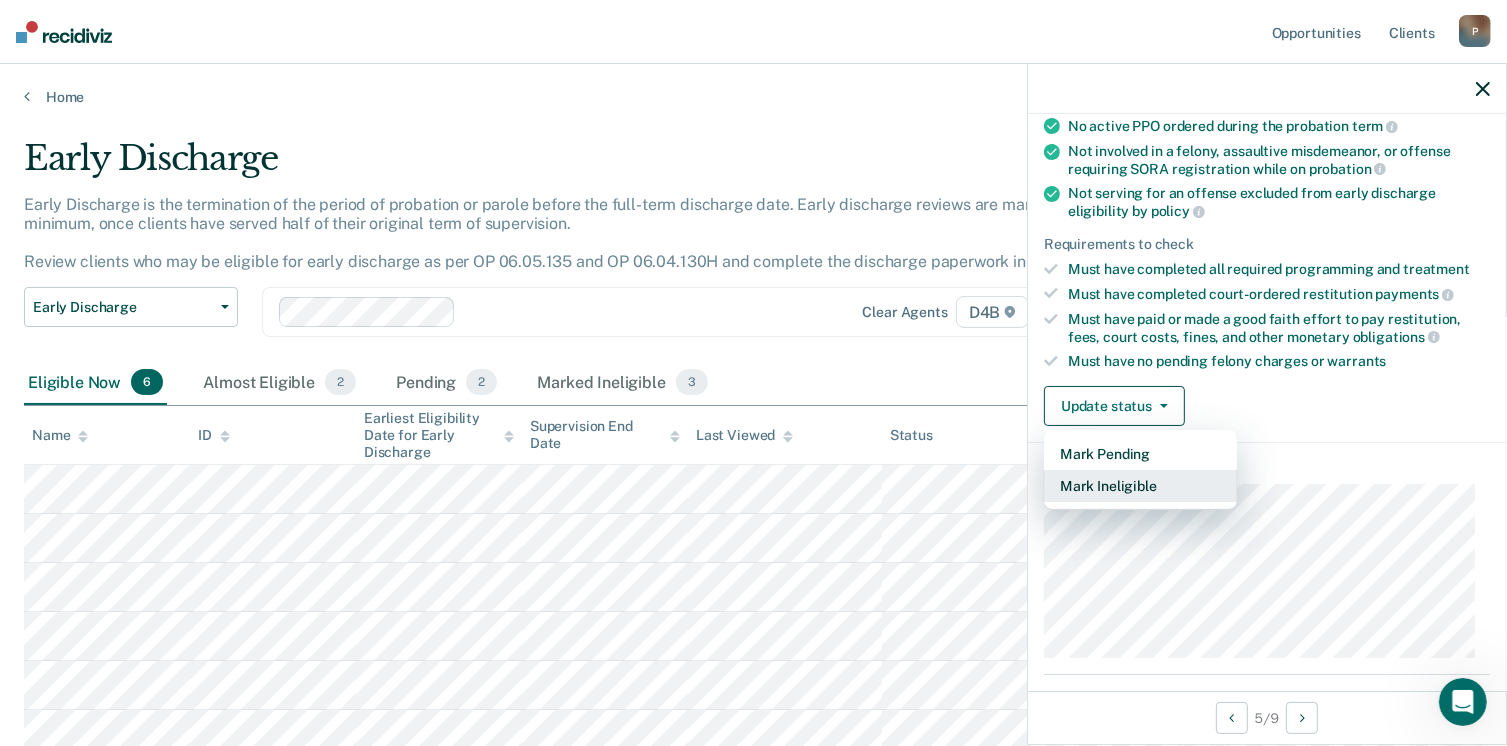 click on "Mark Ineligible" at bounding box center (1140, 486) 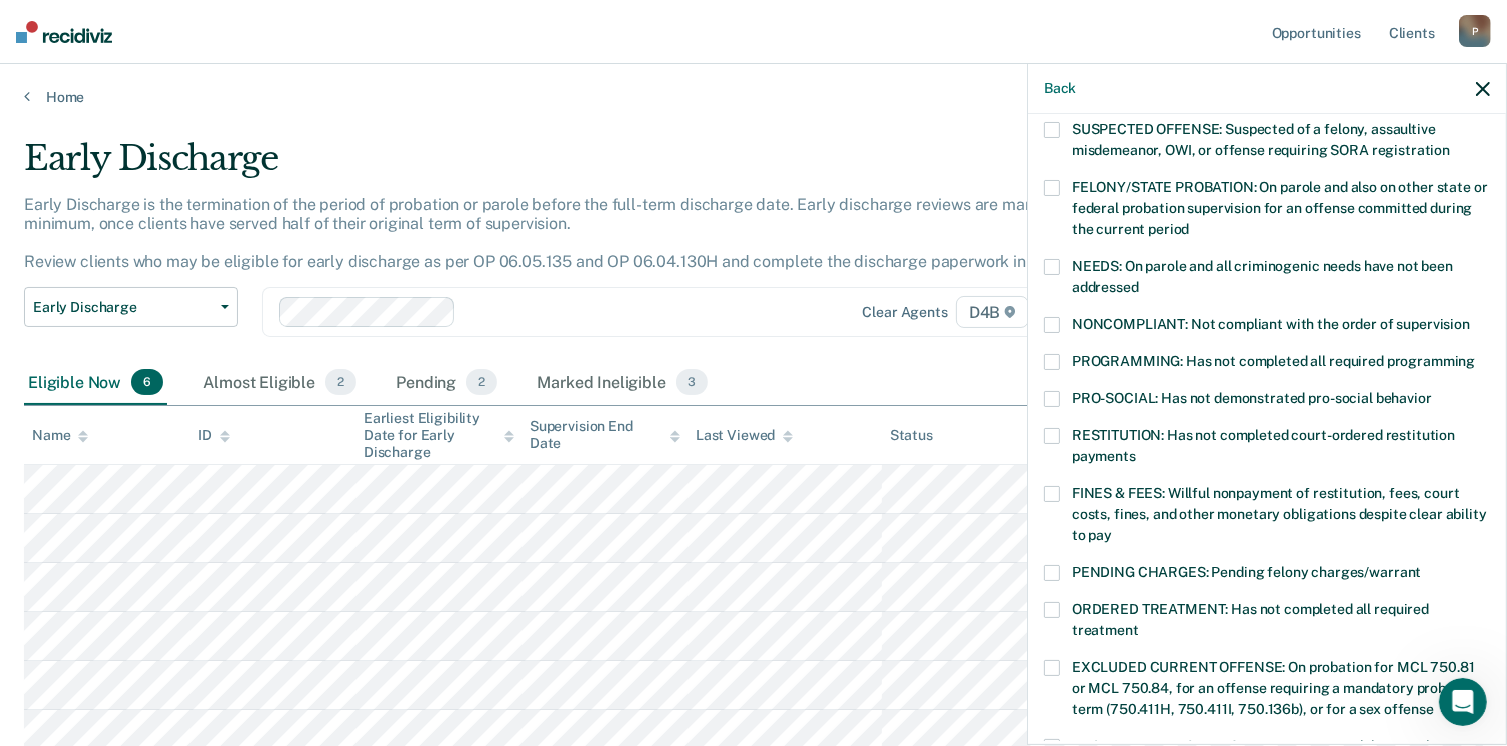 click at bounding box center [1052, 436] 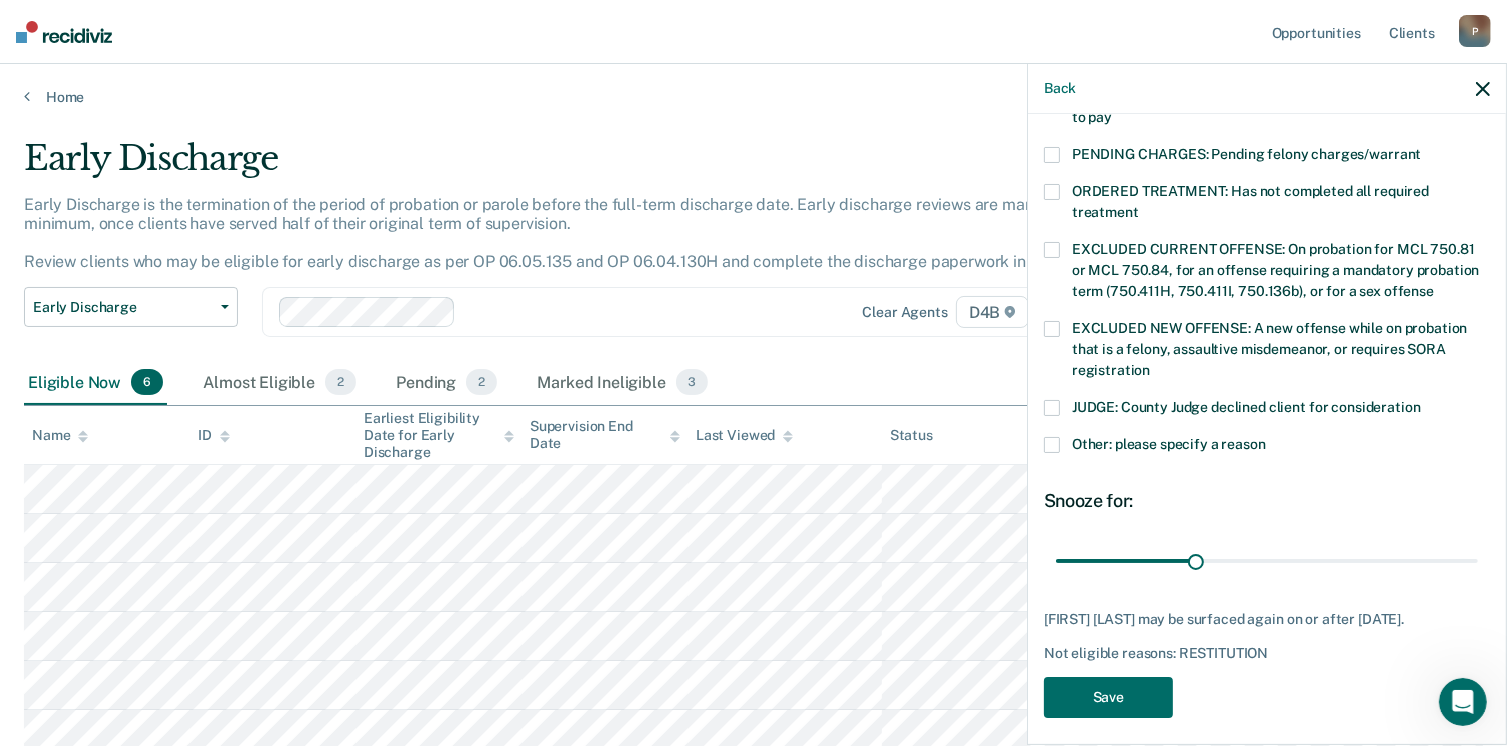 scroll, scrollTop: 647, scrollLeft: 0, axis: vertical 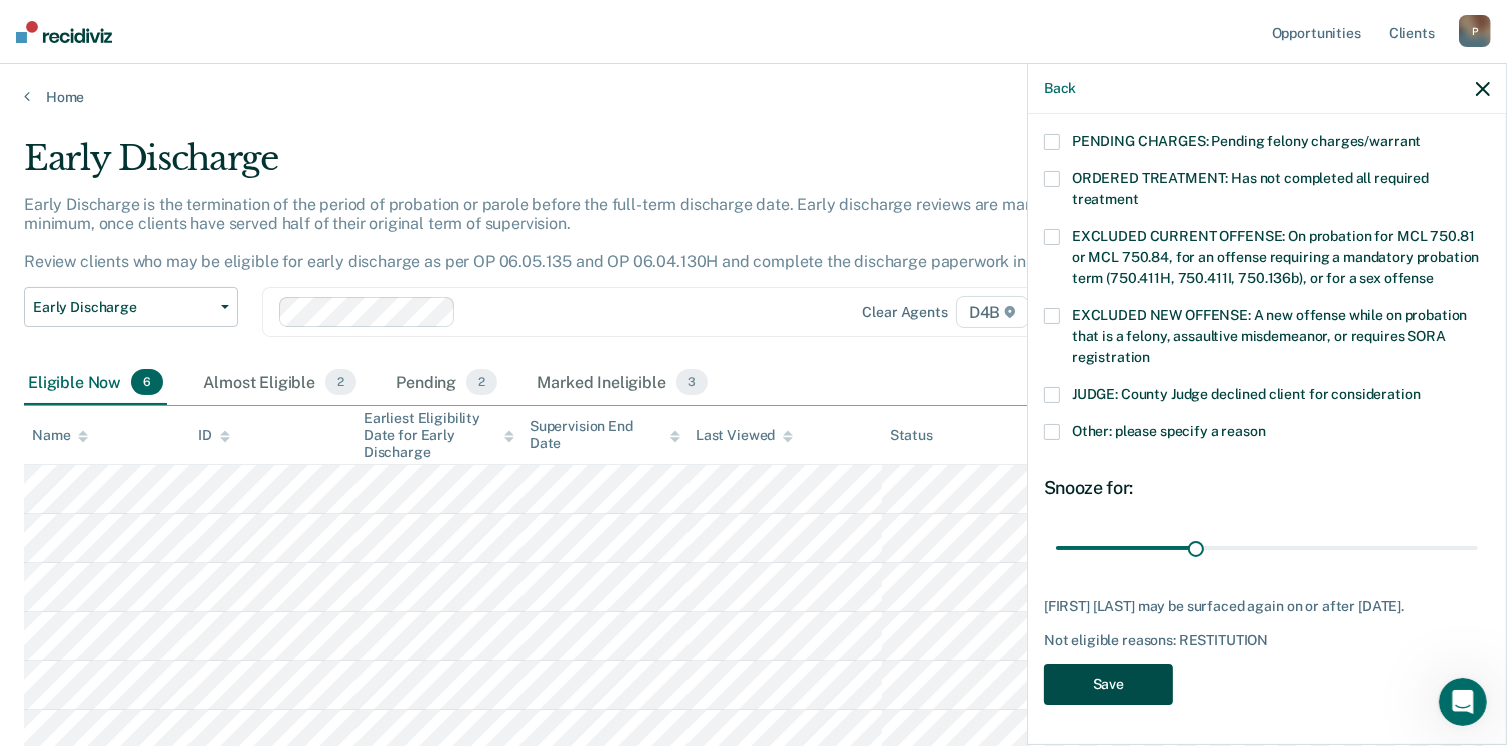 click on "Save" at bounding box center (1108, 684) 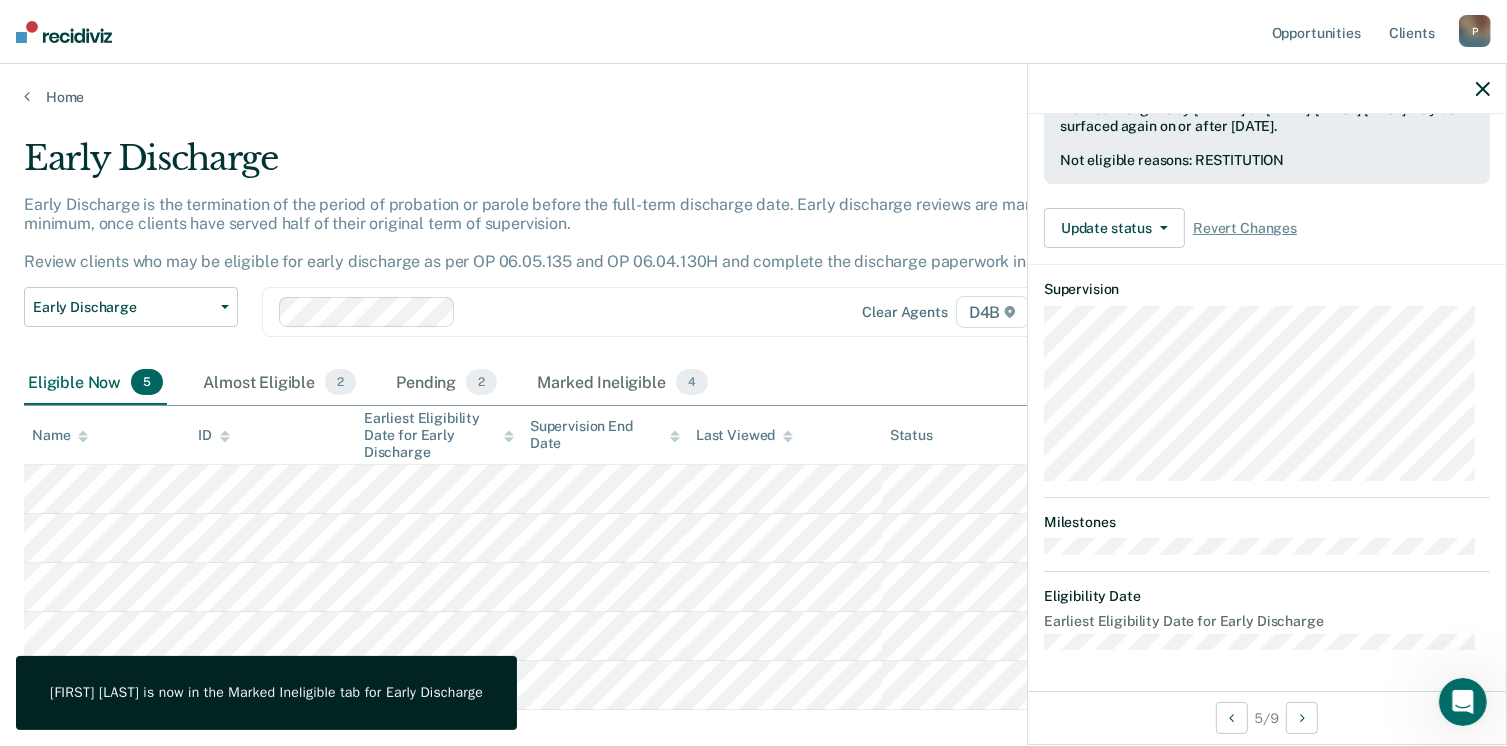scroll, scrollTop: 371, scrollLeft: 0, axis: vertical 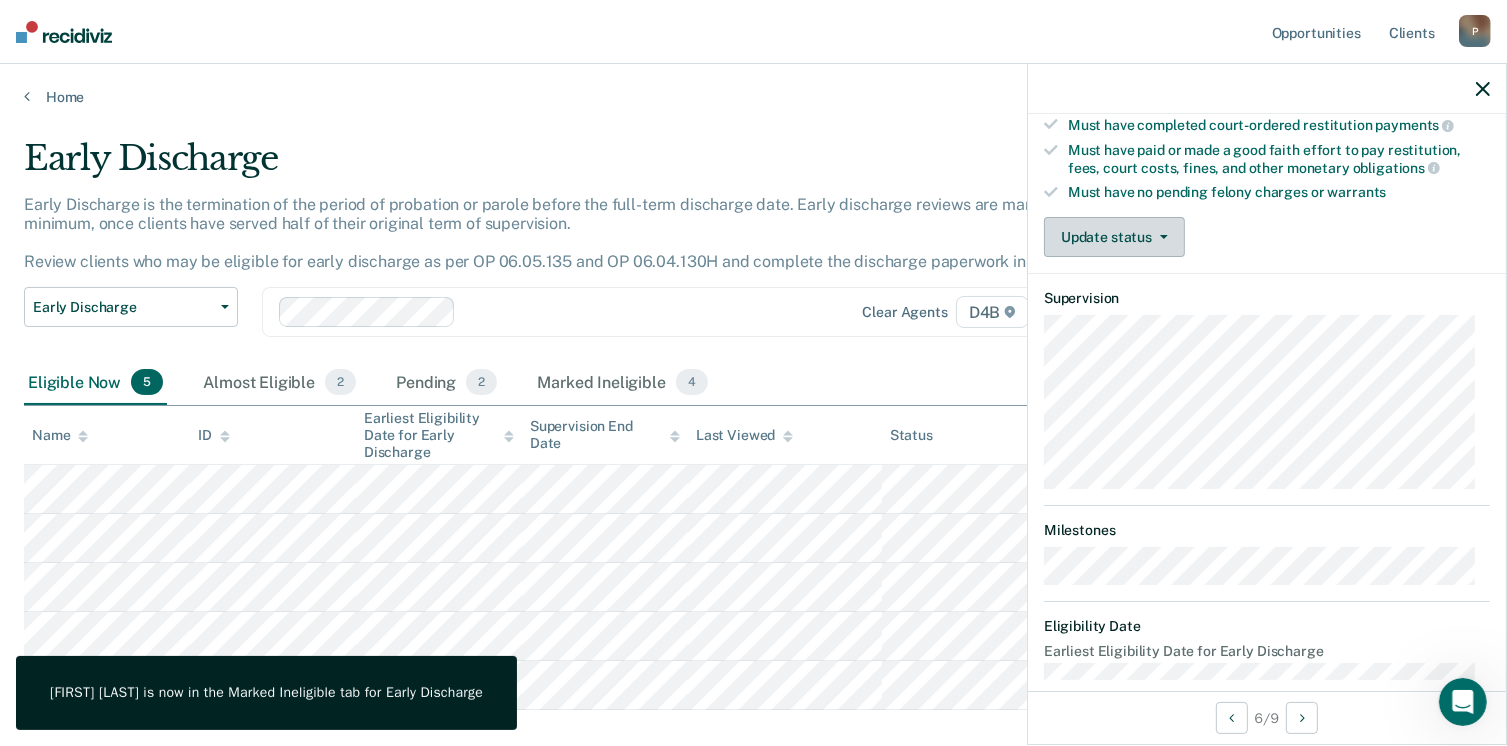 click on "Update status" at bounding box center [1114, 237] 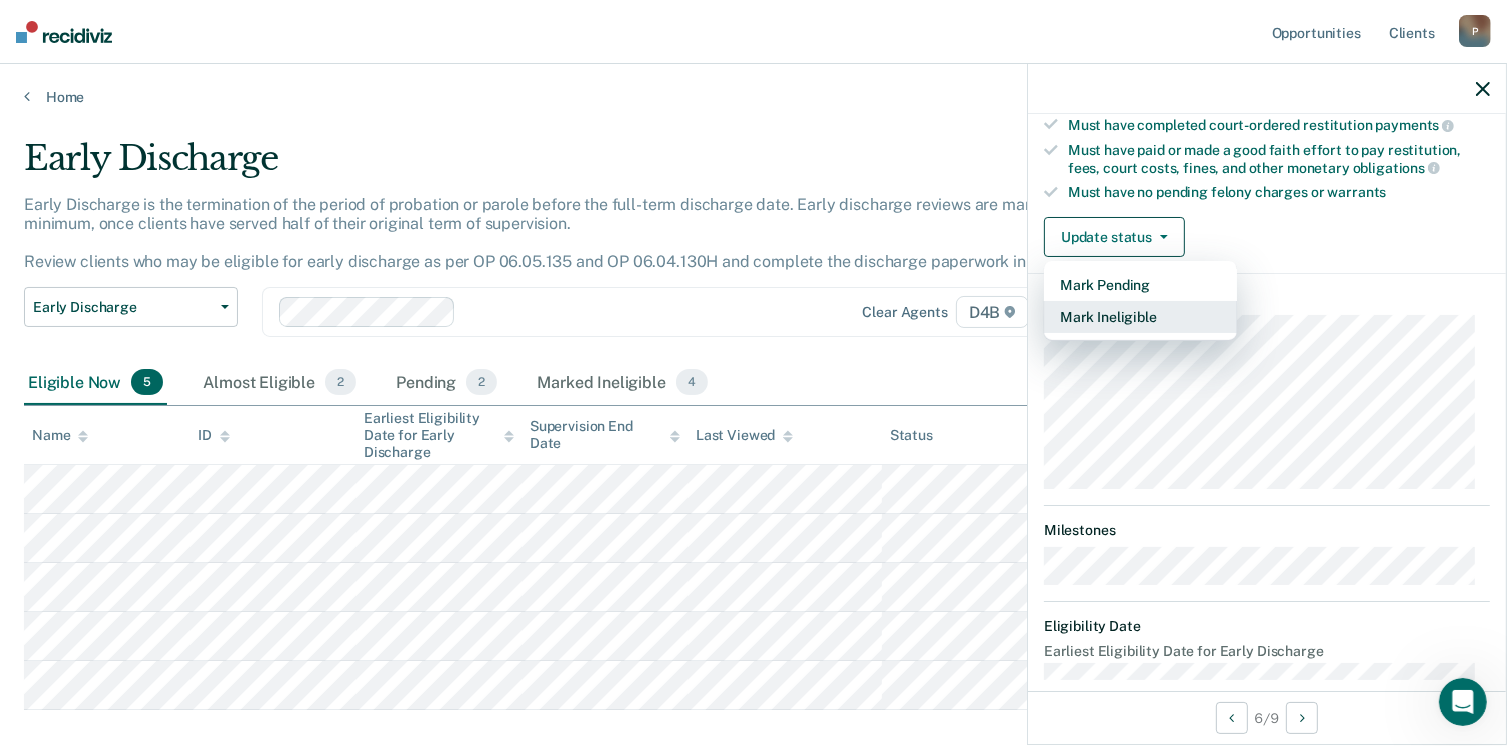 click on "Mark Ineligible" at bounding box center (1140, 317) 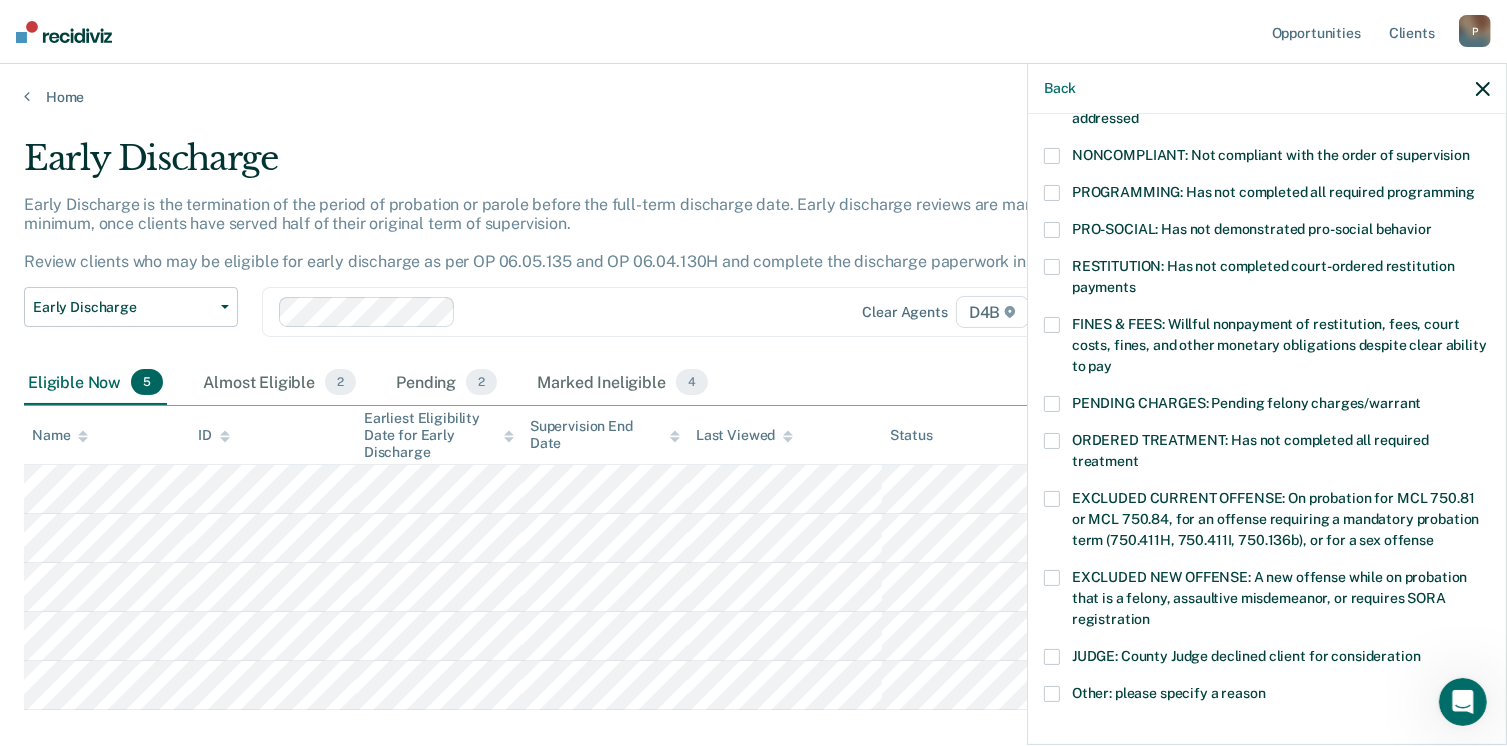 click on "PROGRAMMING: Has not completed all required programming" at bounding box center (1267, 195) 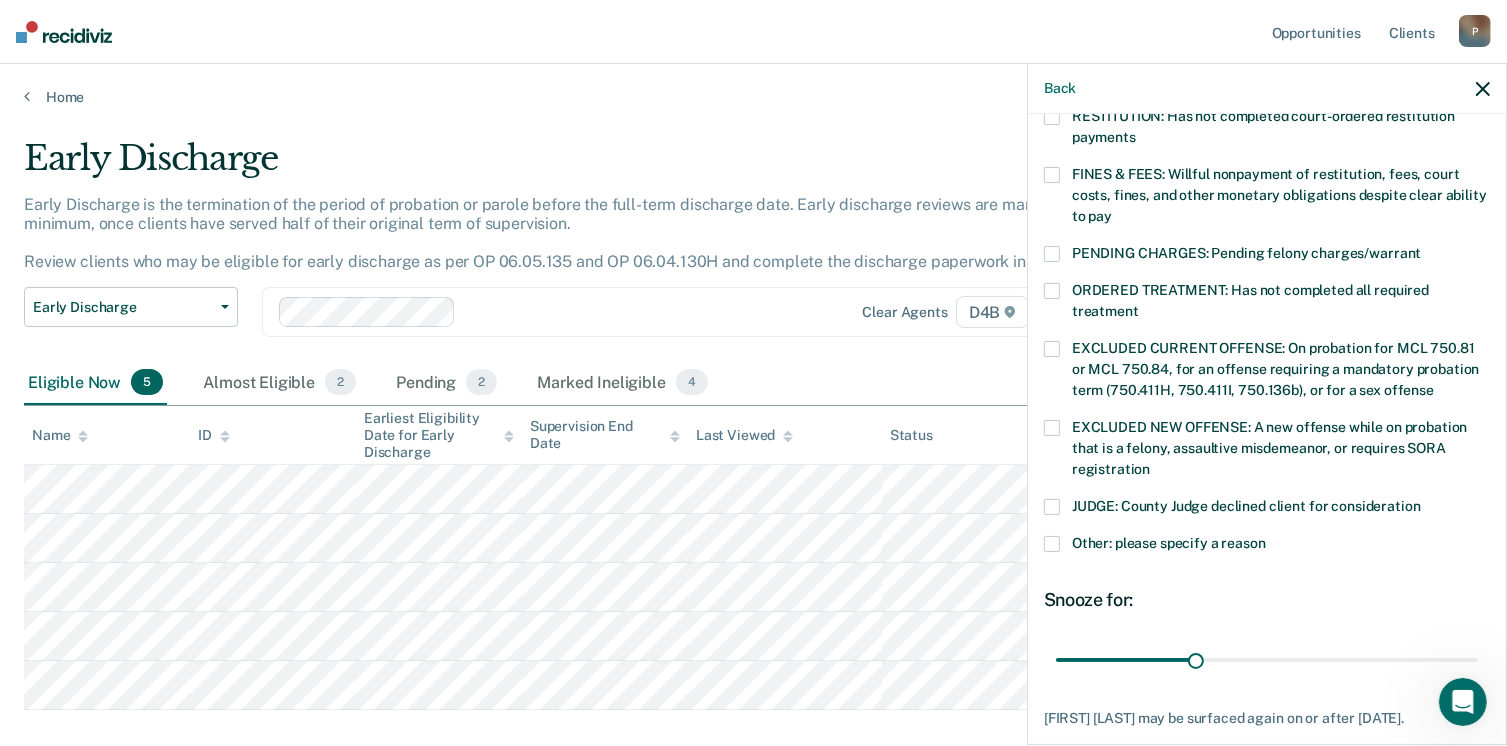 scroll, scrollTop: 630, scrollLeft: 0, axis: vertical 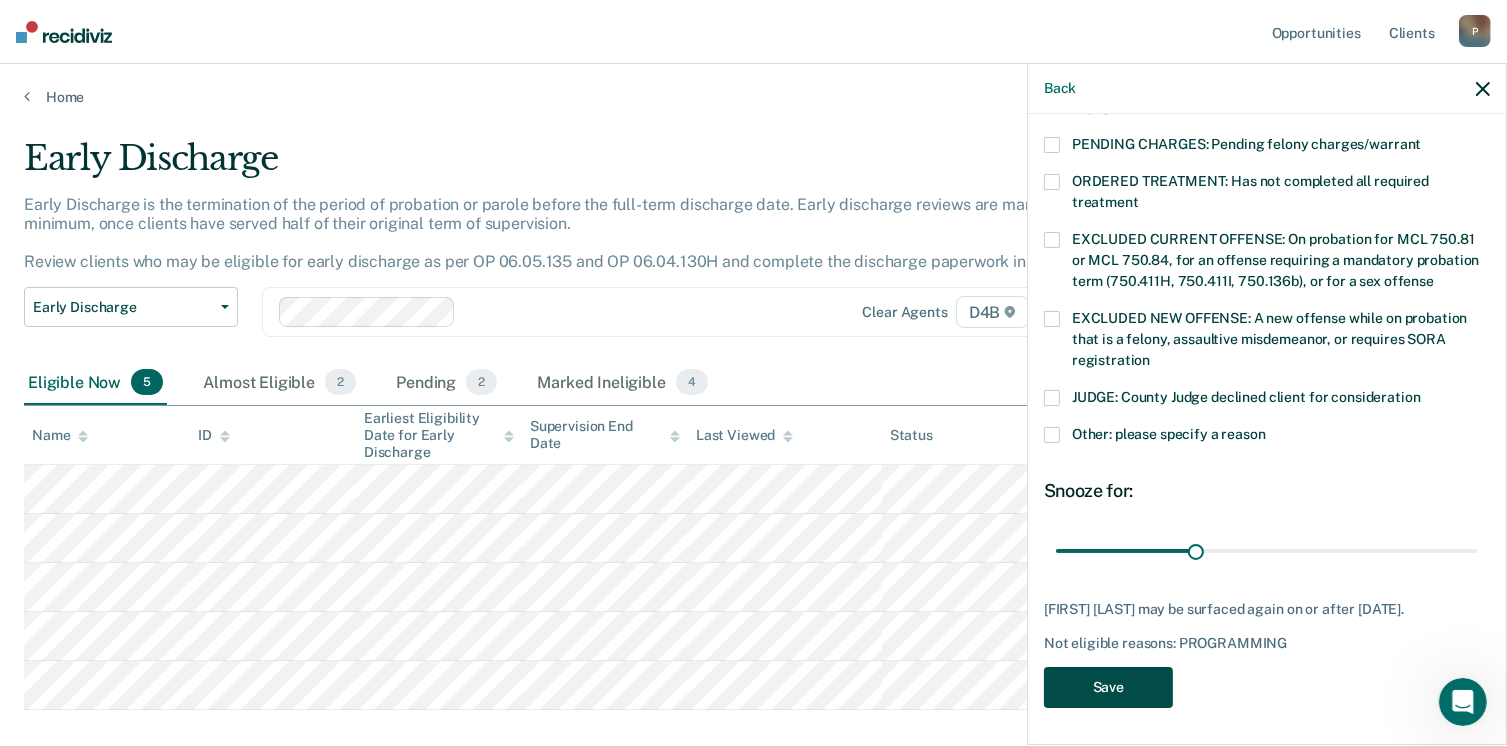 click on "Save" at bounding box center [1108, 687] 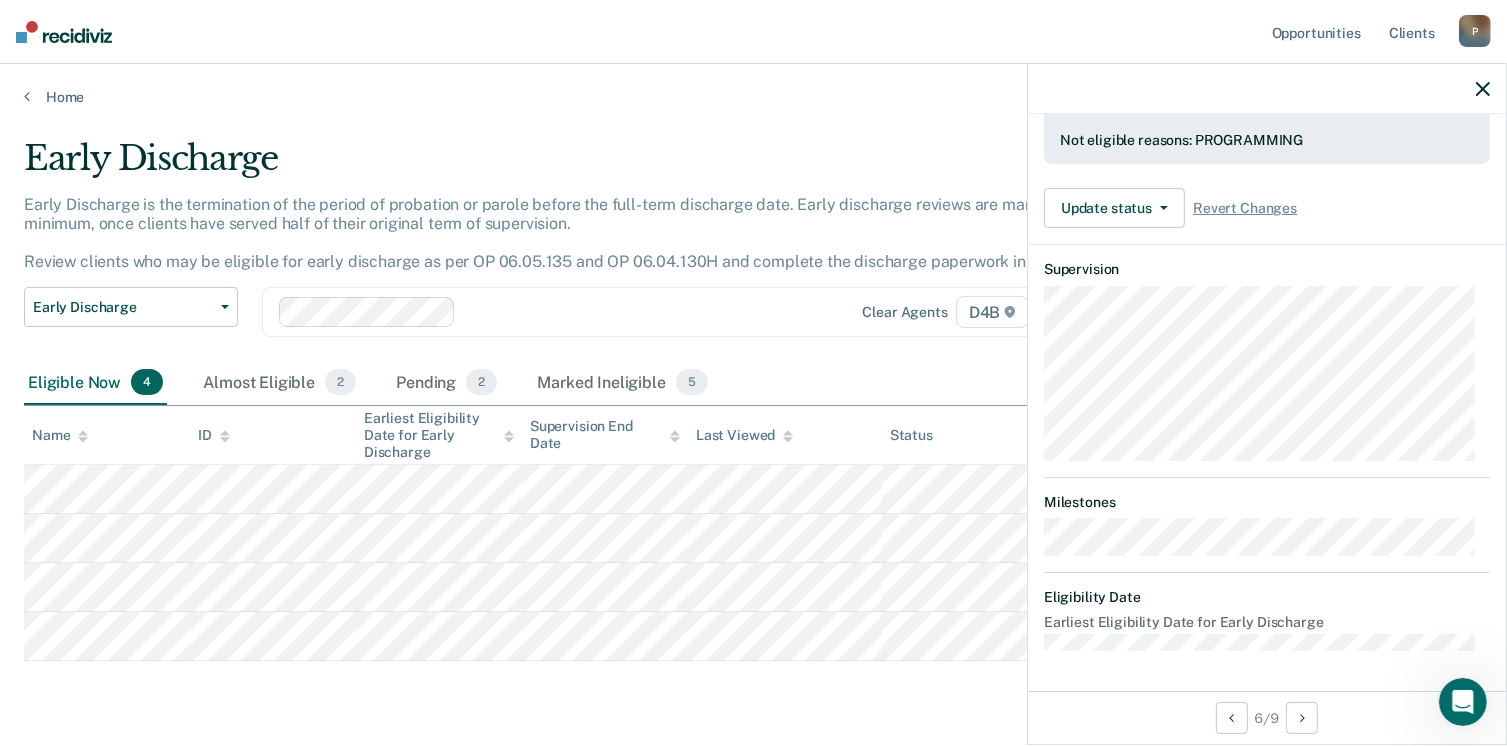 scroll, scrollTop: 541, scrollLeft: 0, axis: vertical 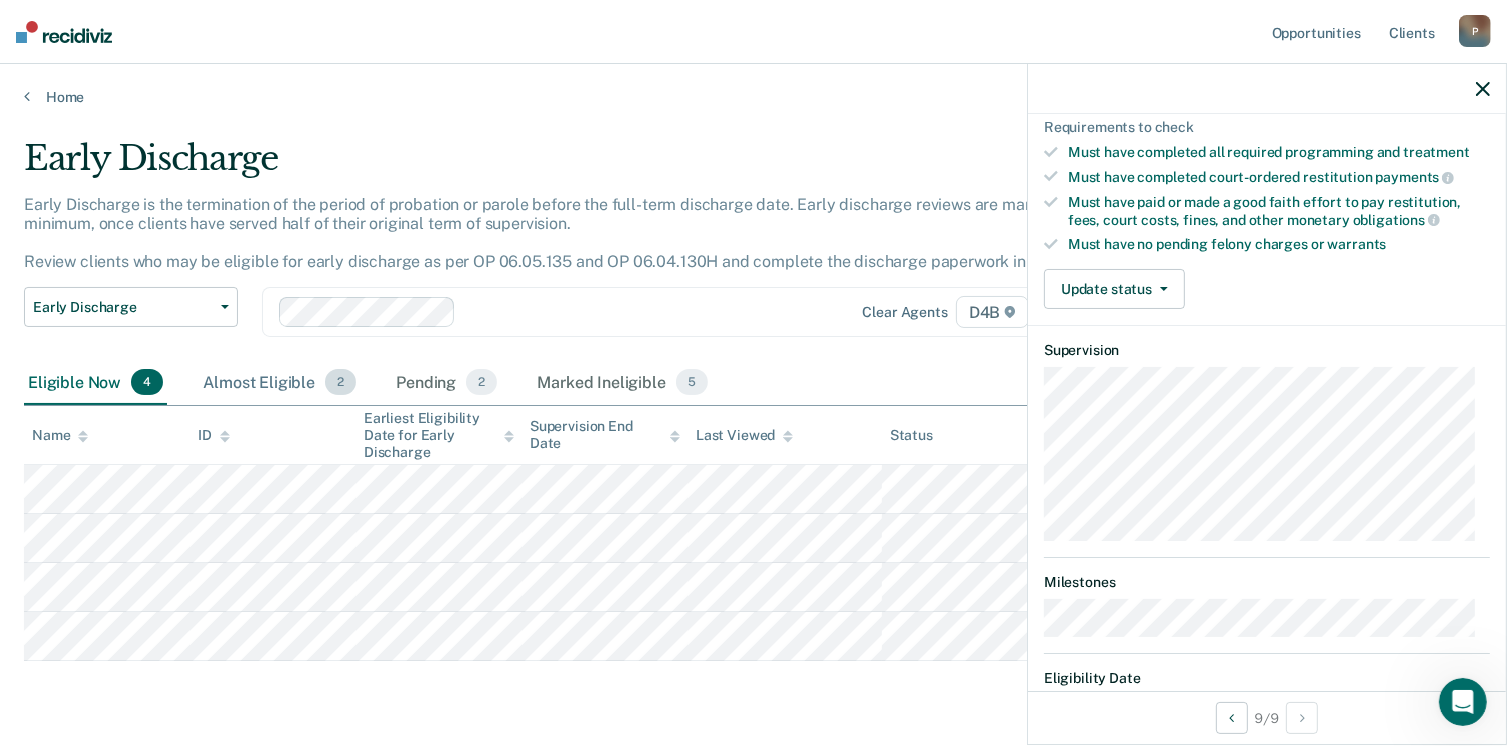 click on "Almost Eligible 2" at bounding box center [279, 383] 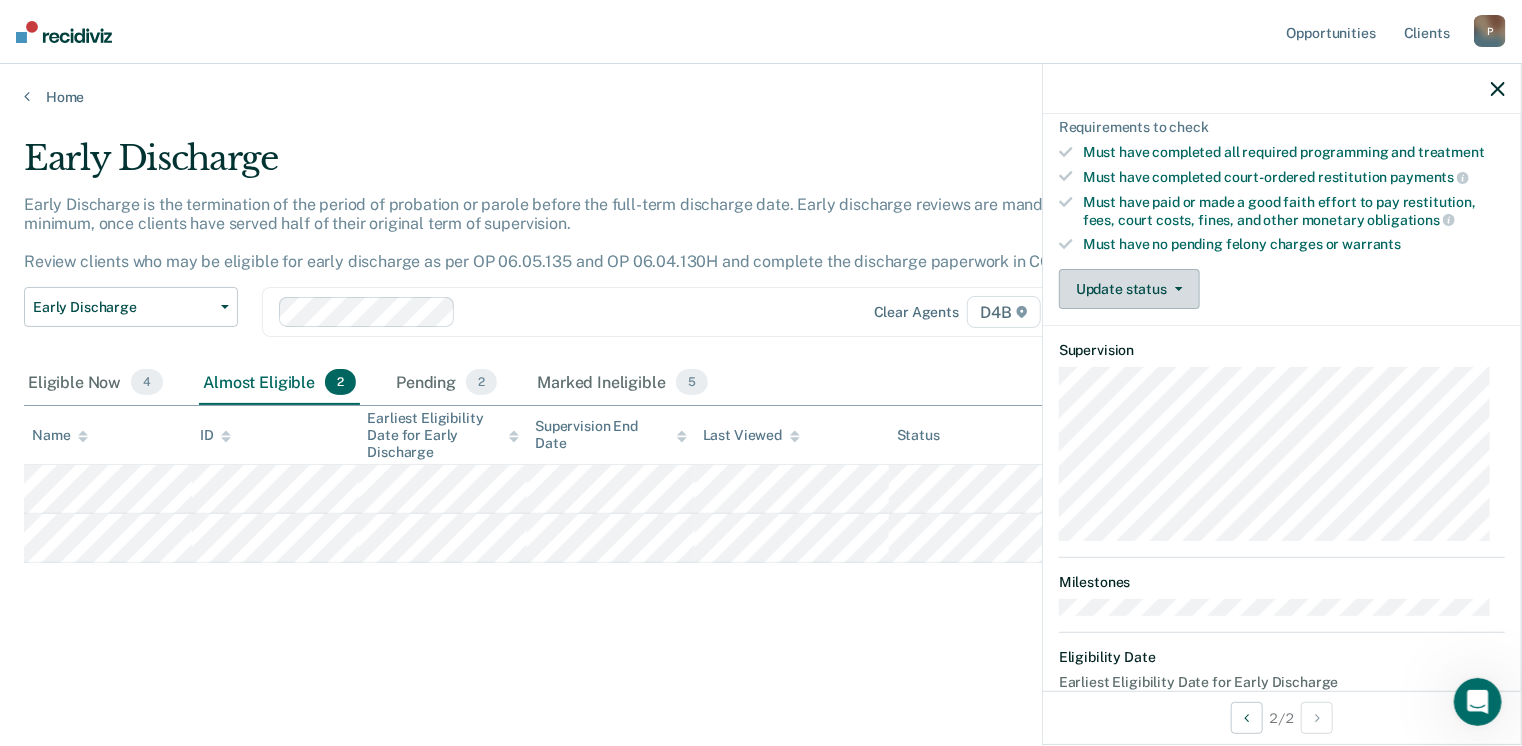 click on "Update status" at bounding box center (1129, 289) 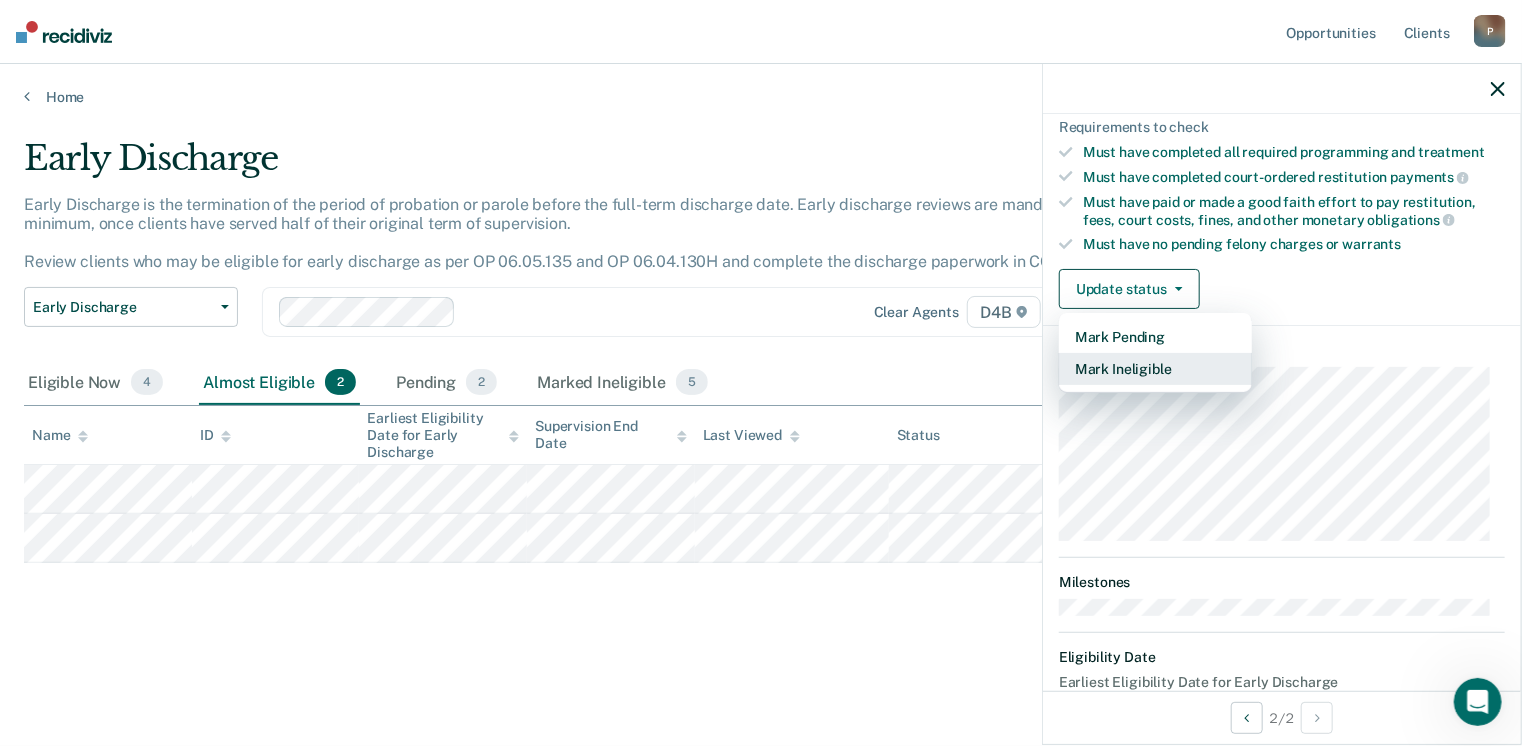 click on "Mark Ineligible" at bounding box center (1155, 369) 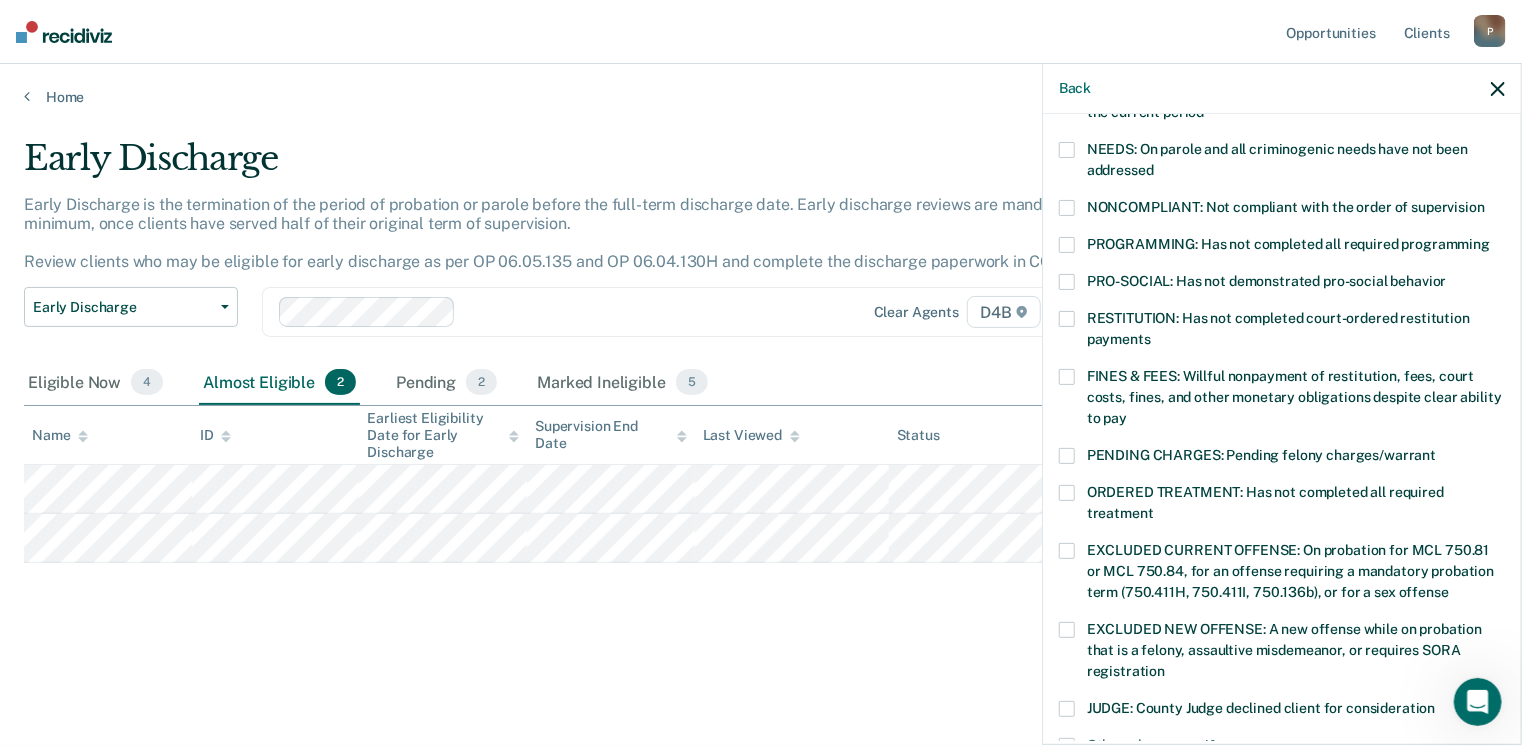 click at bounding box center [1067, 245] 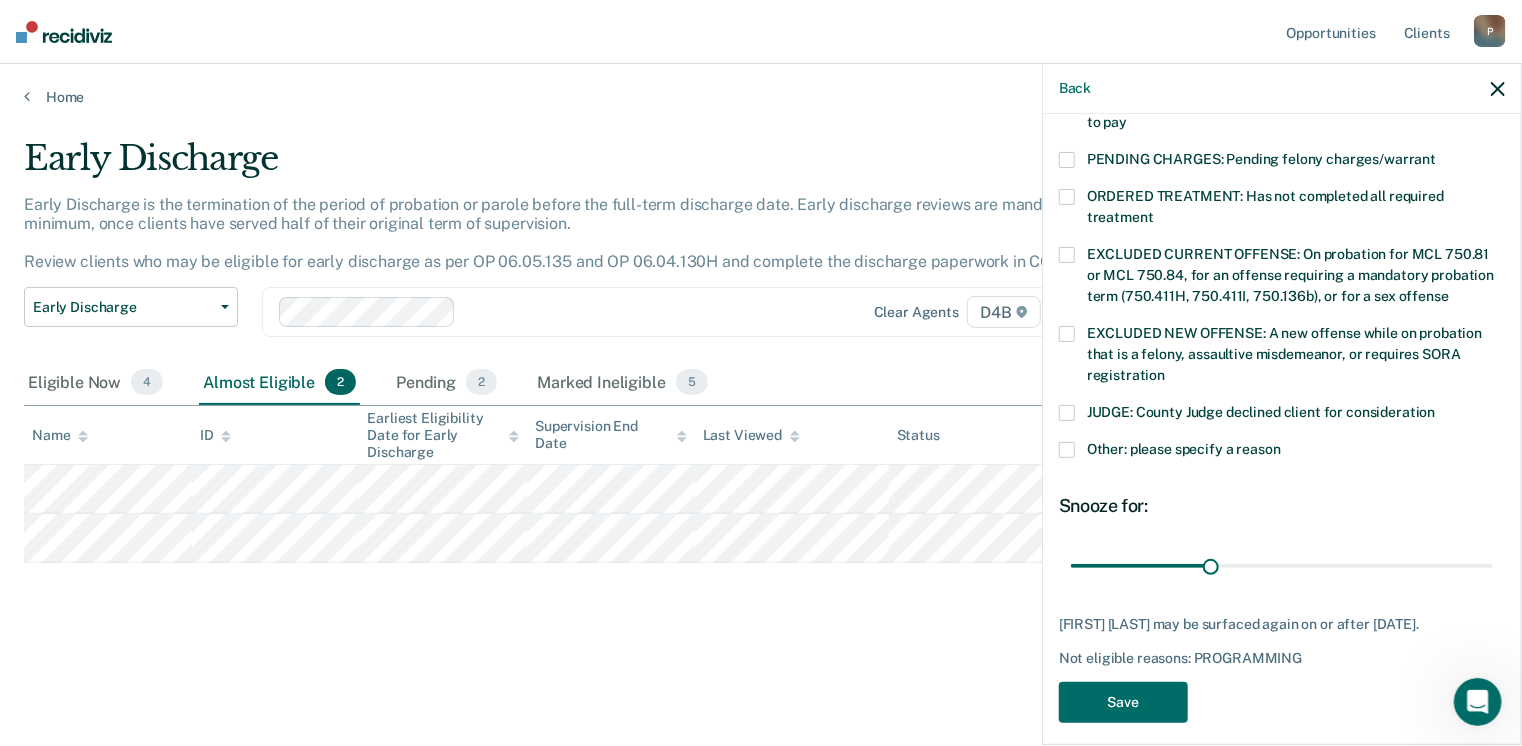 scroll, scrollTop: 647, scrollLeft: 0, axis: vertical 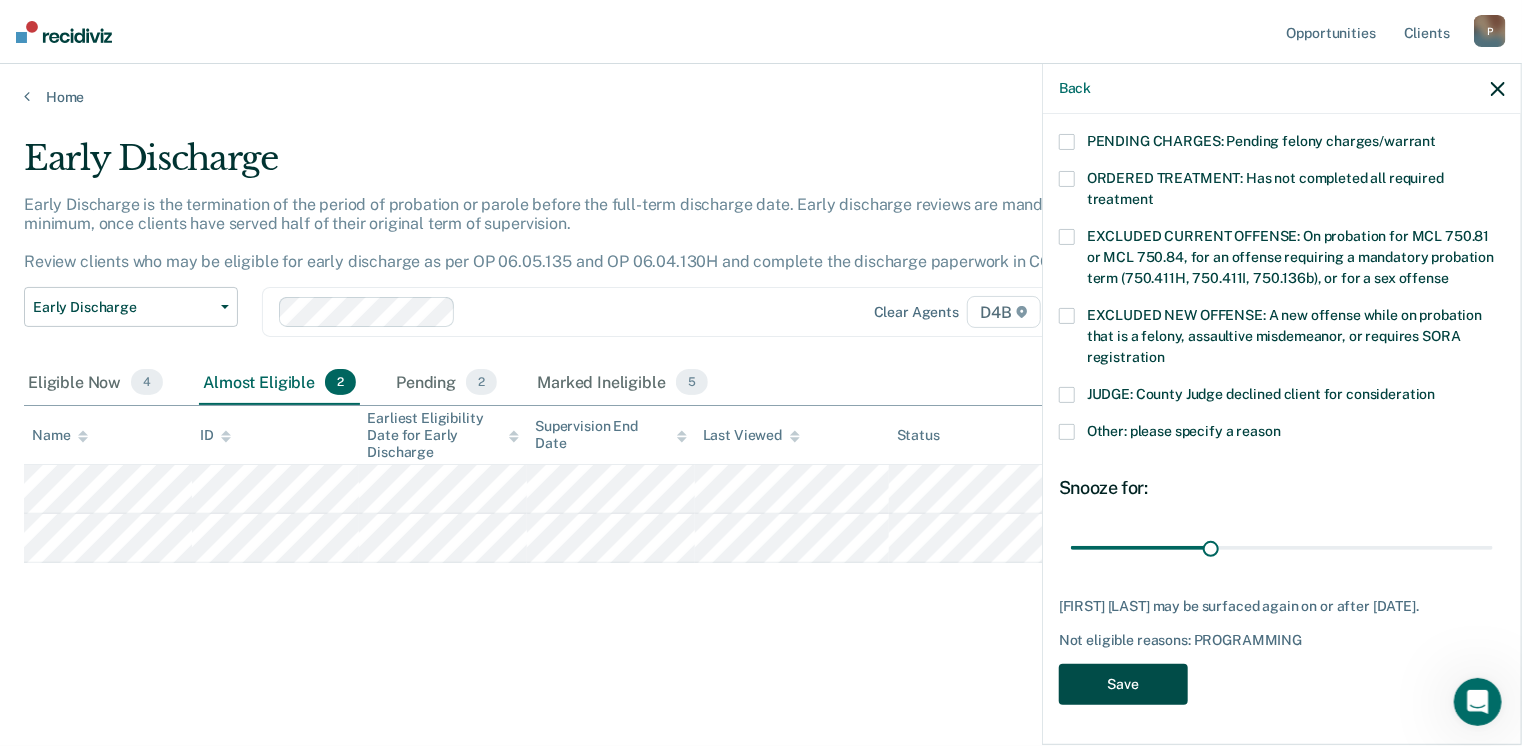 click on "Save" at bounding box center (1123, 684) 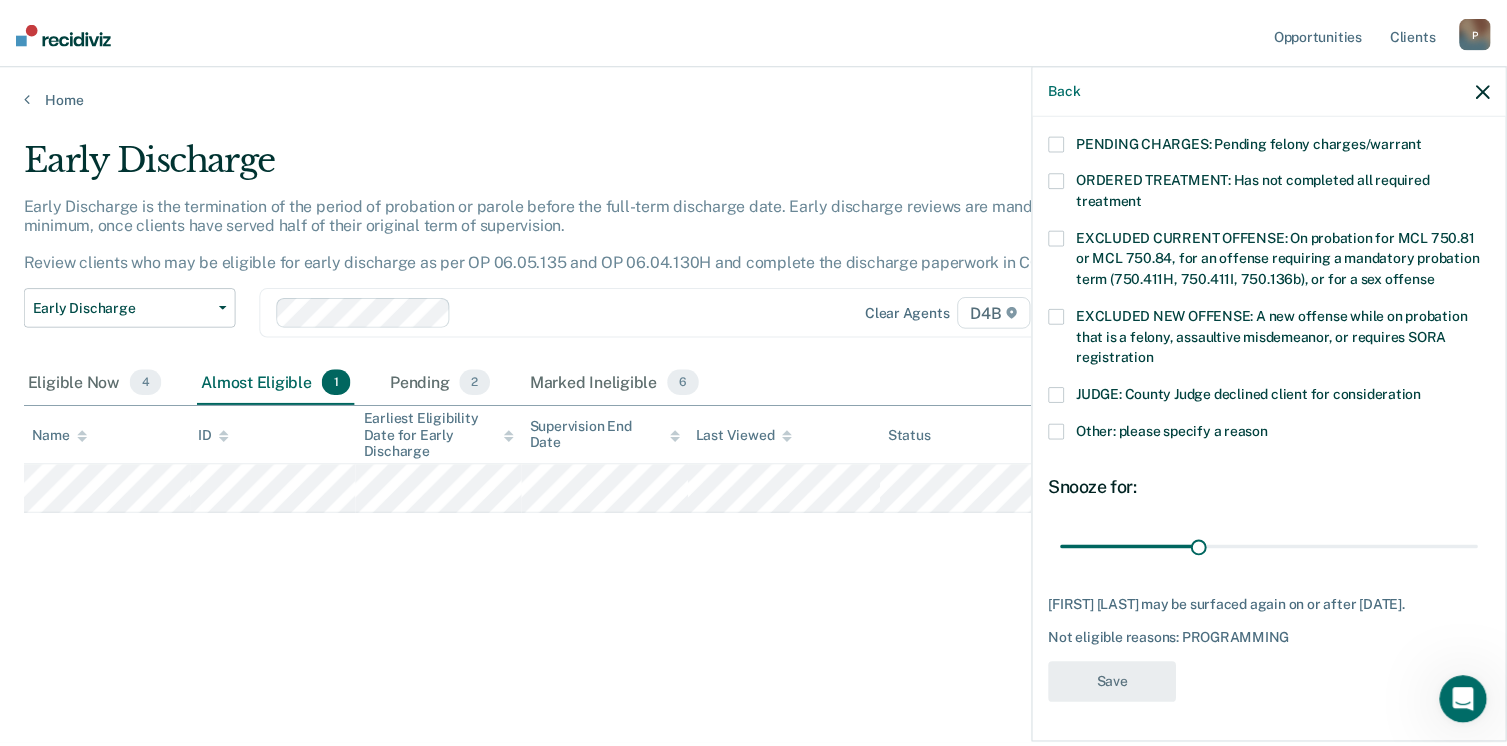 scroll, scrollTop: 519, scrollLeft: 0, axis: vertical 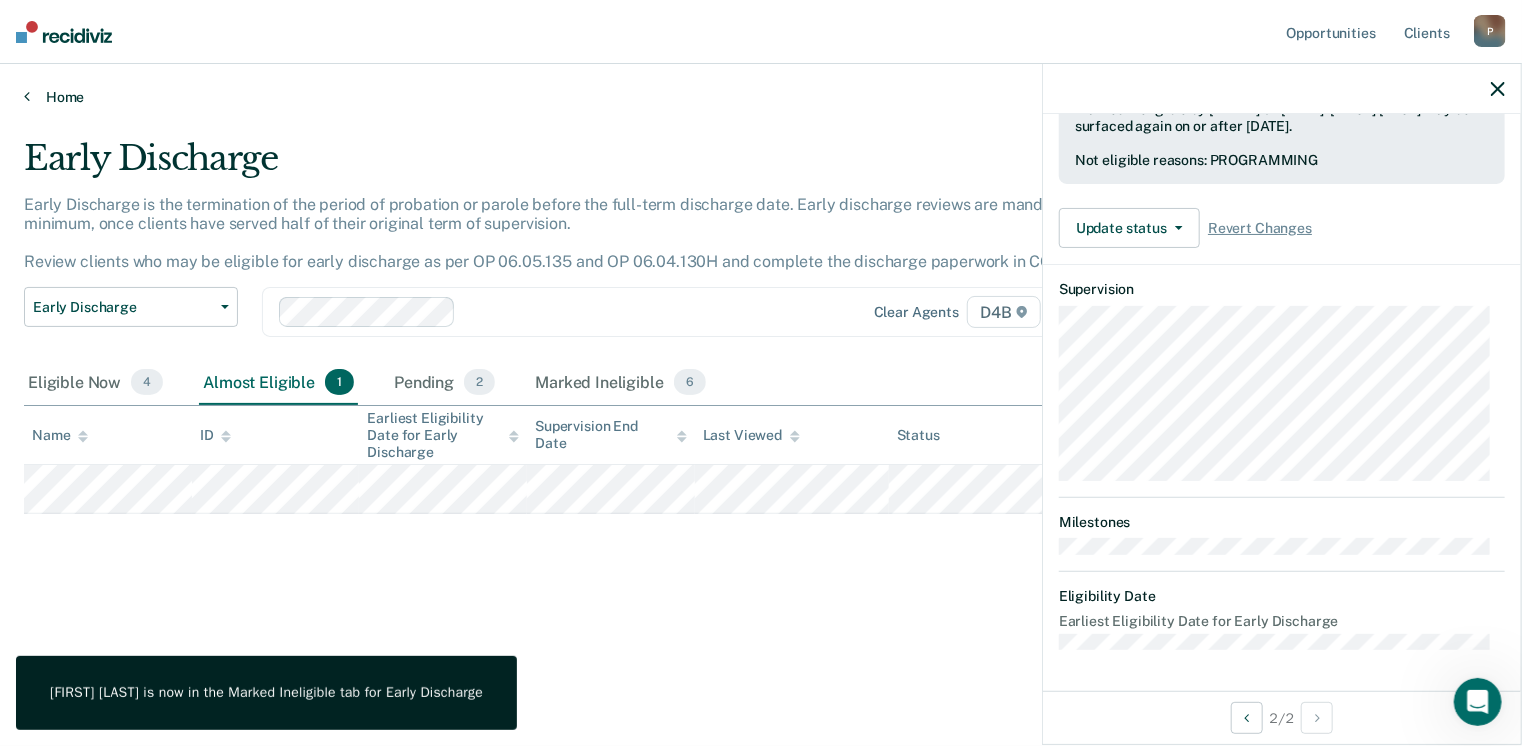 click on "Home" at bounding box center [761, 97] 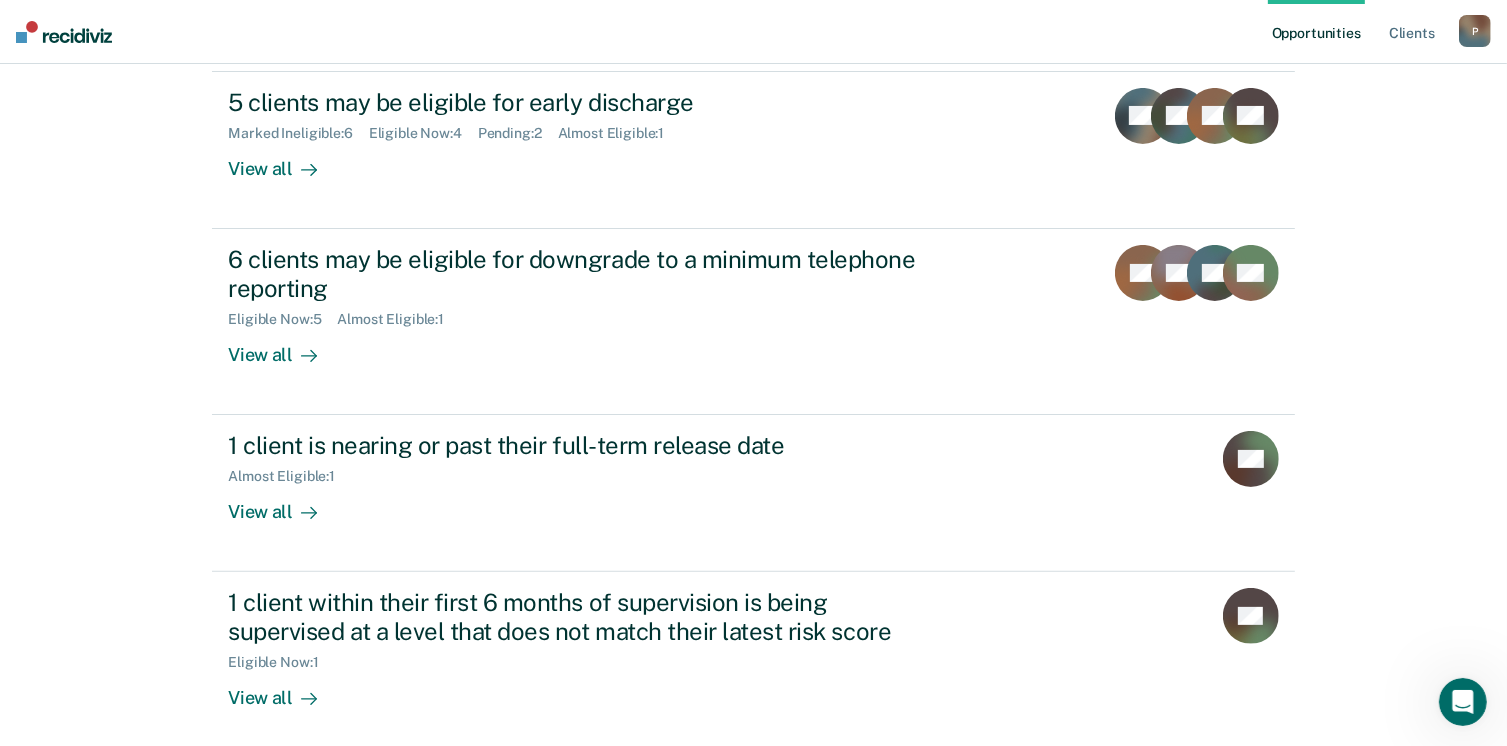 scroll, scrollTop: 397, scrollLeft: 0, axis: vertical 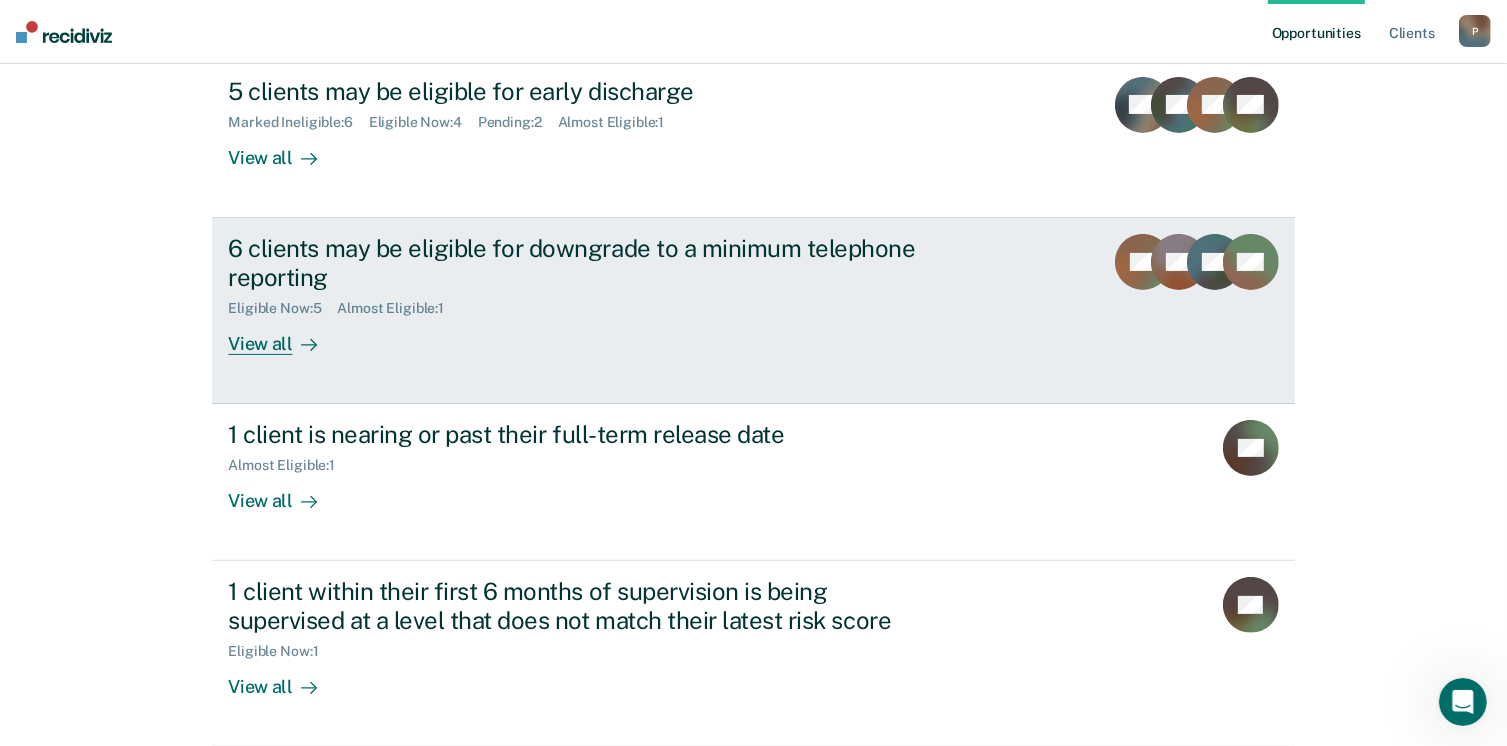 click on "View all" at bounding box center [284, 335] 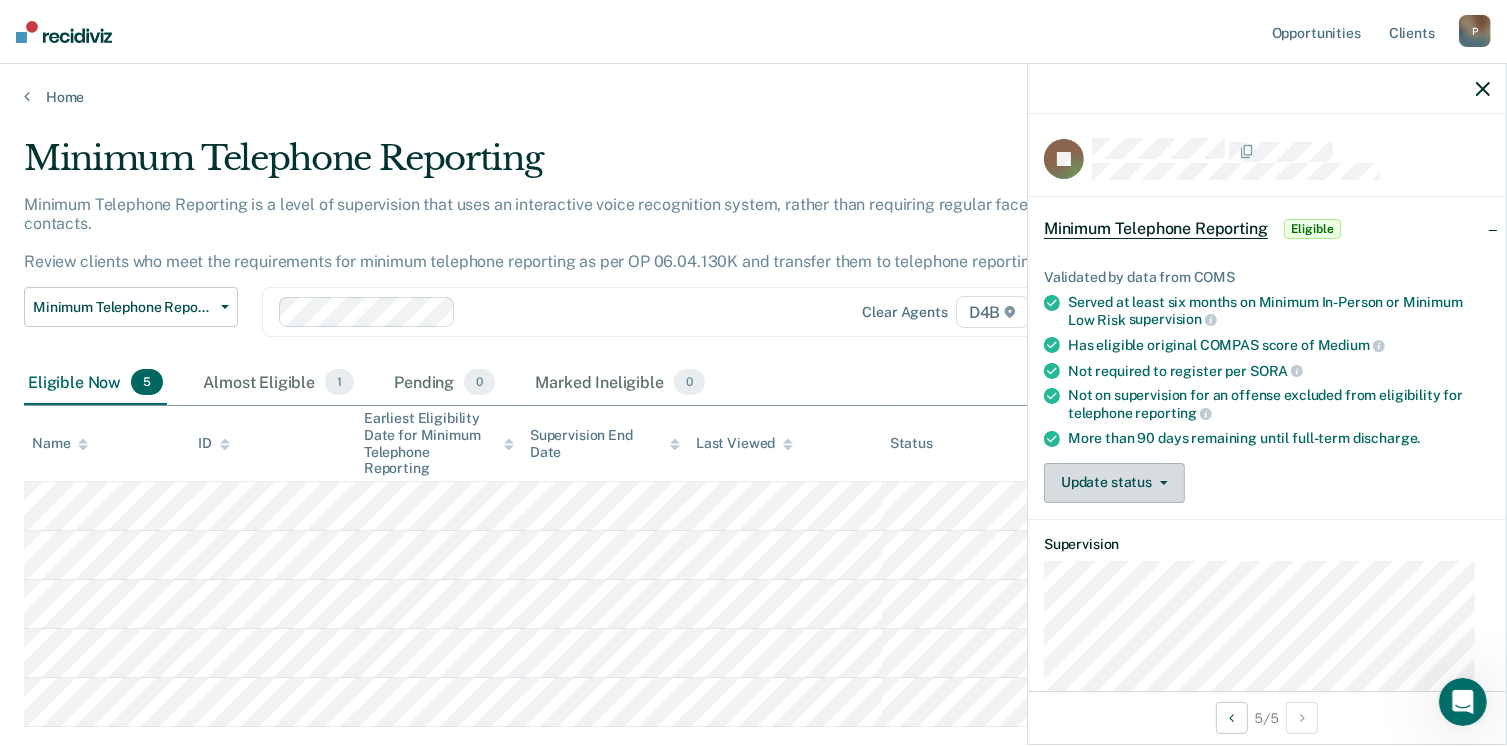 click on "Update status" at bounding box center (1114, 483) 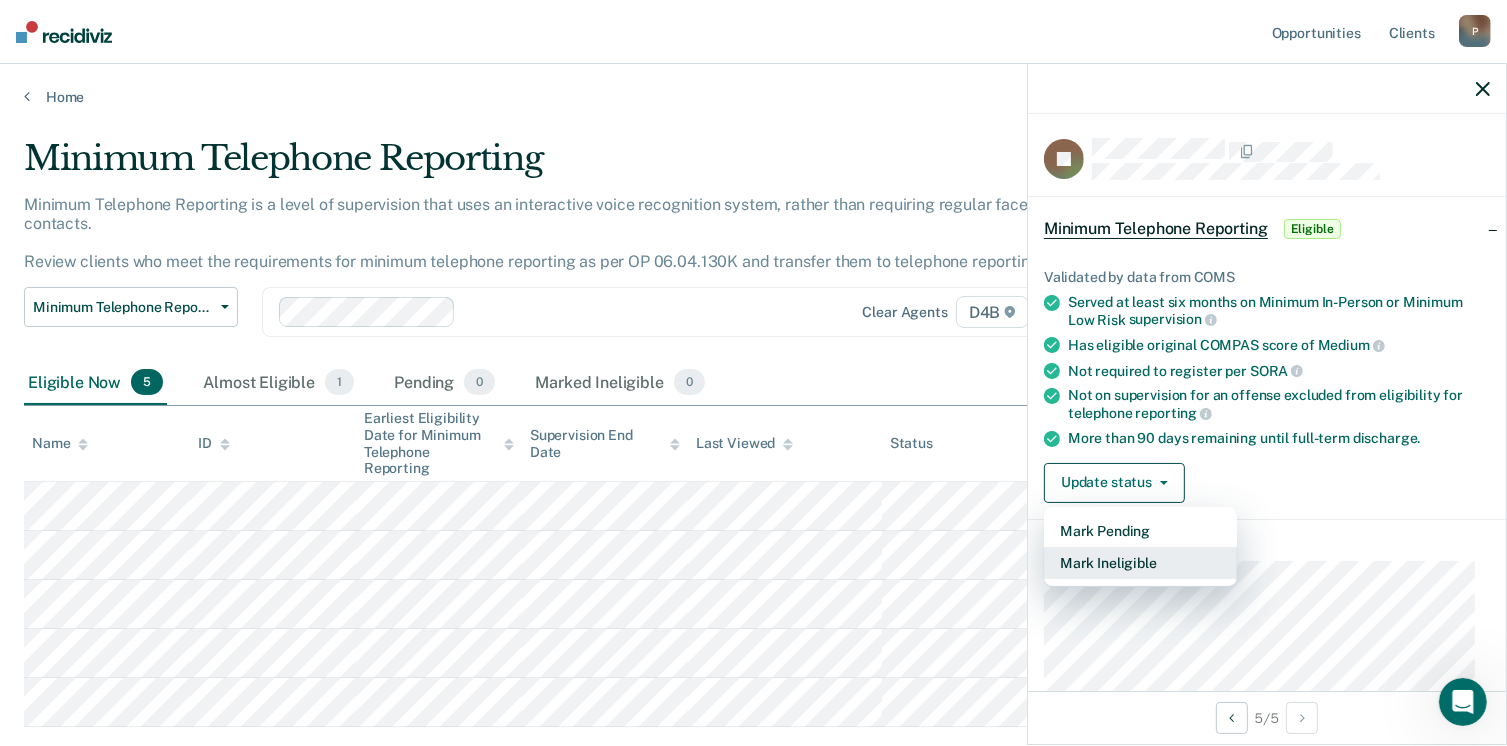 click on "Mark Ineligible" at bounding box center [1140, 563] 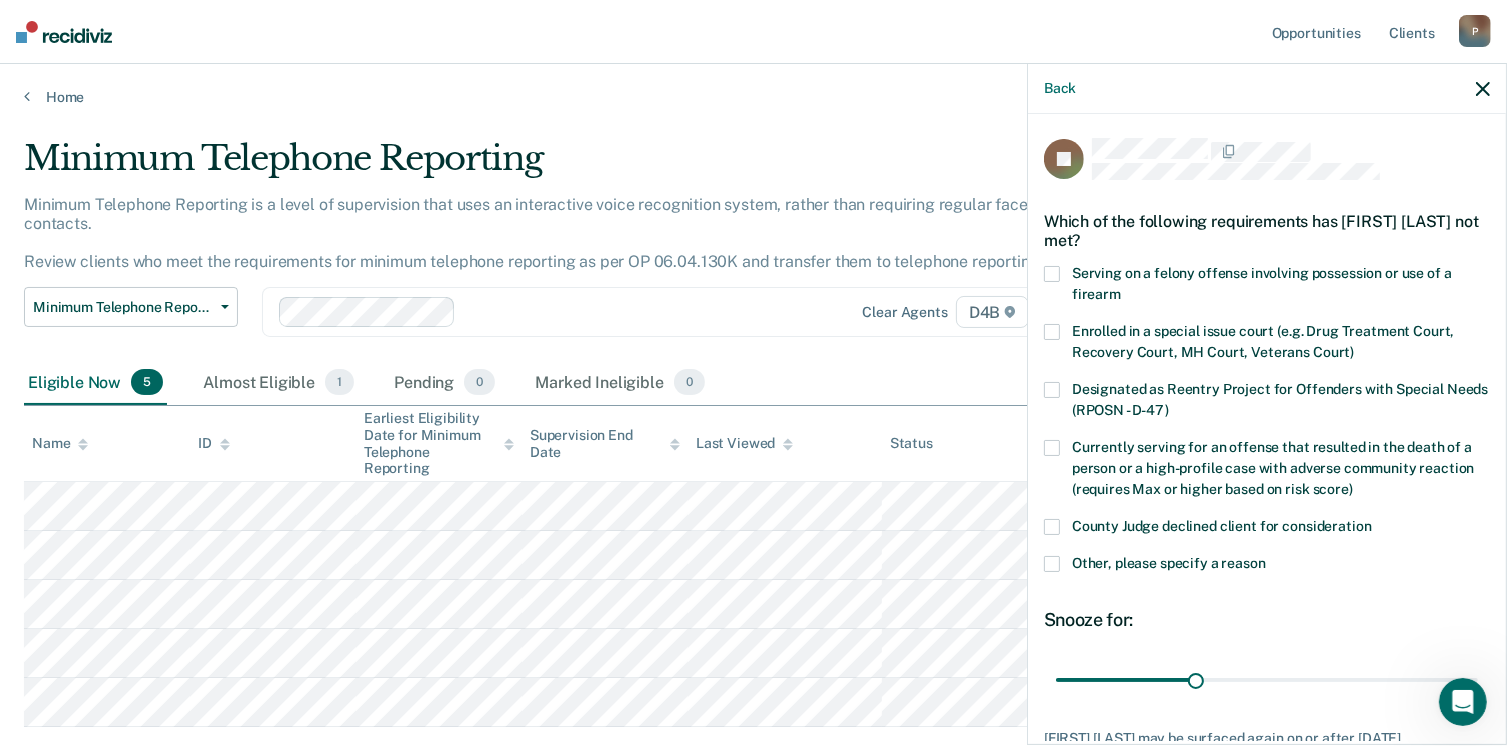 click at bounding box center (1052, 527) 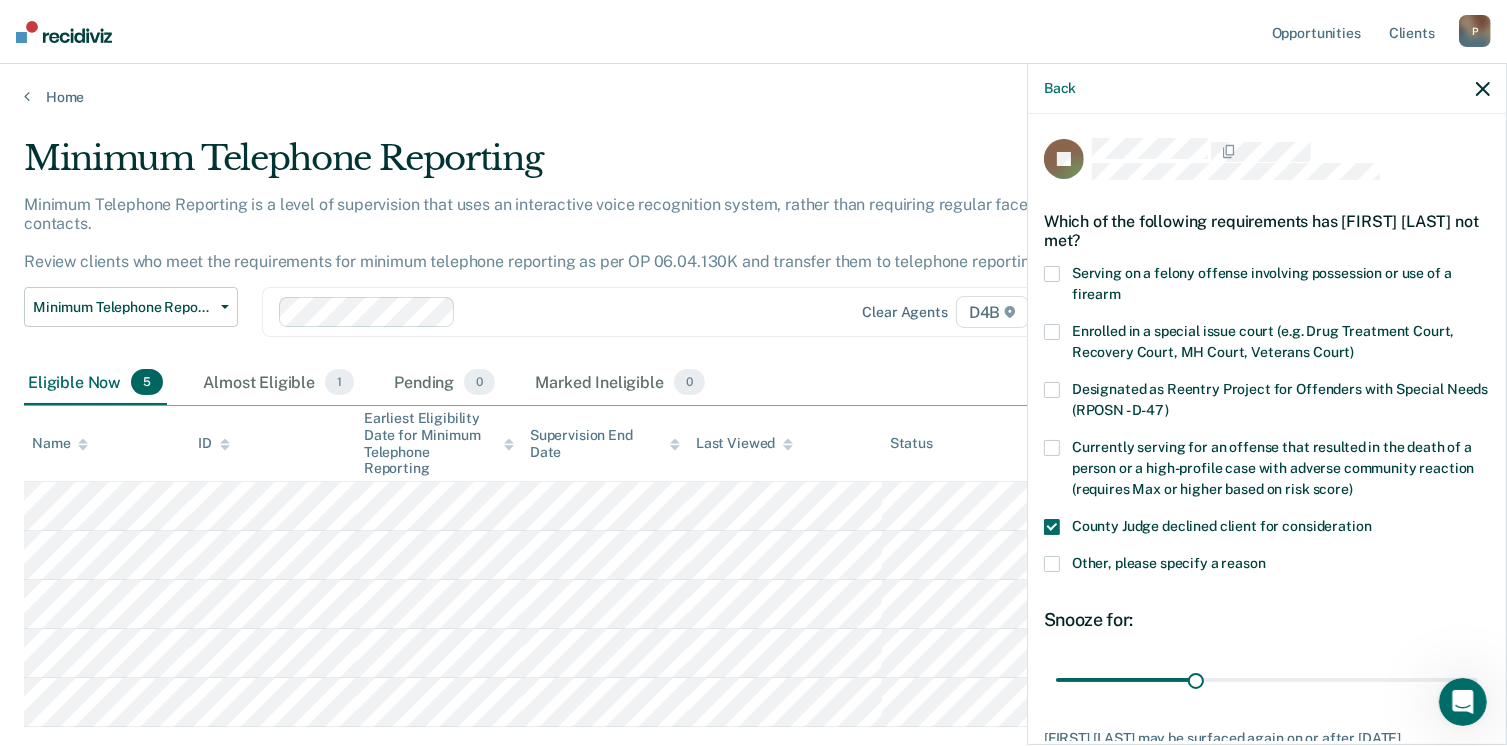 scroll, scrollTop: 146, scrollLeft: 0, axis: vertical 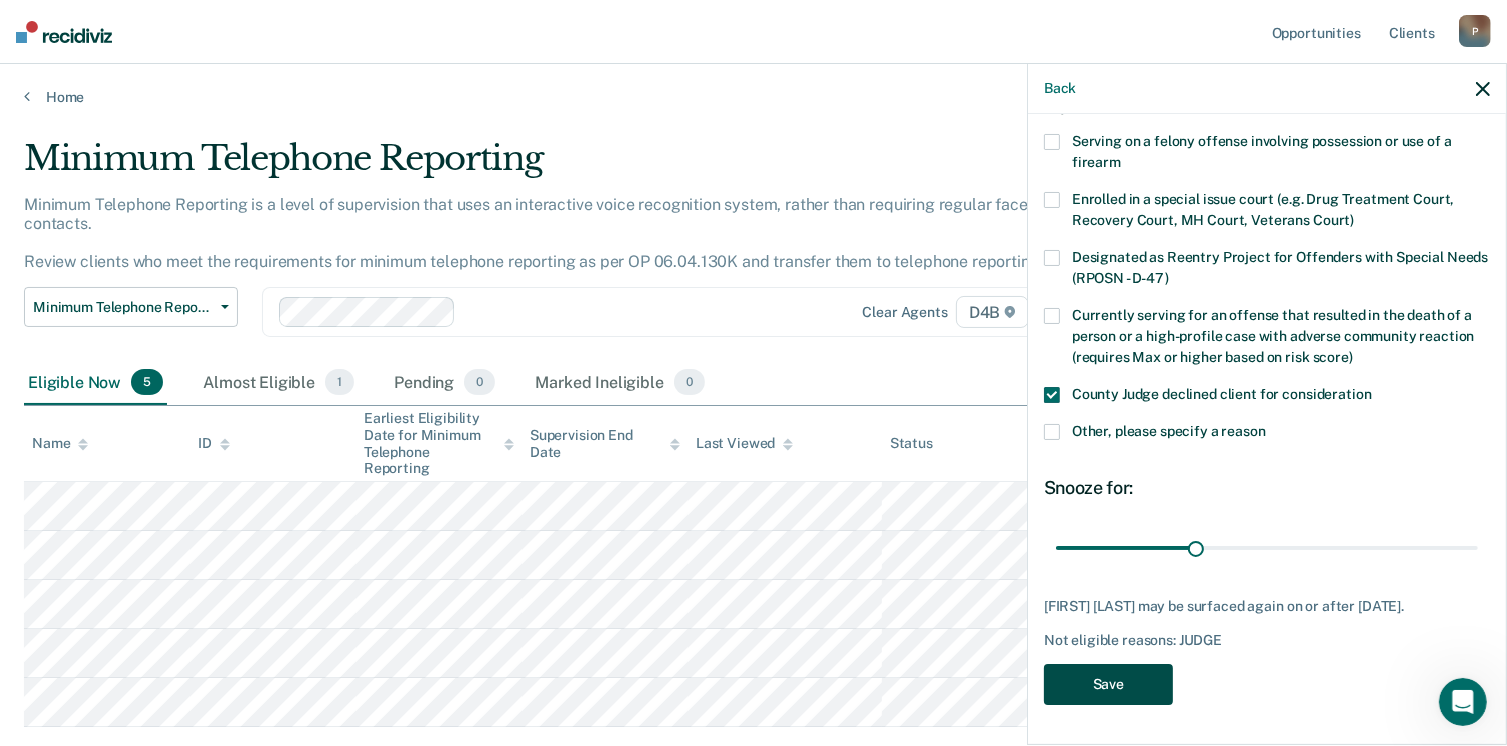click on "Save" at bounding box center (1108, 684) 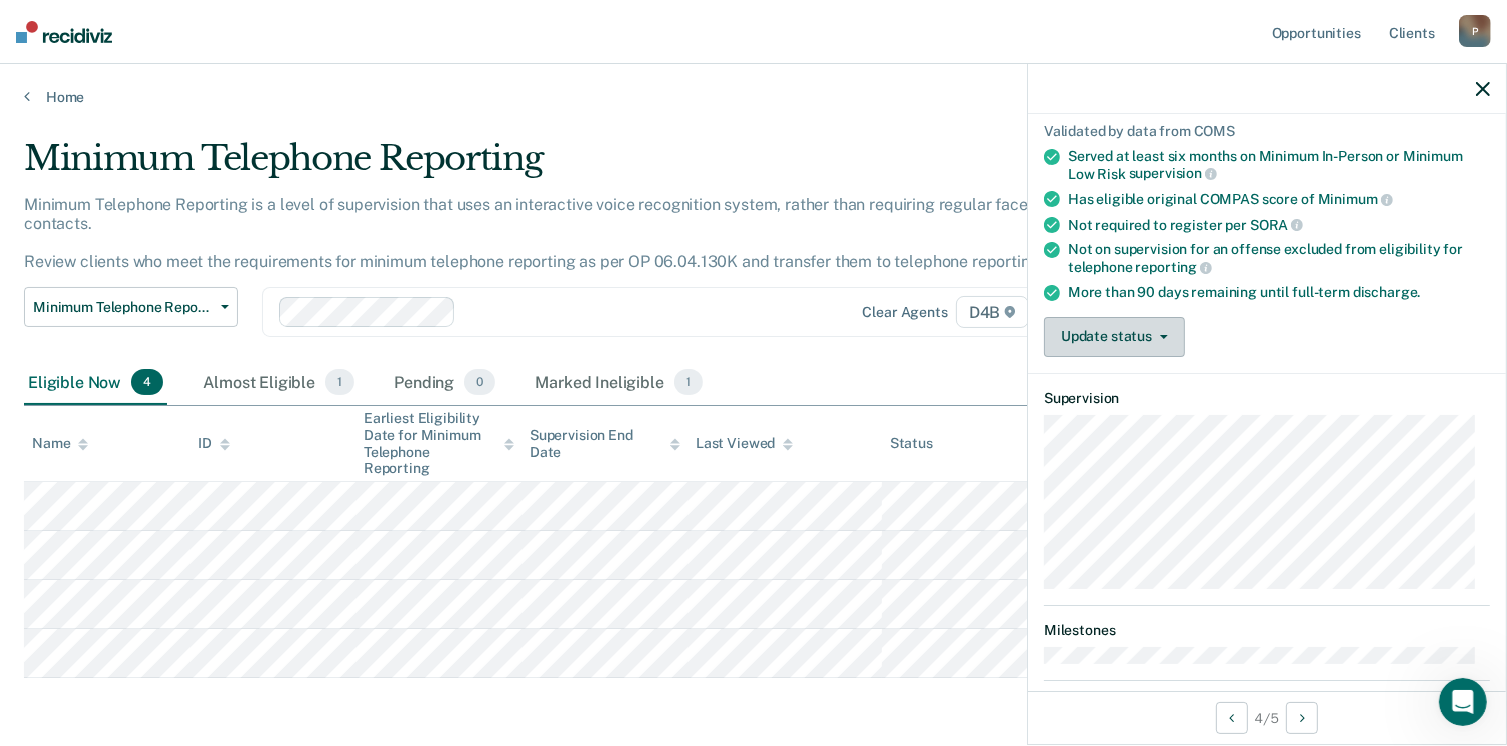 click on "Update status" at bounding box center (1114, 337) 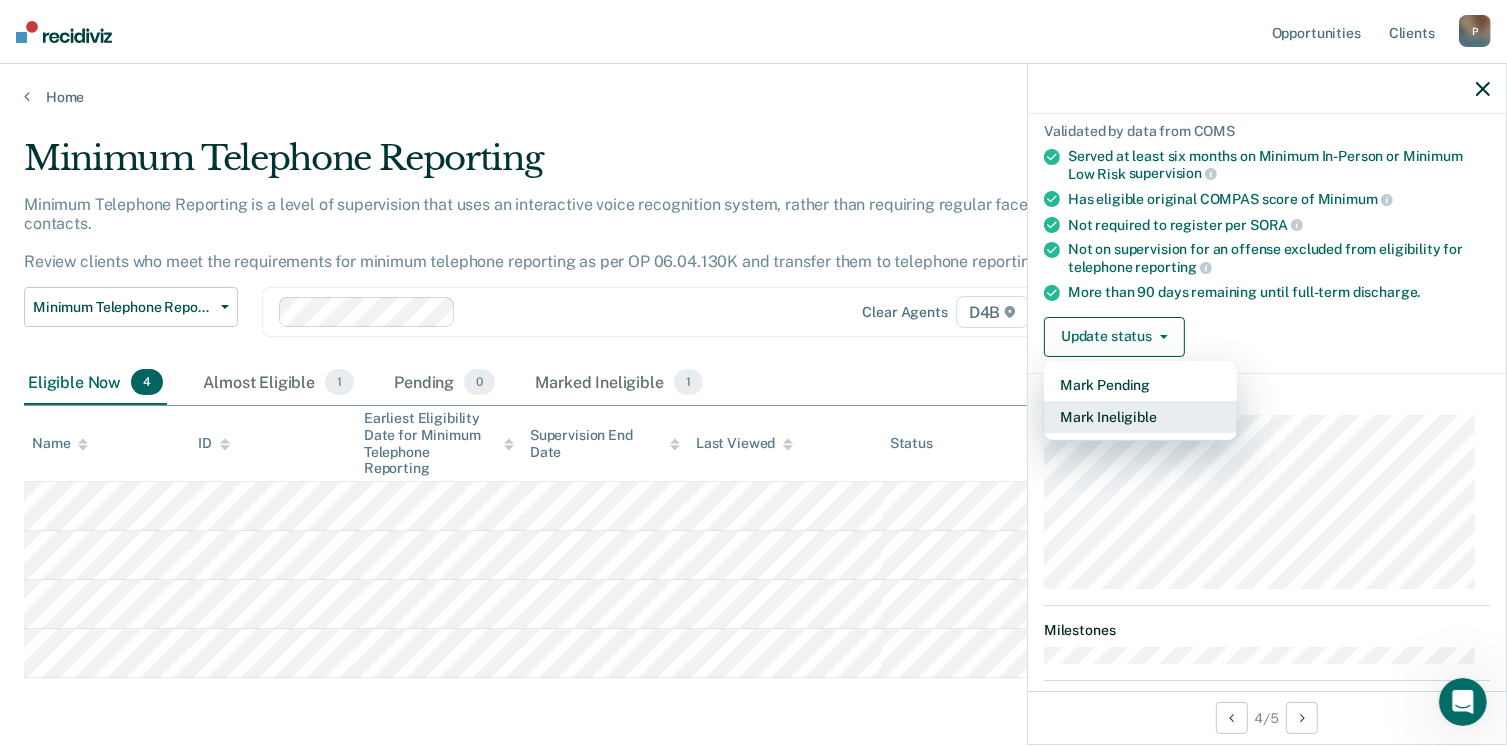 click on "Mark Ineligible" at bounding box center (1140, 417) 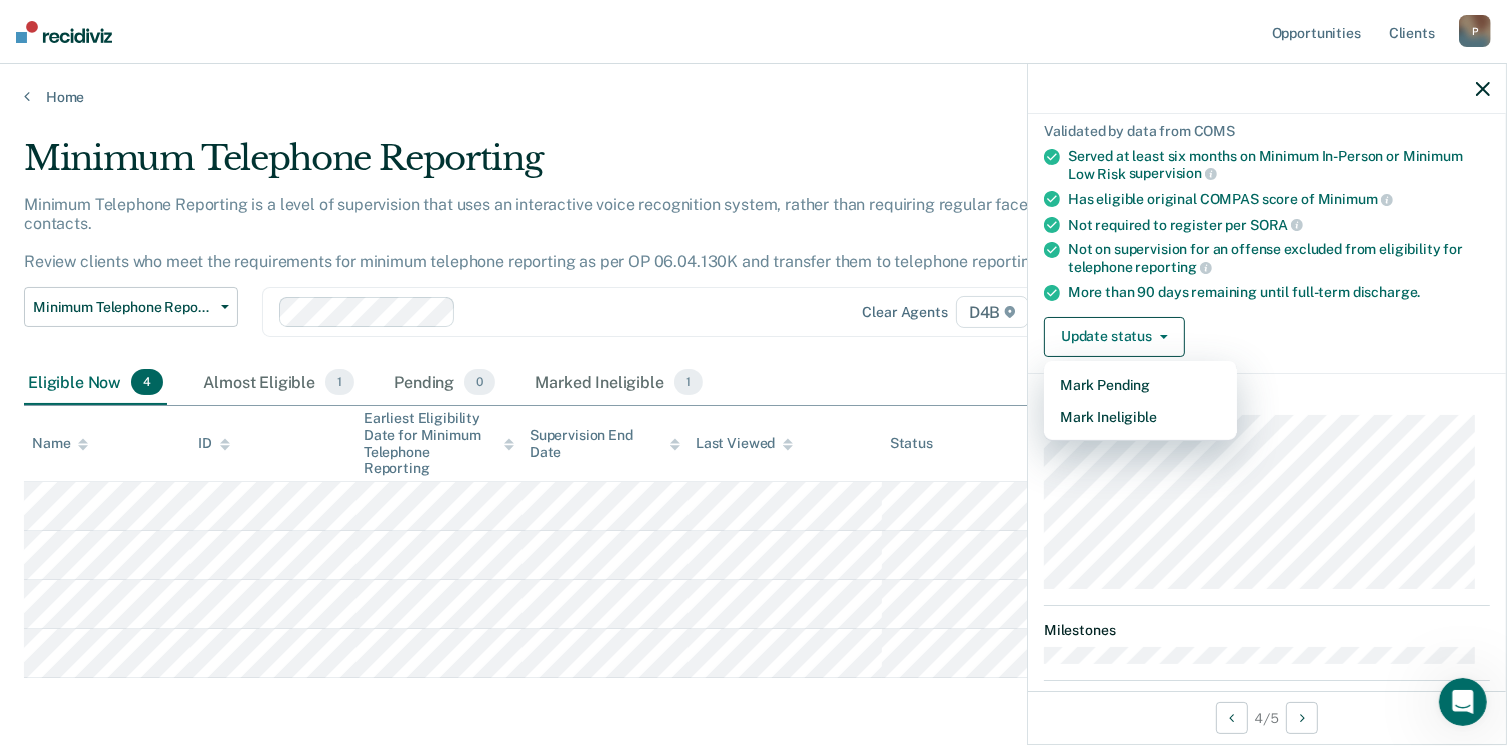 scroll, scrollTop: 129, scrollLeft: 0, axis: vertical 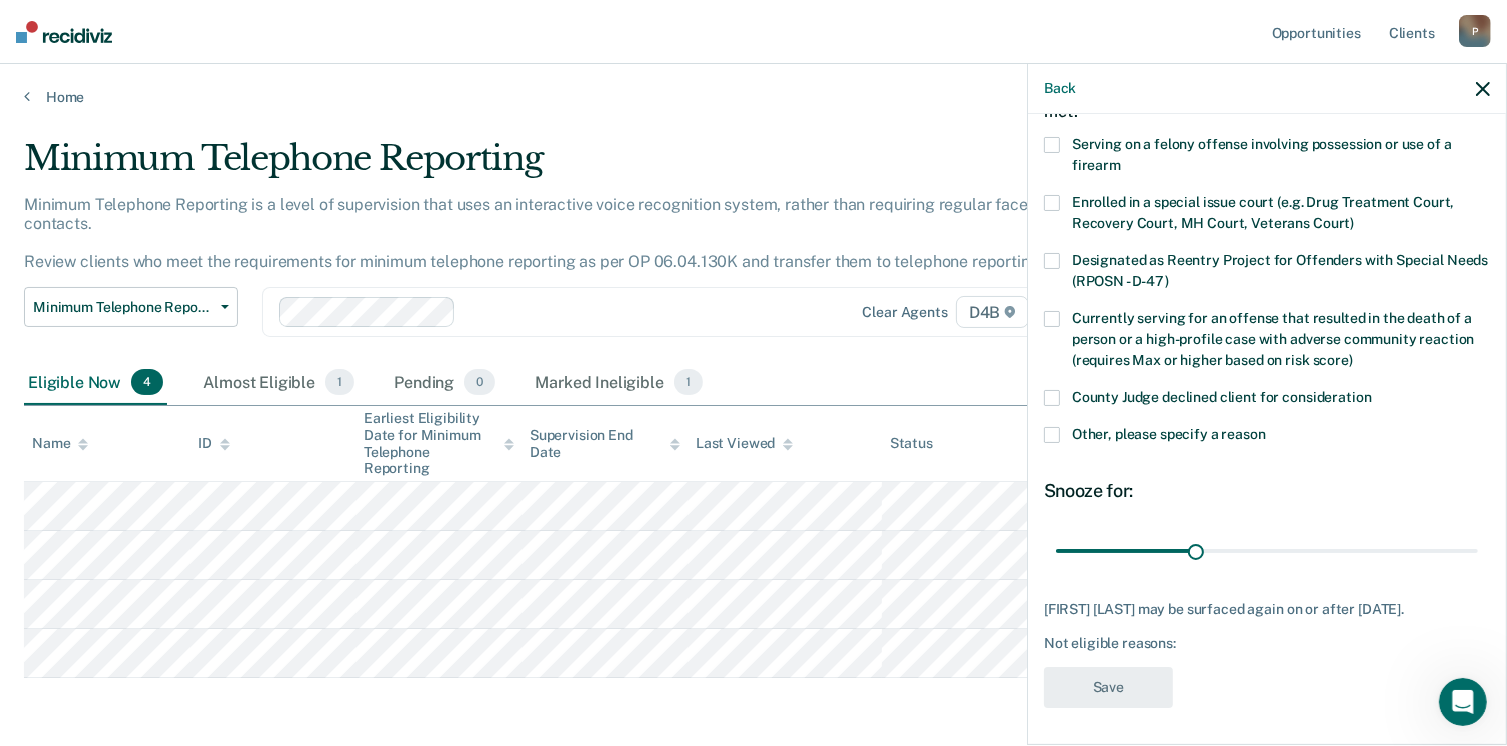 click at bounding box center [1052, 435] 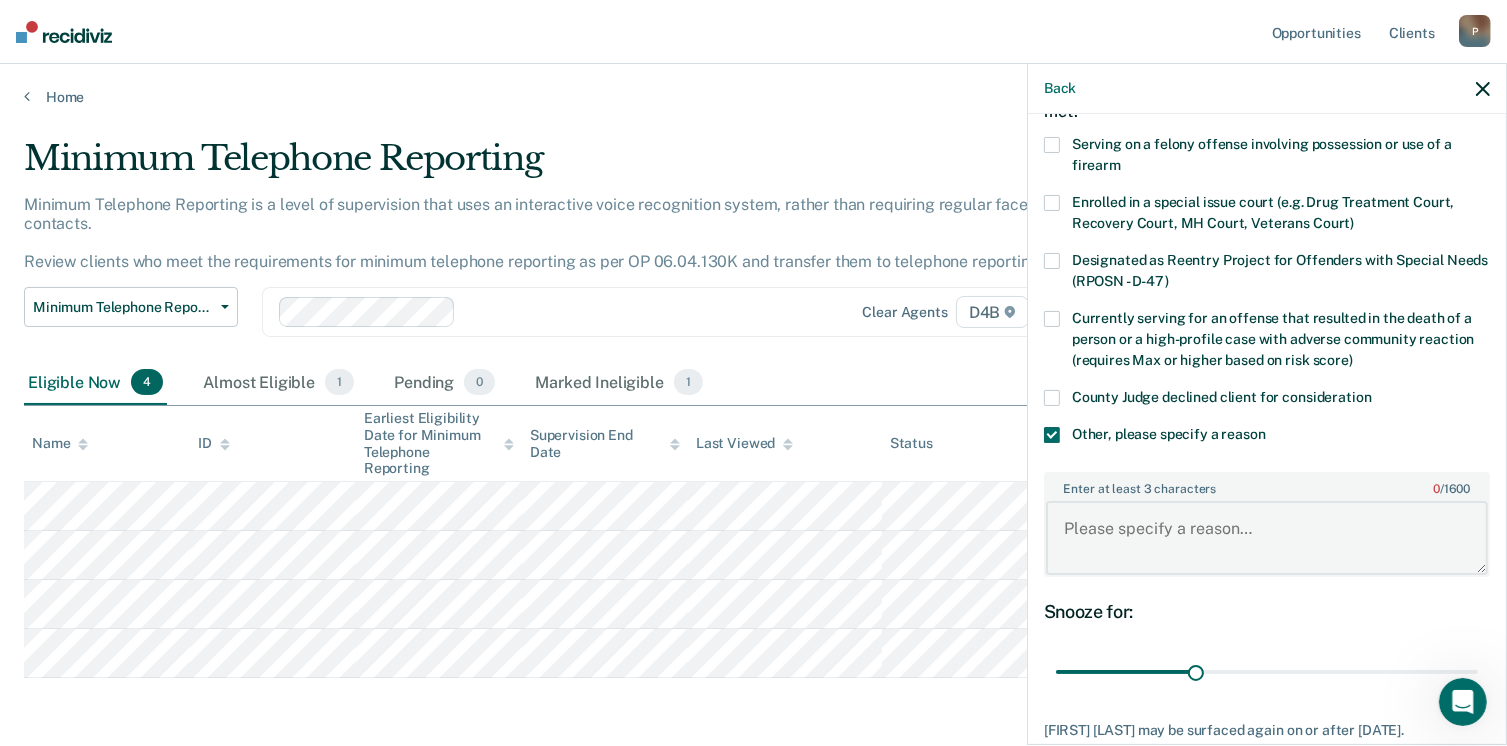click on "Enter at least 3 characters 0  /  1600" at bounding box center (1267, 538) 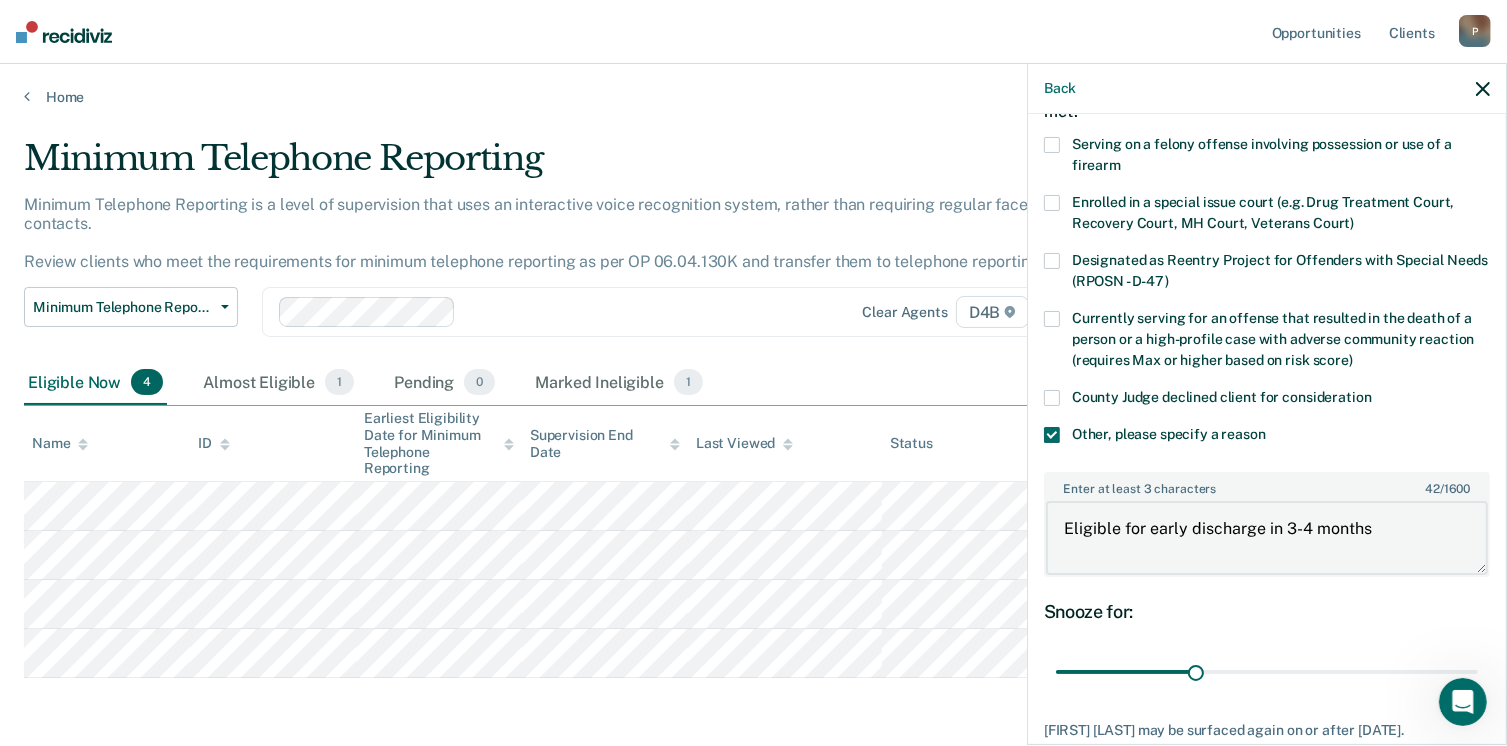 type on "Eligible for early discharge in 3-4 months" 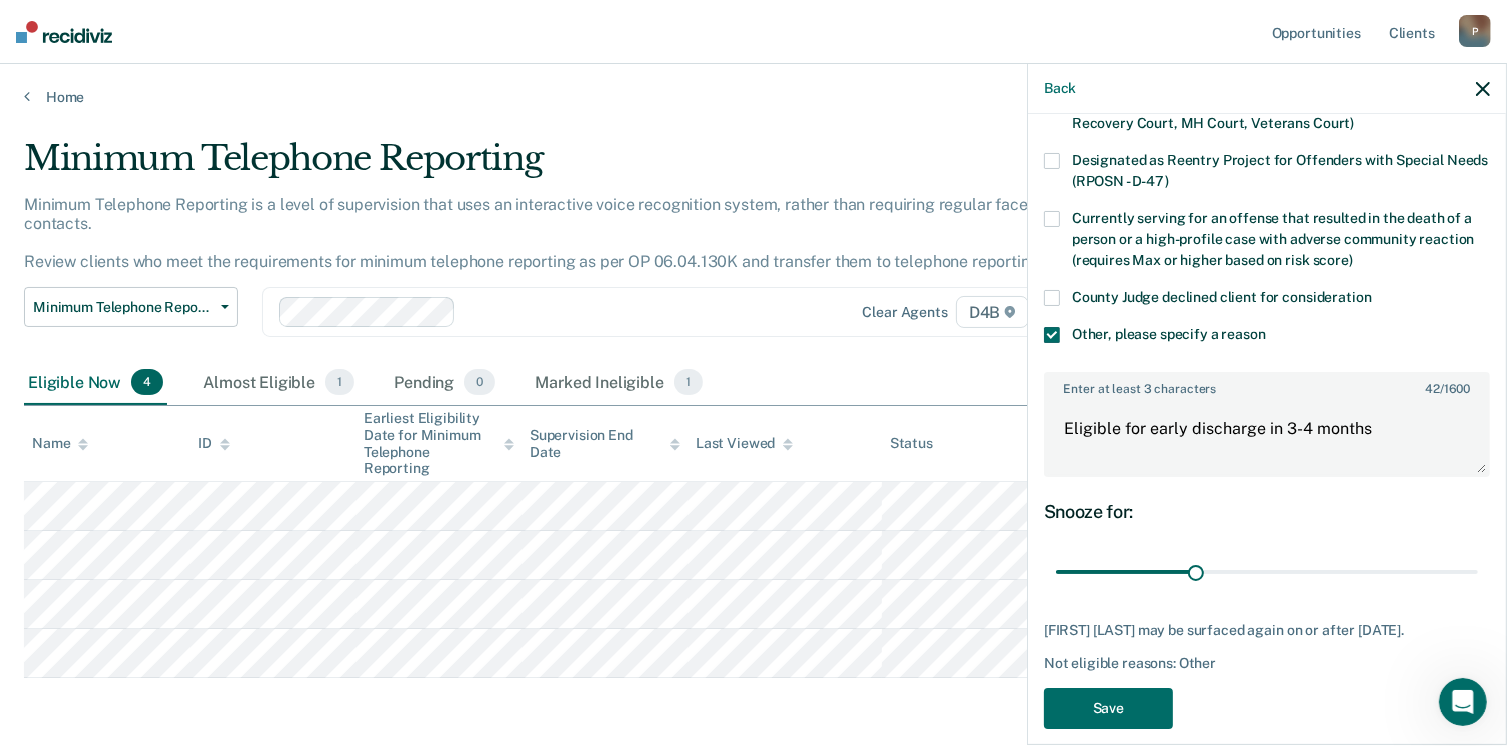 scroll, scrollTop: 248, scrollLeft: 0, axis: vertical 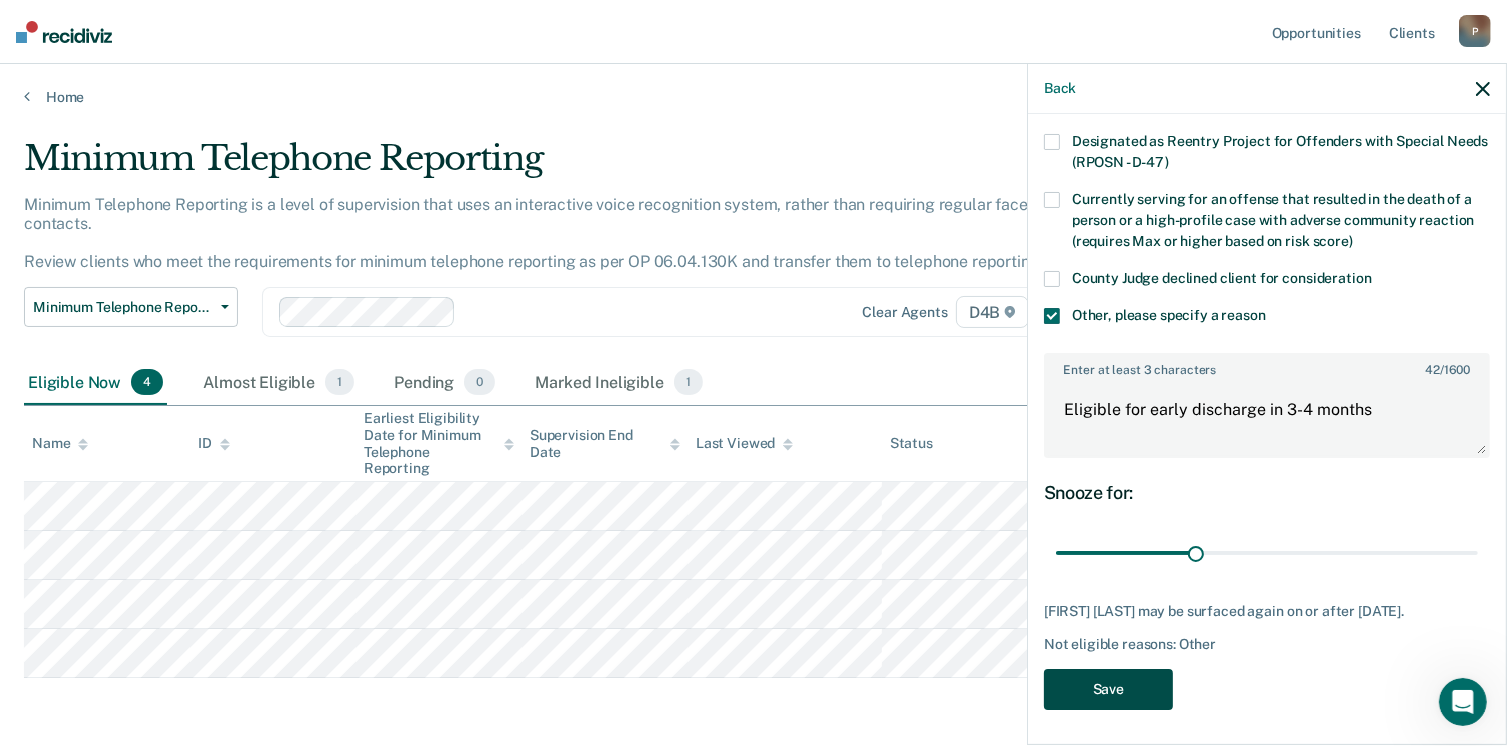 click on "Save" at bounding box center [1108, 689] 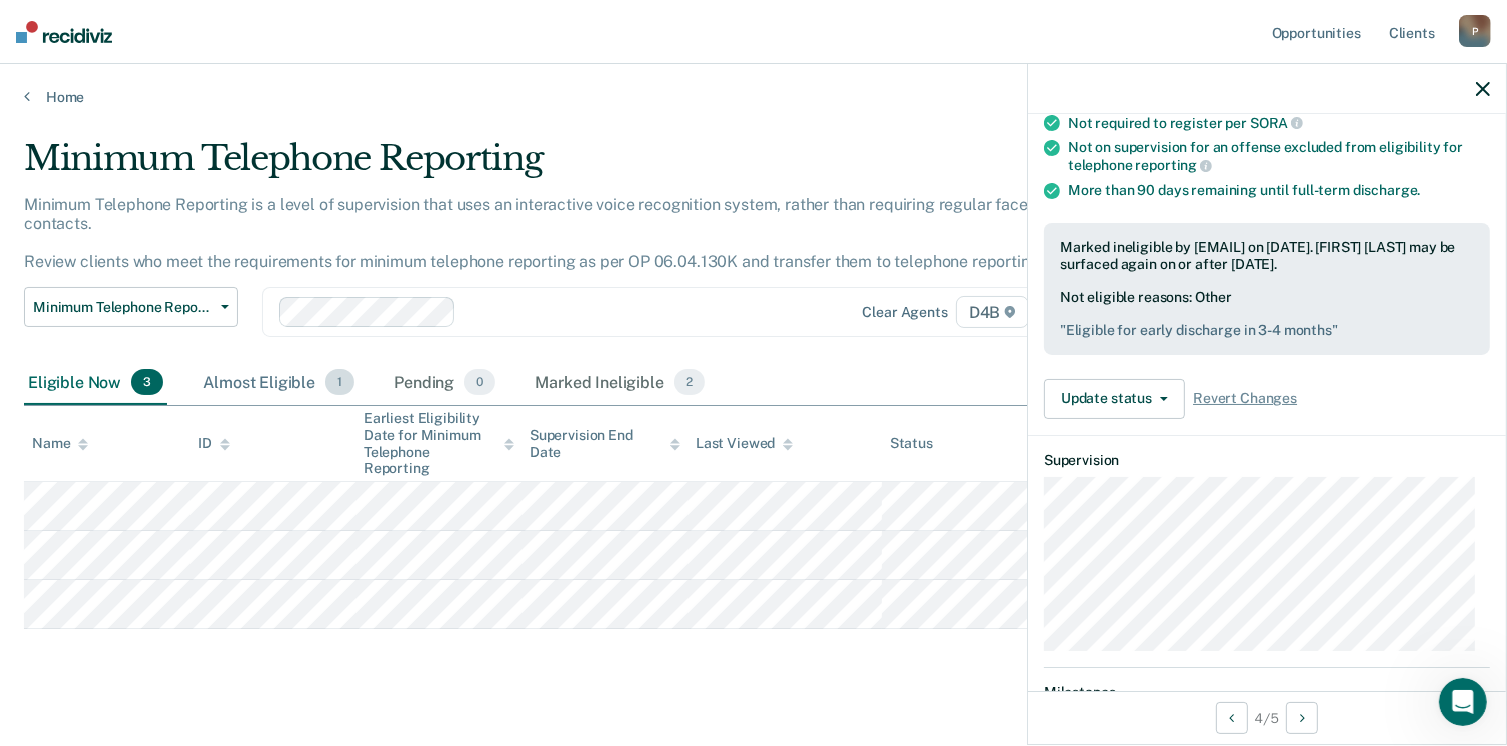 click on "Almost Eligible 1" at bounding box center [278, 383] 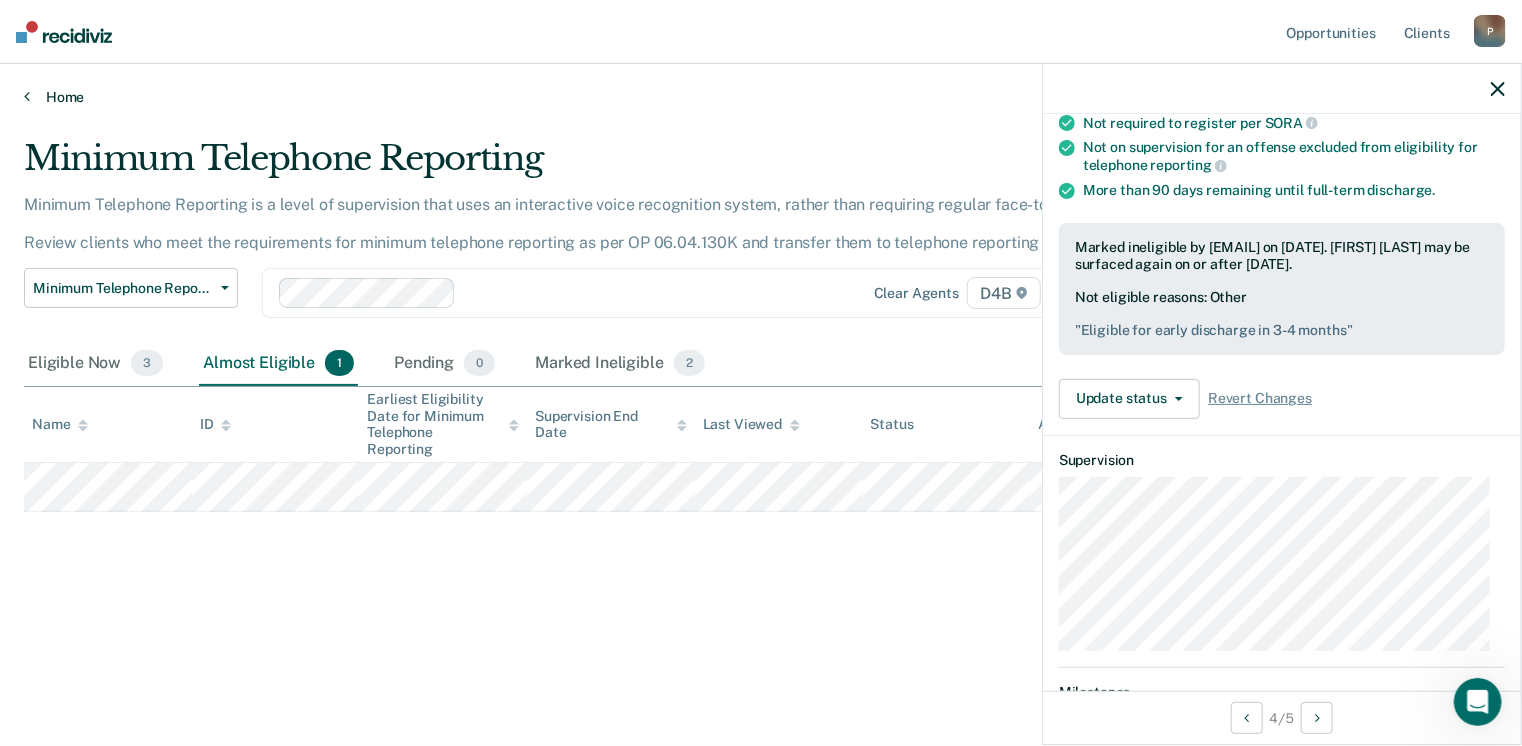 click on "Home" at bounding box center [761, 97] 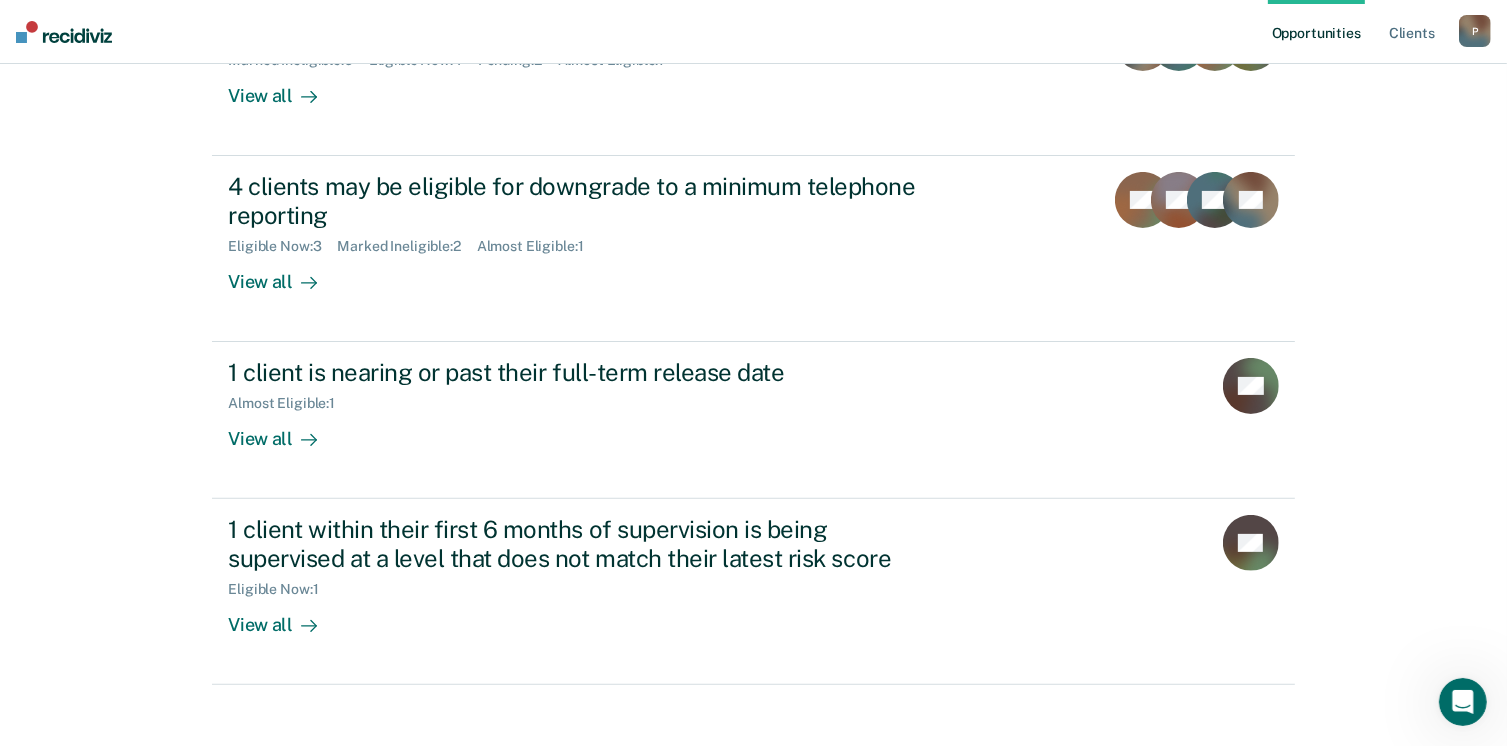 scroll, scrollTop: 476, scrollLeft: 0, axis: vertical 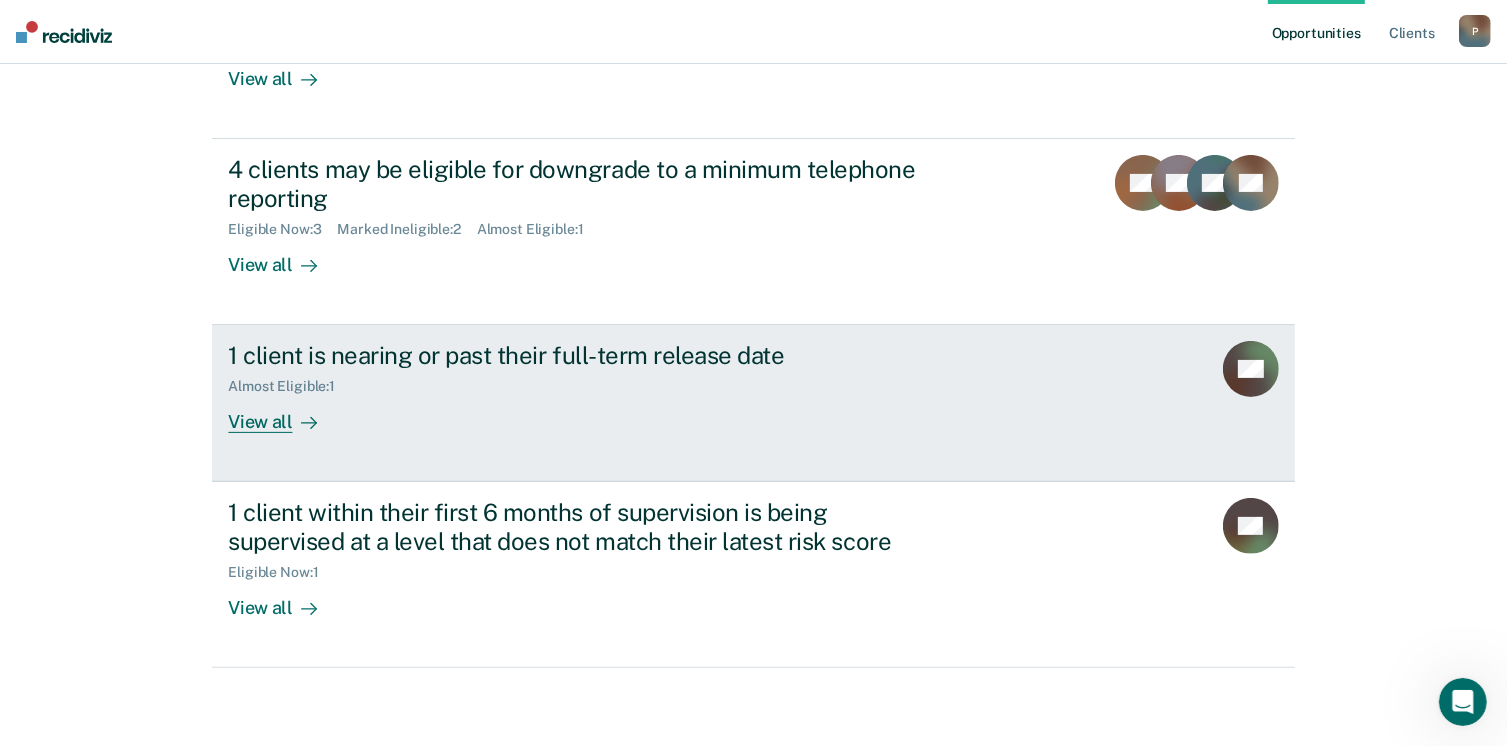 click on "View all" at bounding box center (284, 414) 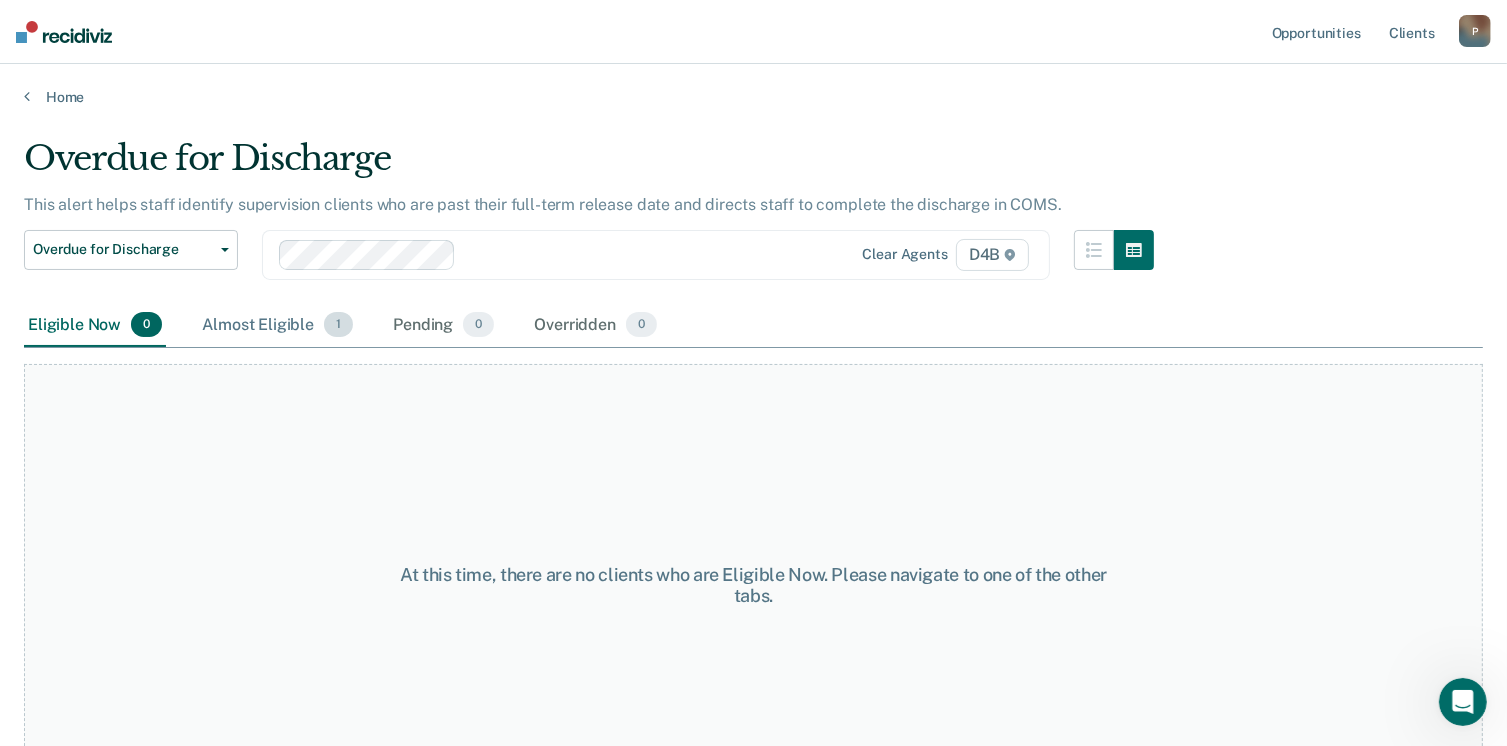 click on "Almost Eligible 1" at bounding box center [277, 326] 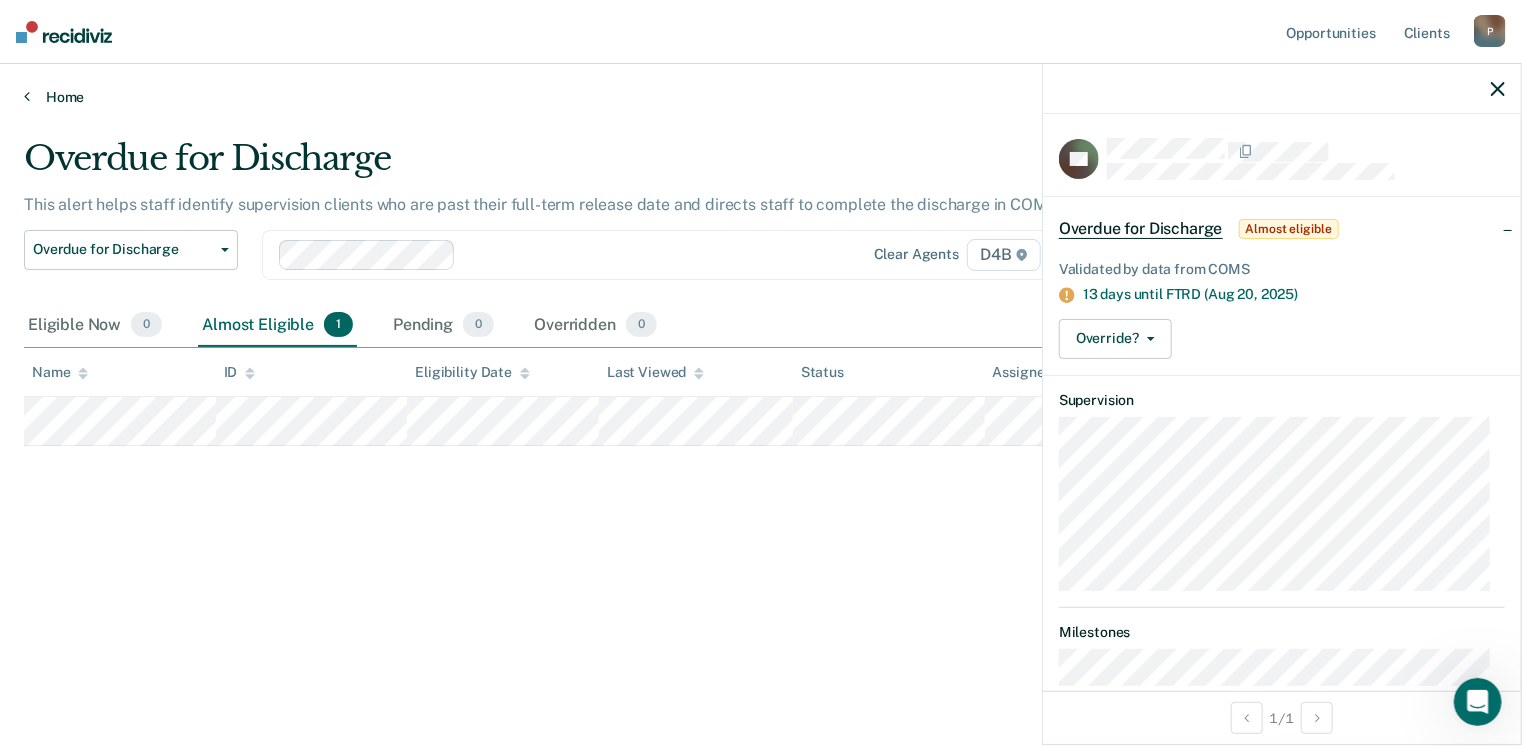 click on "Home" at bounding box center [761, 97] 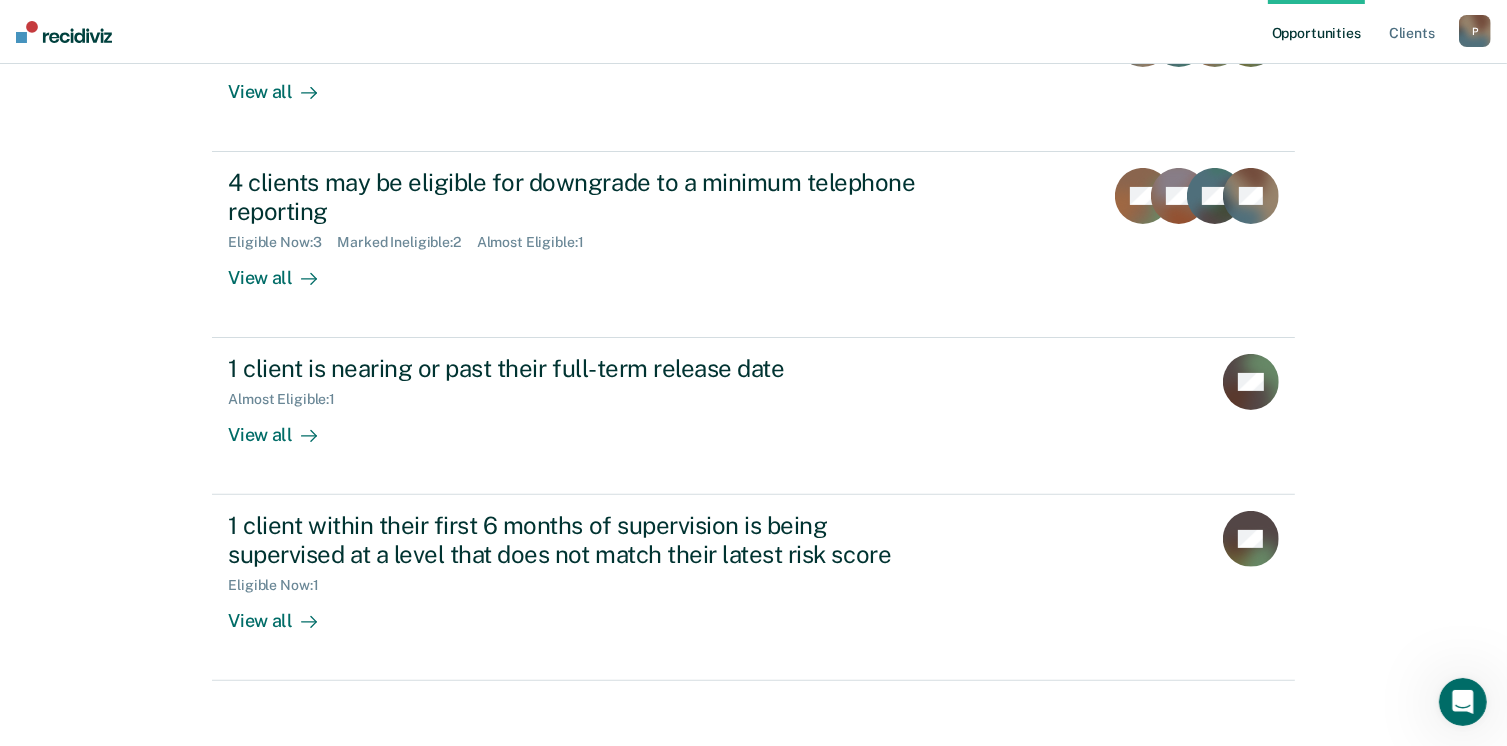 scroll, scrollTop: 476, scrollLeft: 0, axis: vertical 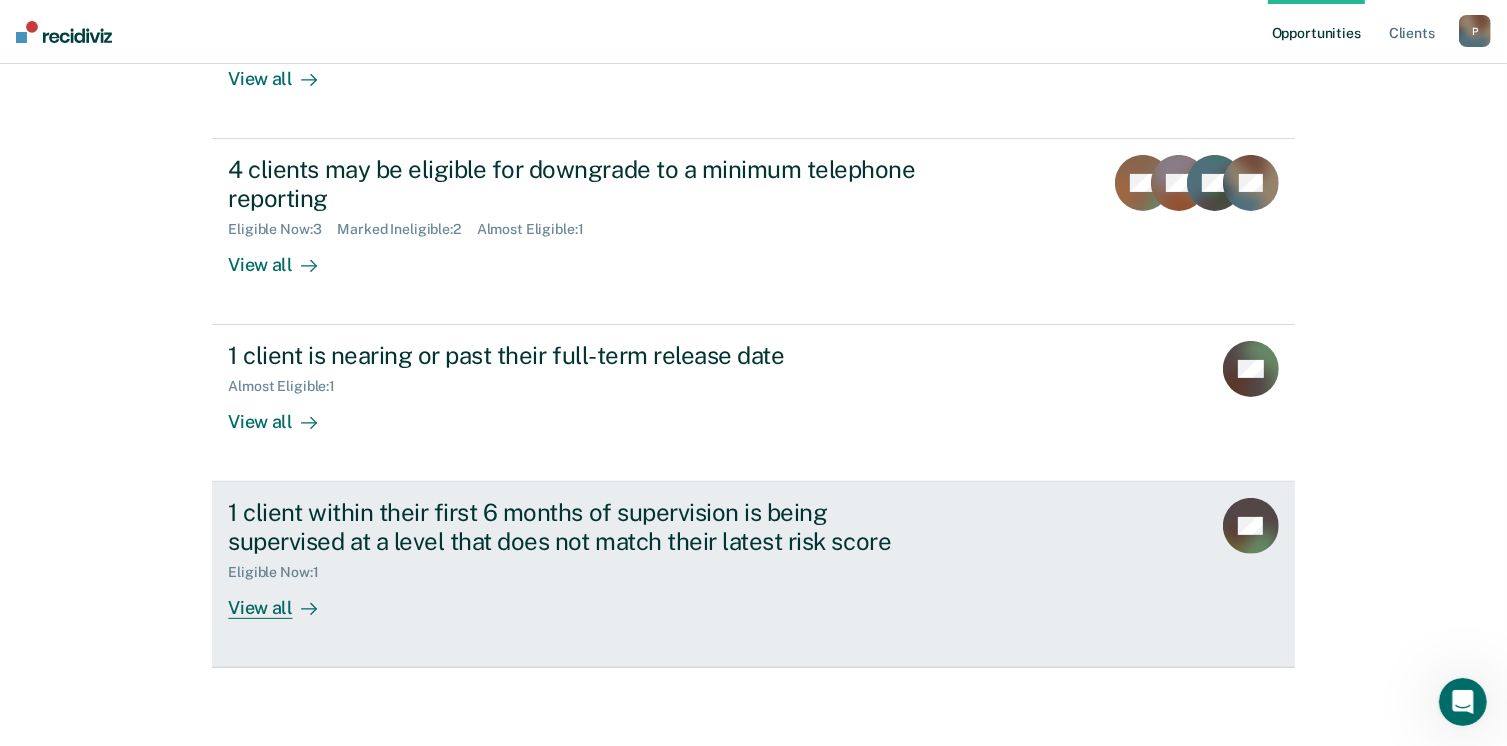 click on "View all" at bounding box center [284, 600] 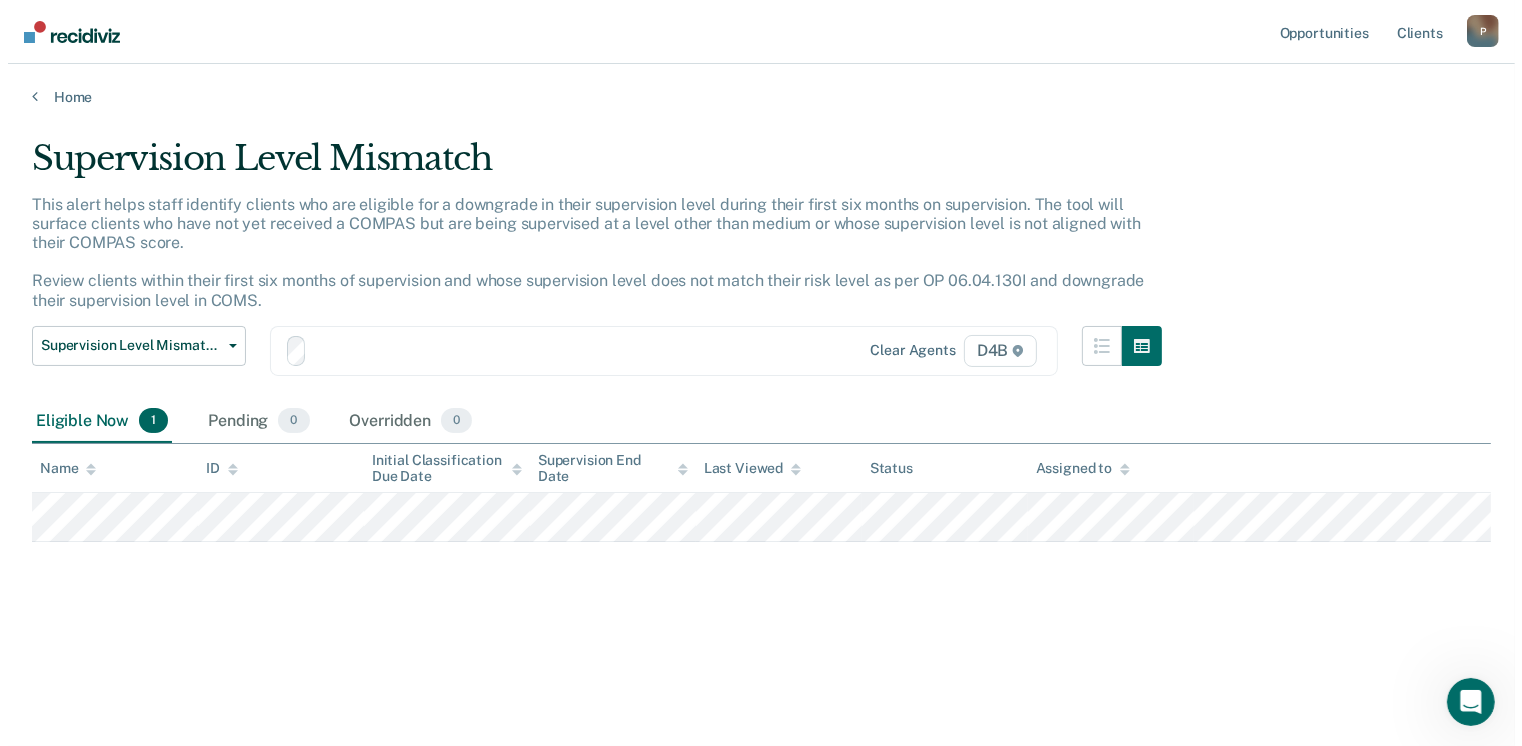 scroll, scrollTop: 0, scrollLeft: 0, axis: both 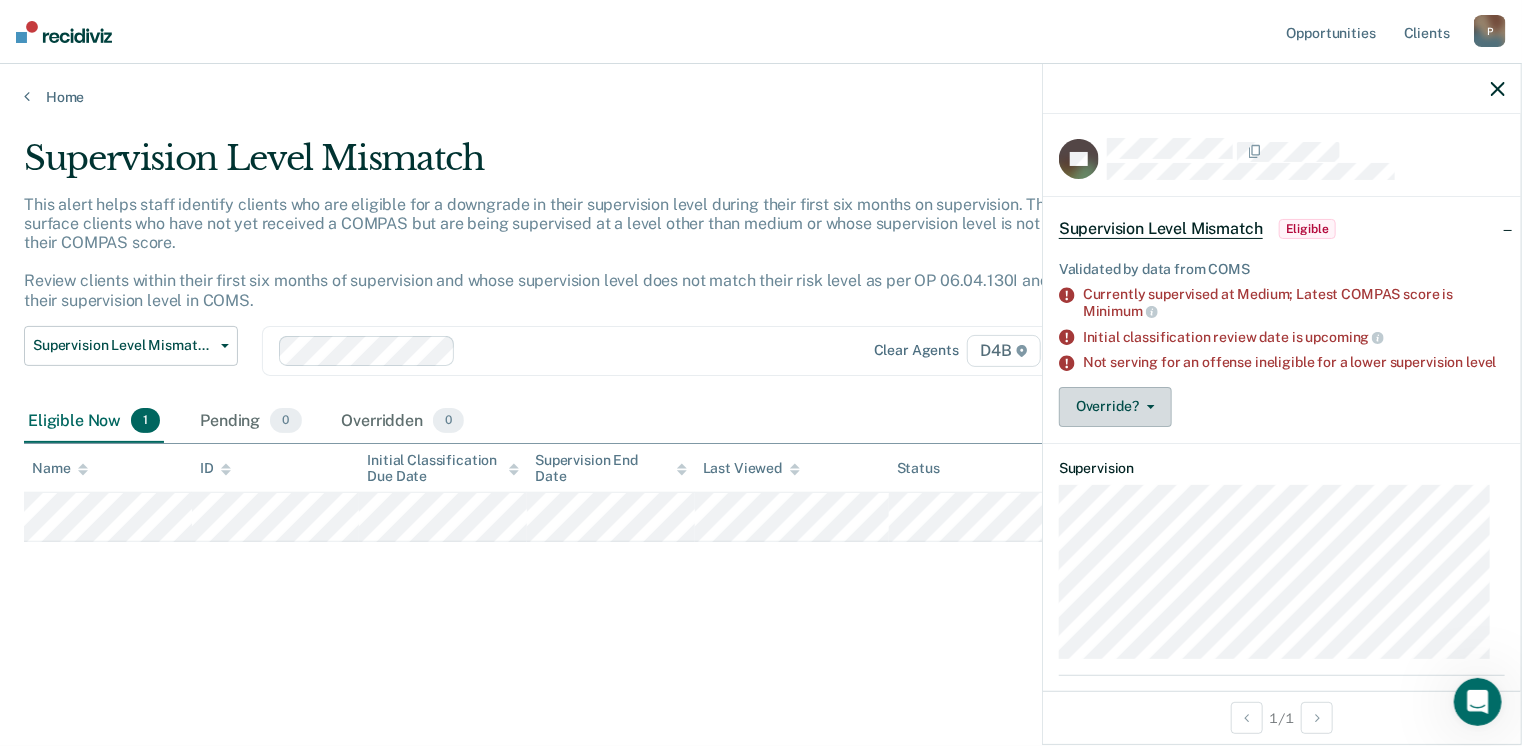 click on "Override?" at bounding box center [1115, 407] 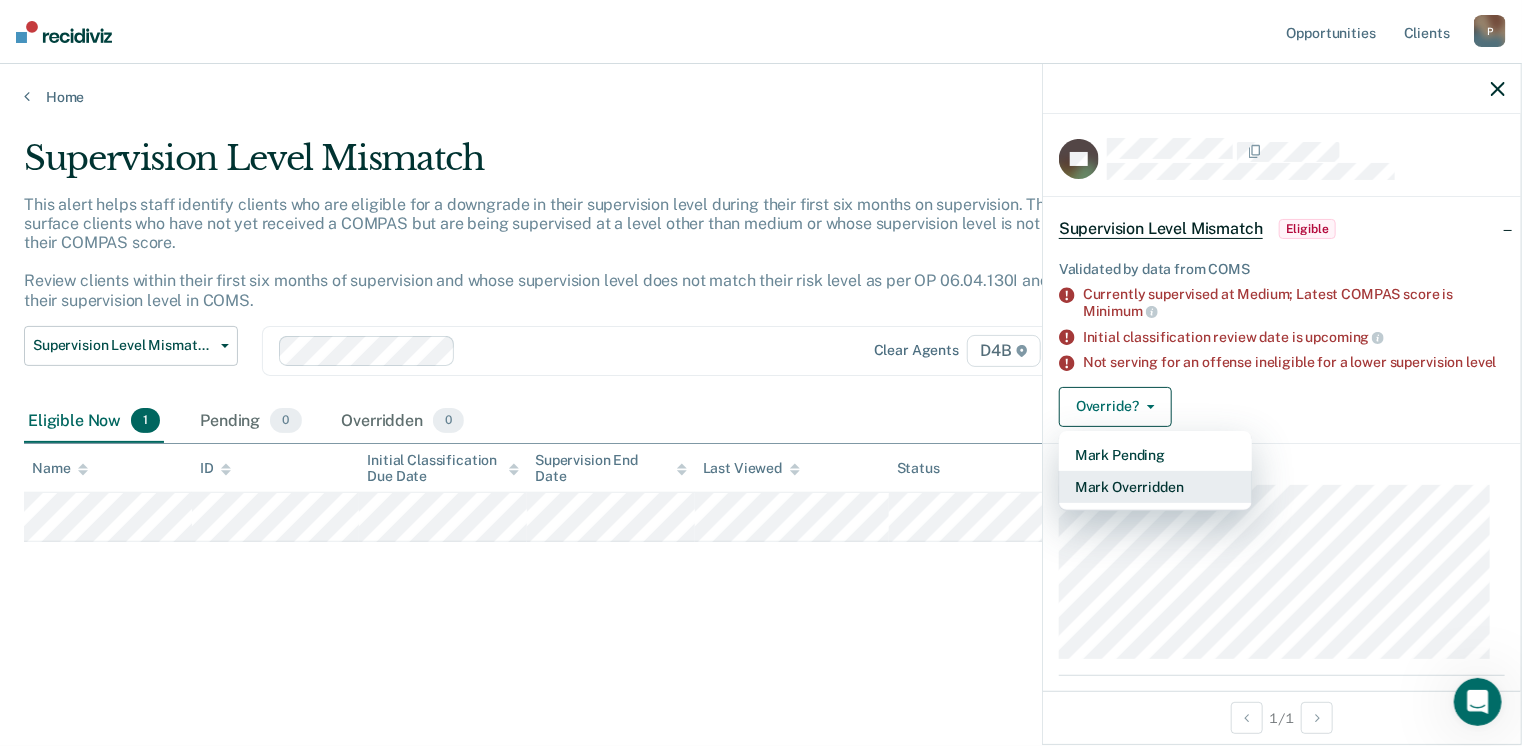 click on "Mark Overridden" at bounding box center (1155, 487) 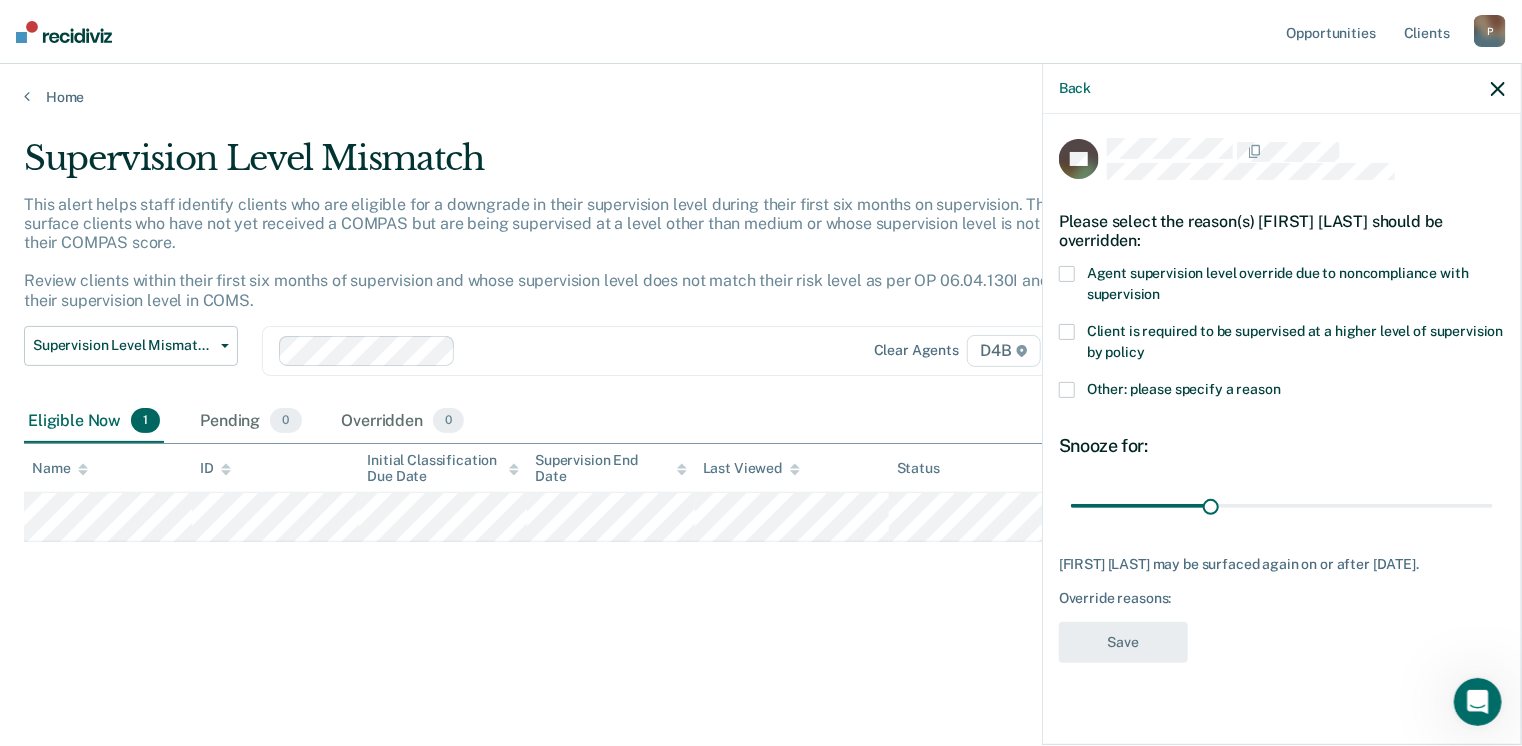 click at bounding box center (1067, 390) 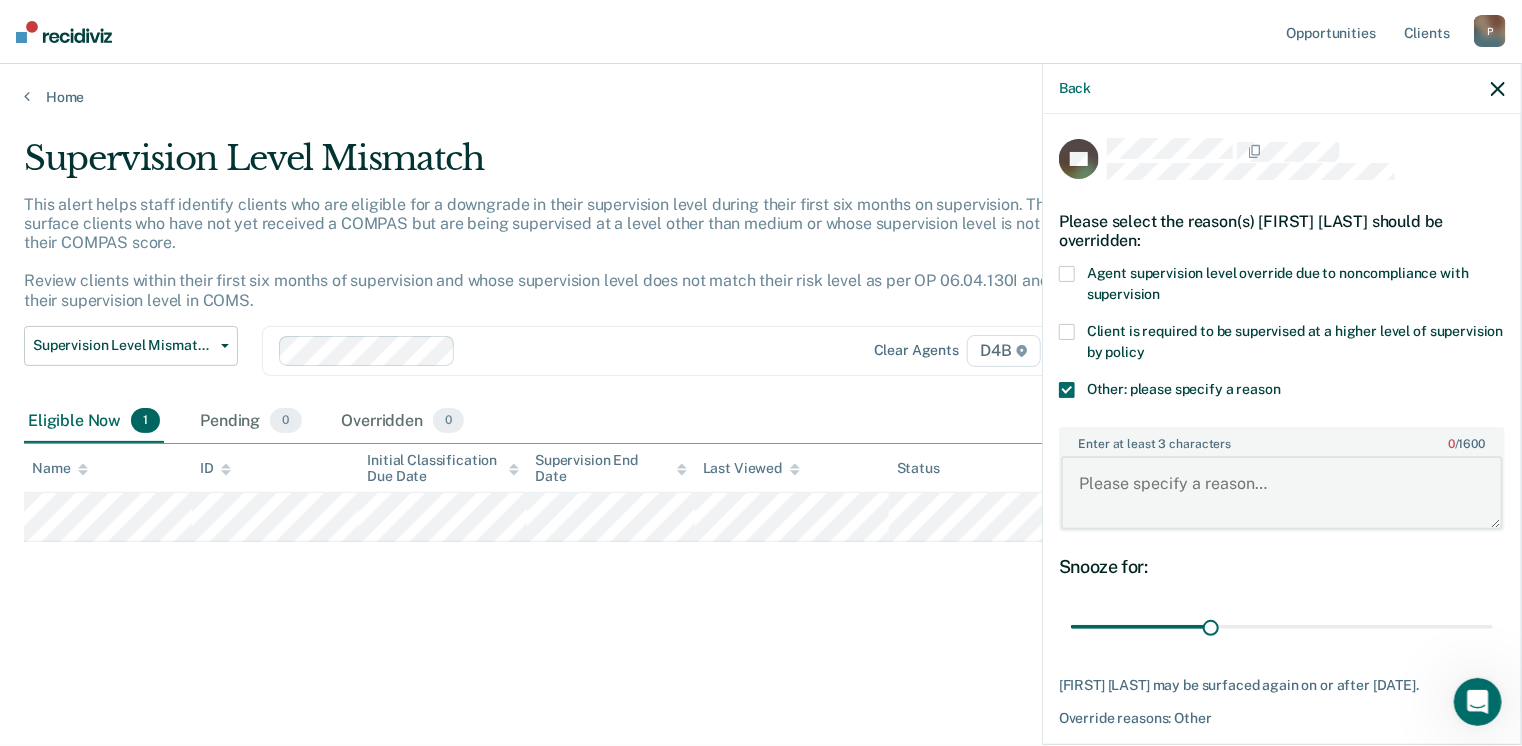 click on "Enter at least 3 characters 0  /  1600" at bounding box center [1282, 493] 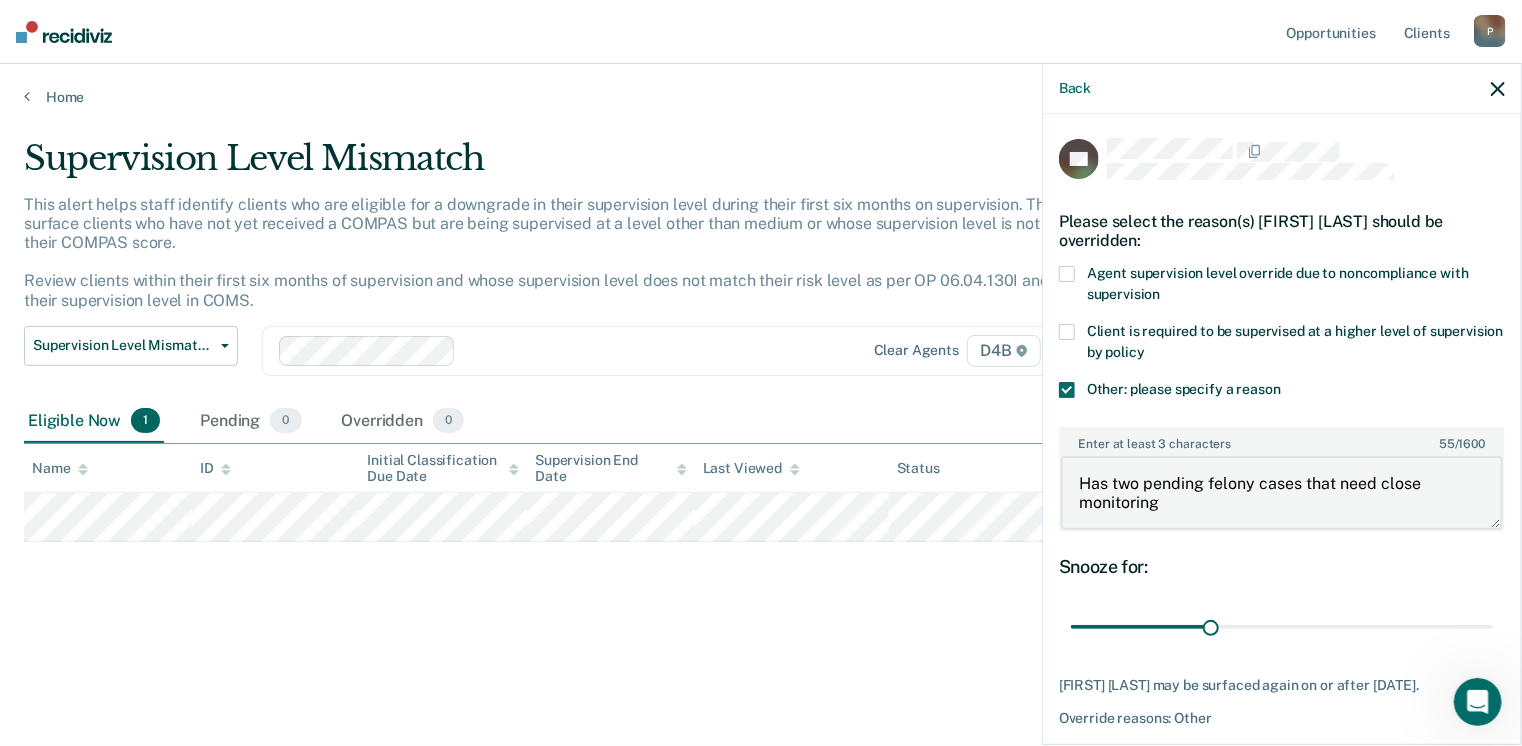 type on "Has two pending felony cases that need close monitoring" 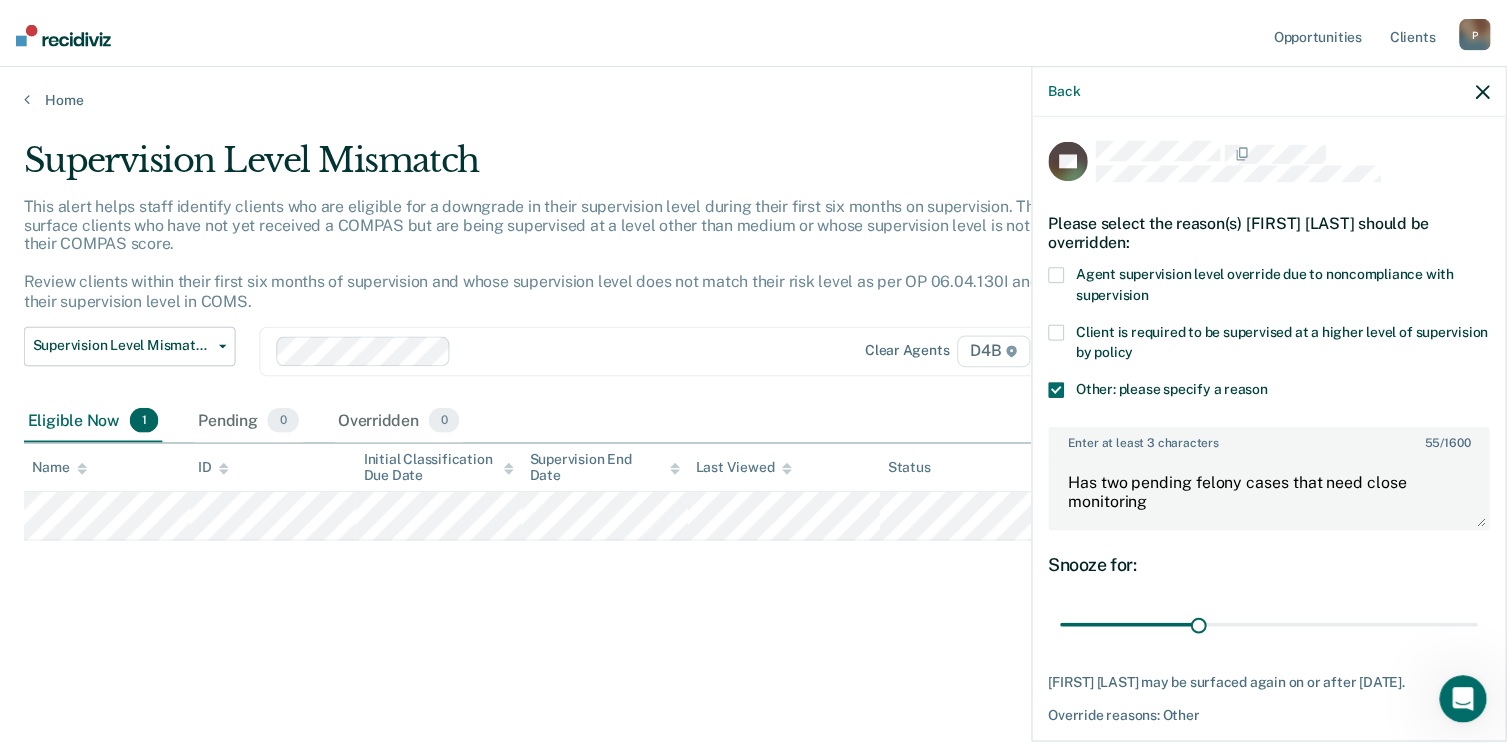 scroll, scrollTop: 91, scrollLeft: 0, axis: vertical 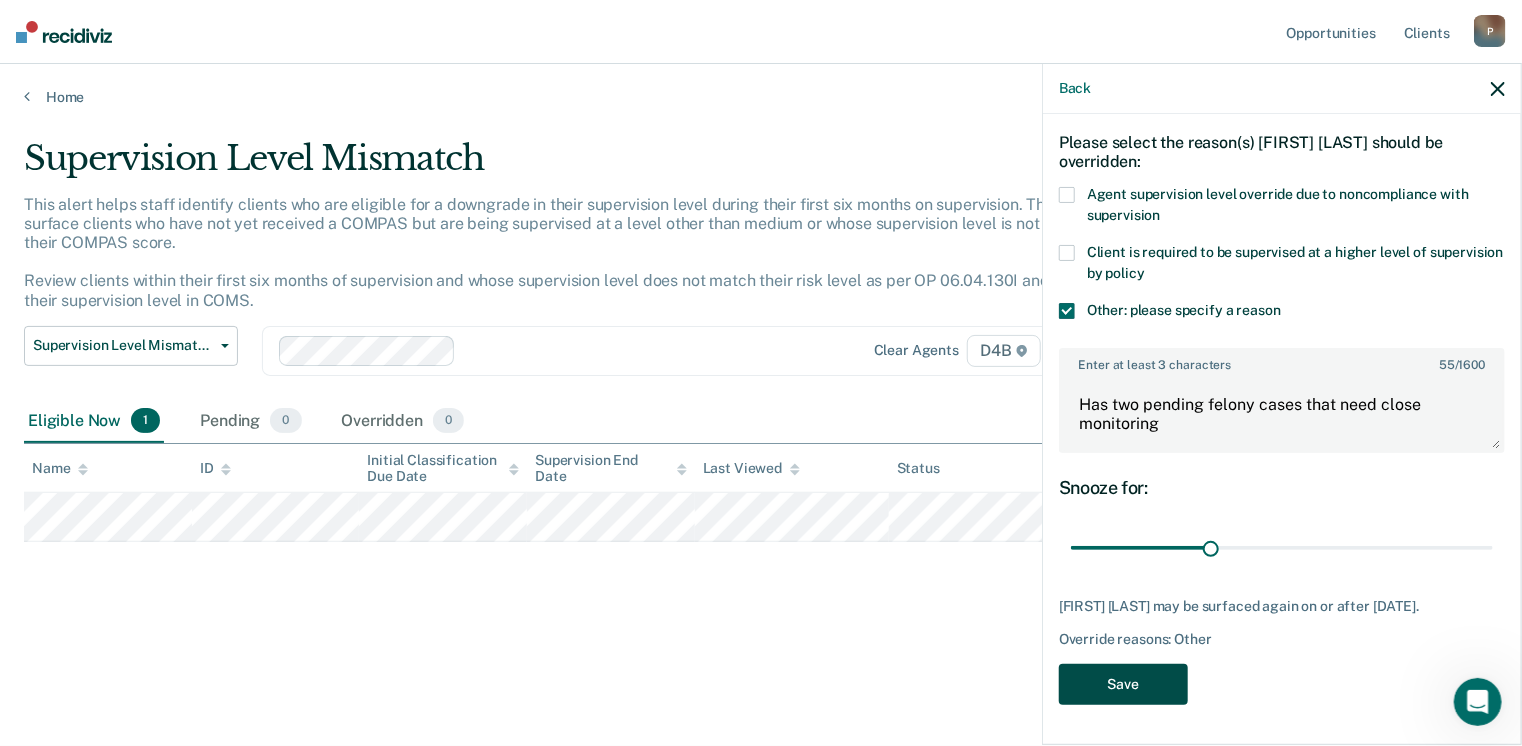 click on "Save" at bounding box center (1123, 684) 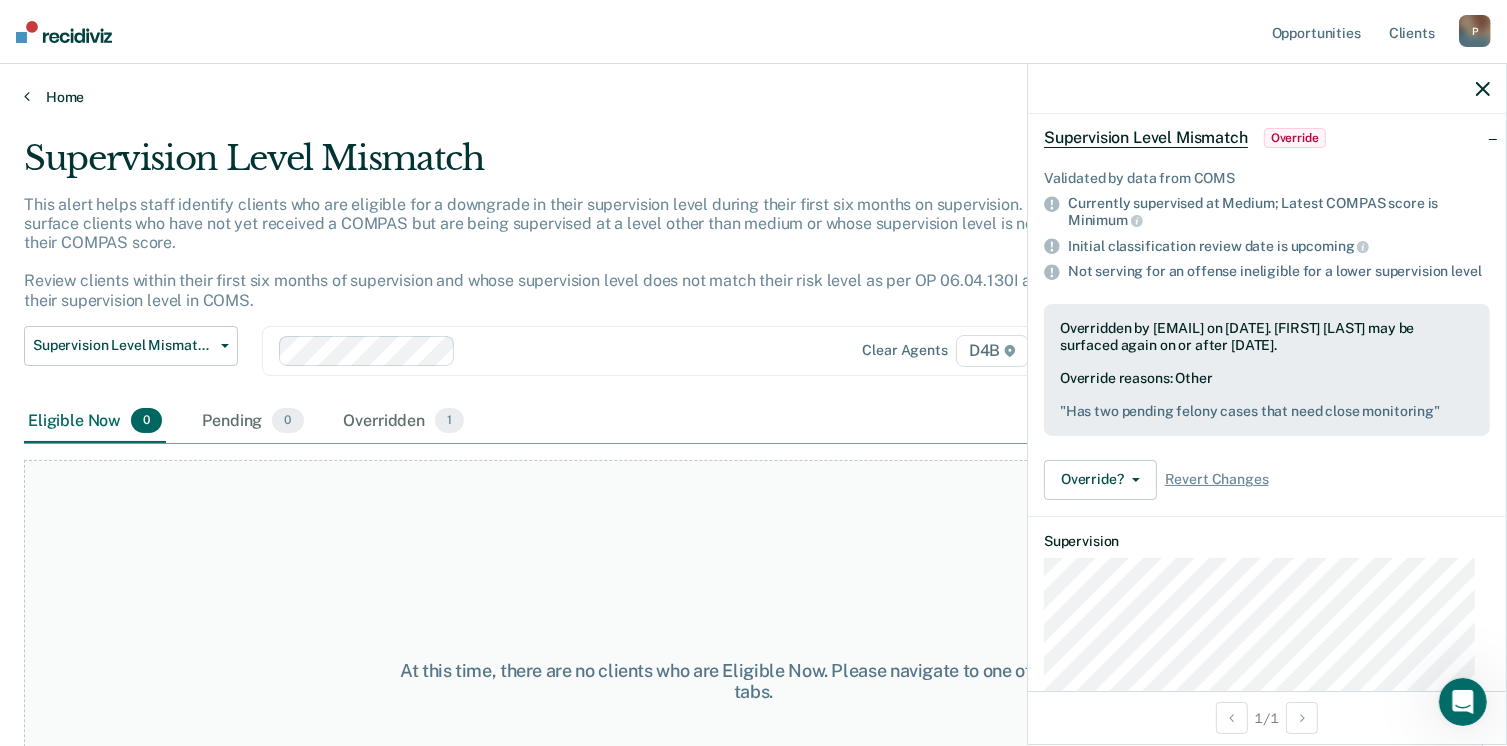 click on "Home" at bounding box center (753, 97) 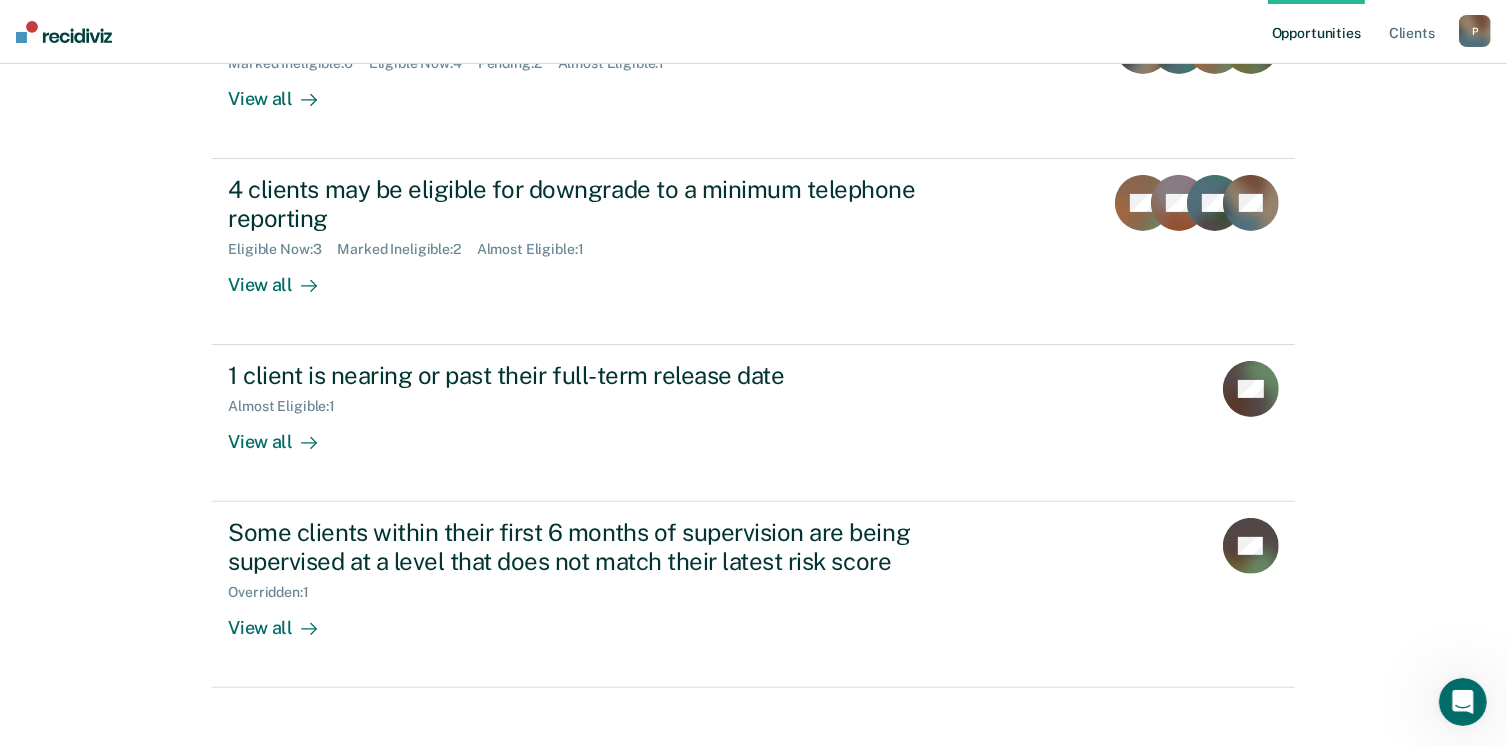 scroll, scrollTop: 476, scrollLeft: 0, axis: vertical 